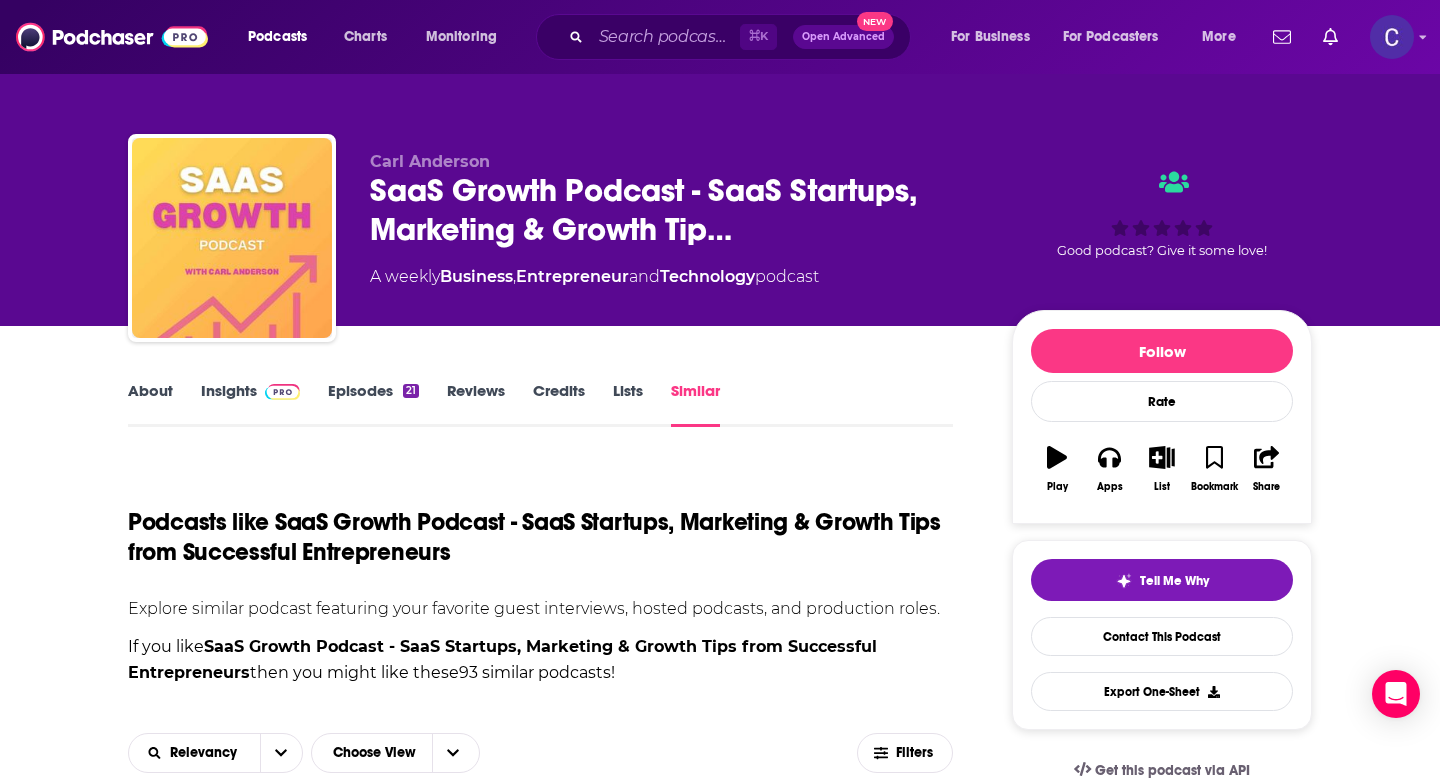 scroll, scrollTop: 1248, scrollLeft: 0, axis: vertical 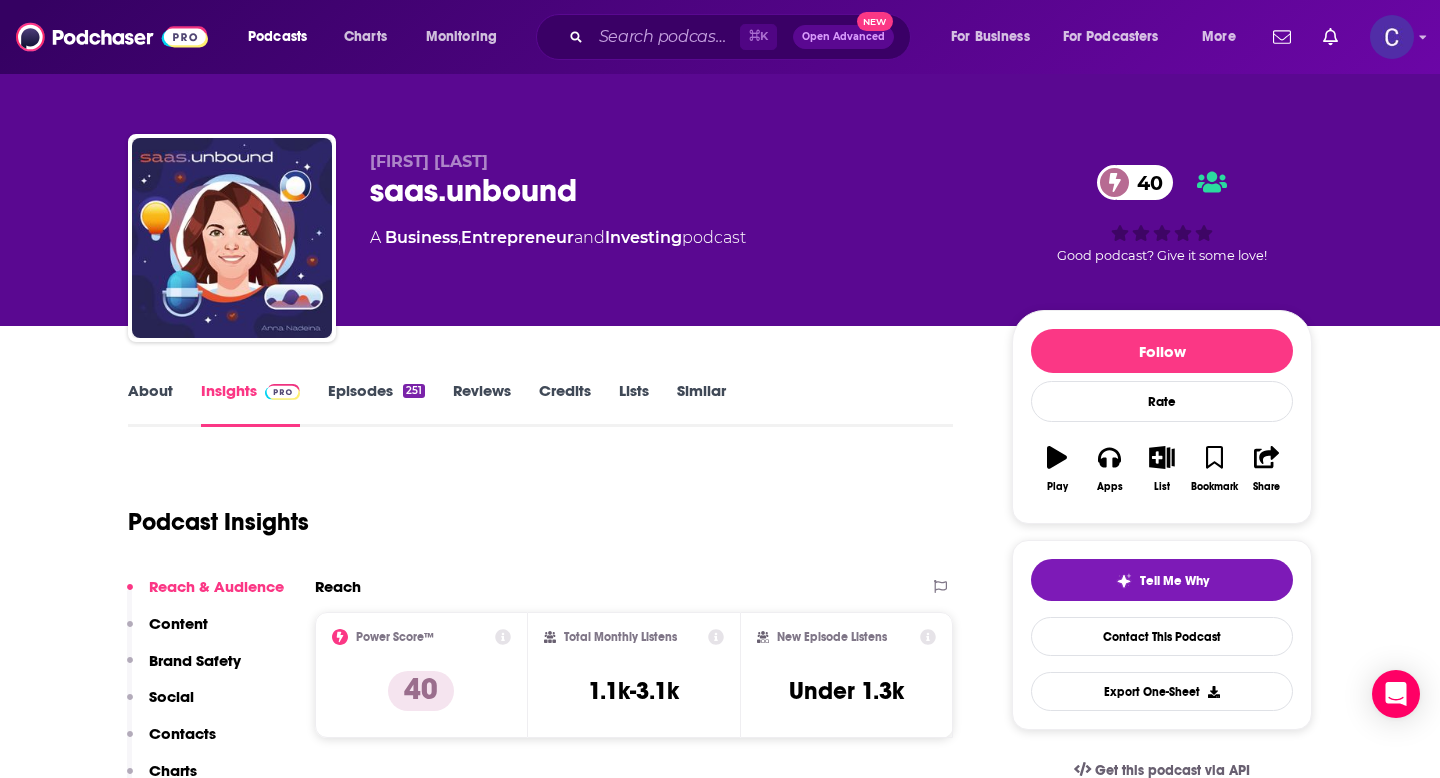 click on "Episodes 251" at bounding box center [376, 404] 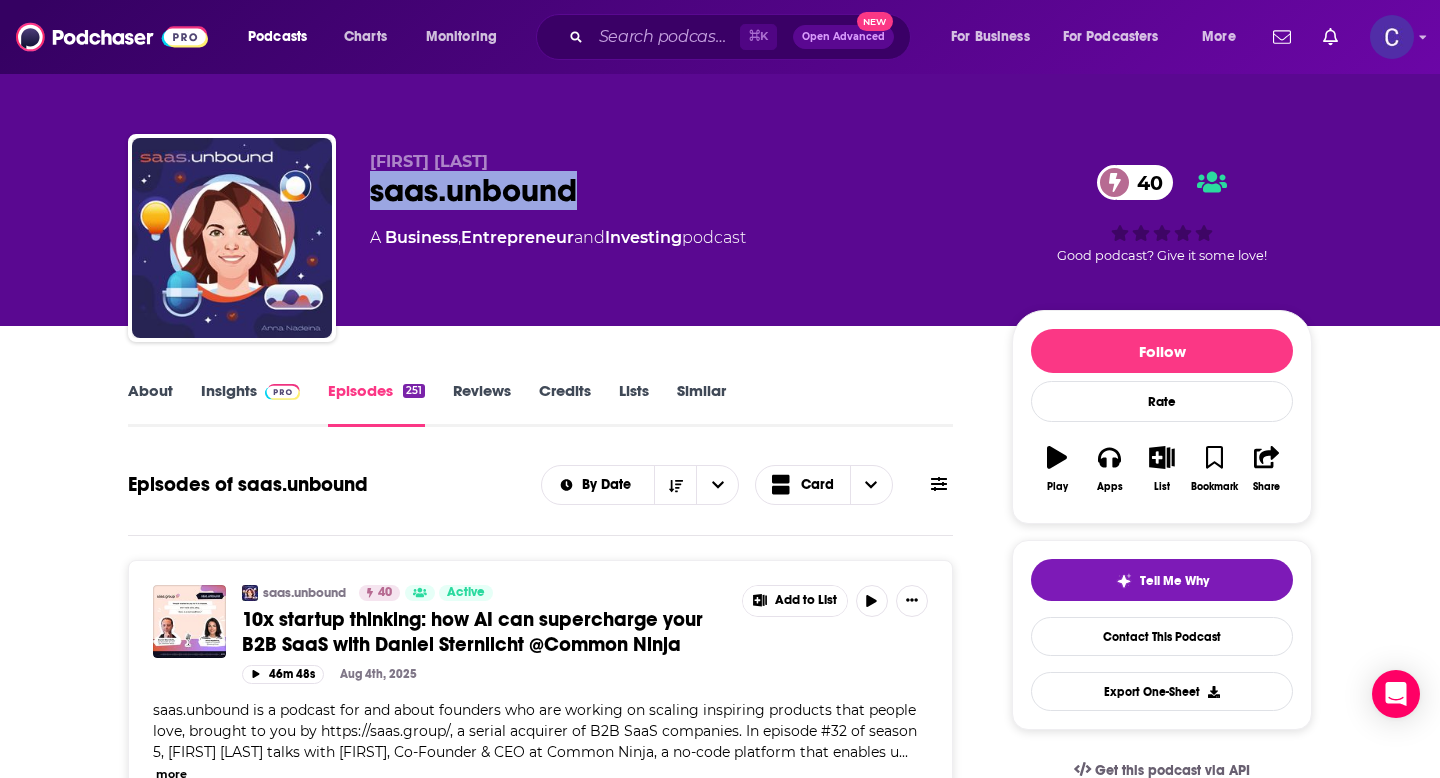 drag, startPoint x: 370, startPoint y: 194, endPoint x: 664, endPoint y: 207, distance: 294.28726 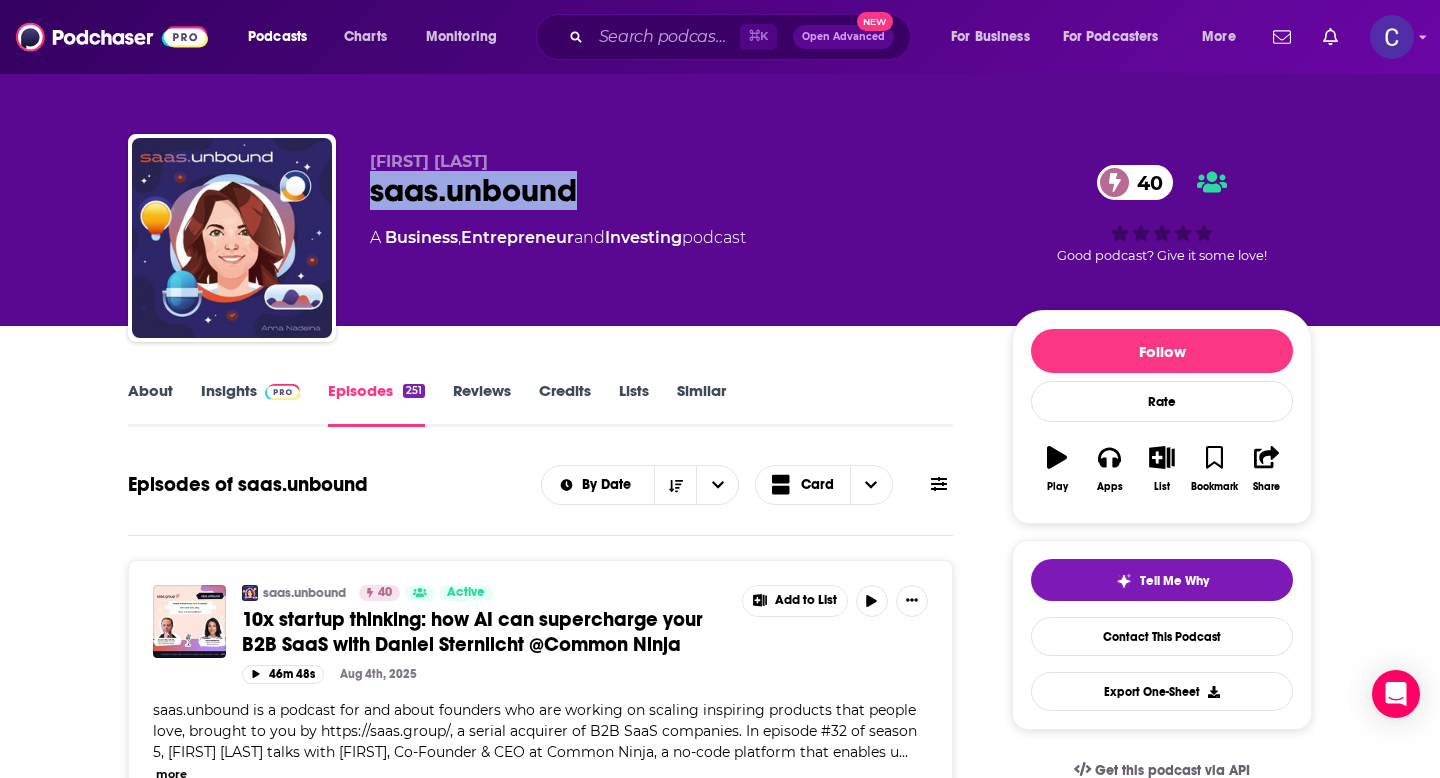 click on "Similar" at bounding box center [701, 404] 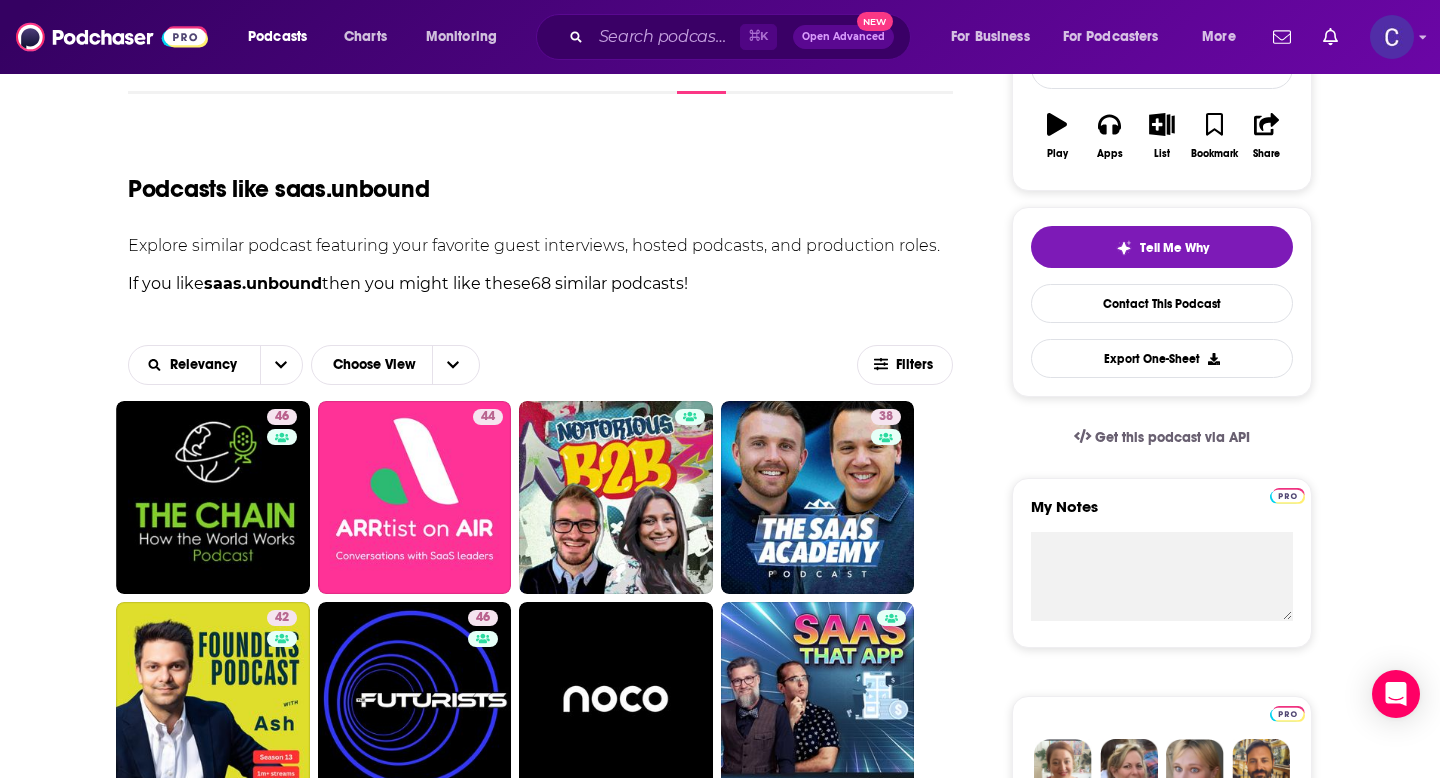 scroll, scrollTop: 397, scrollLeft: 0, axis: vertical 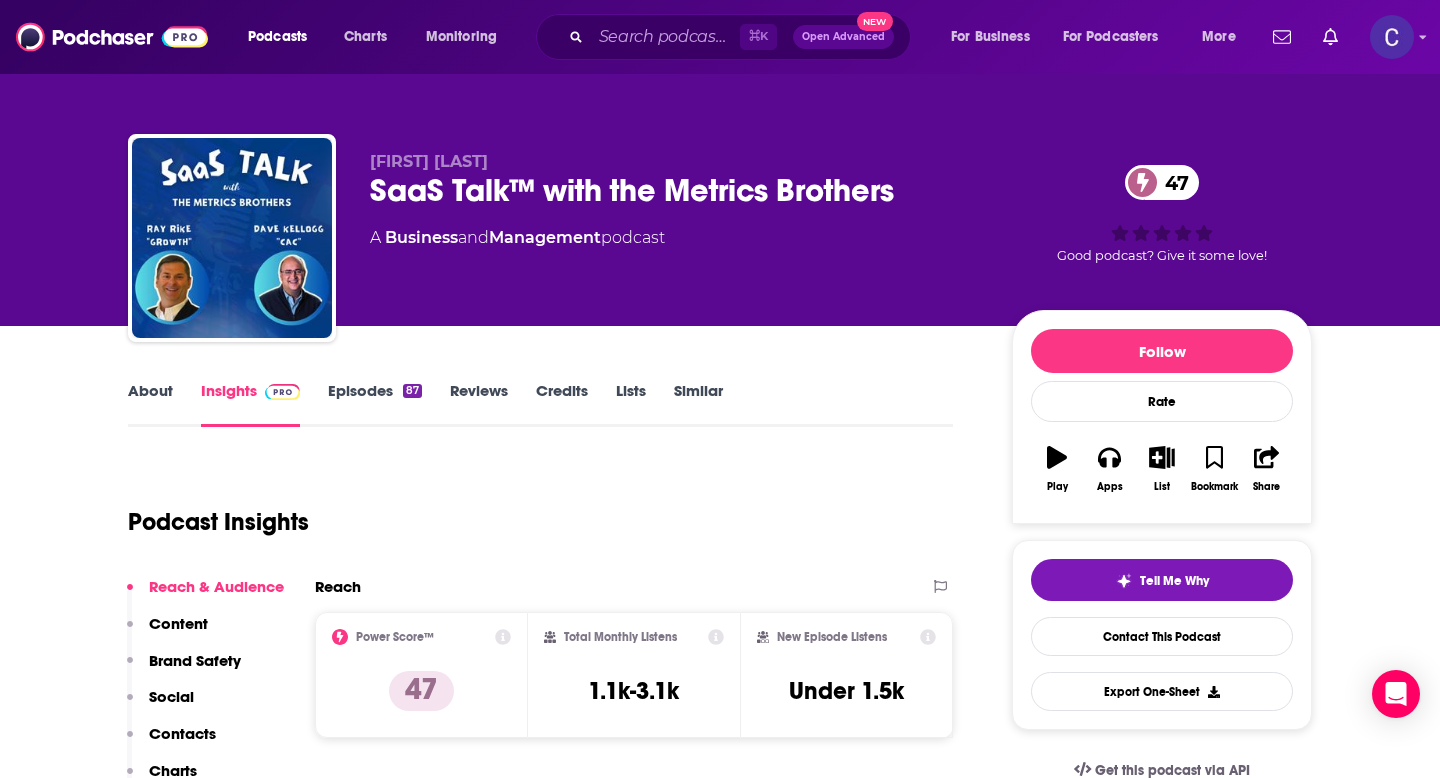 click on "Episodes 87" at bounding box center [375, 404] 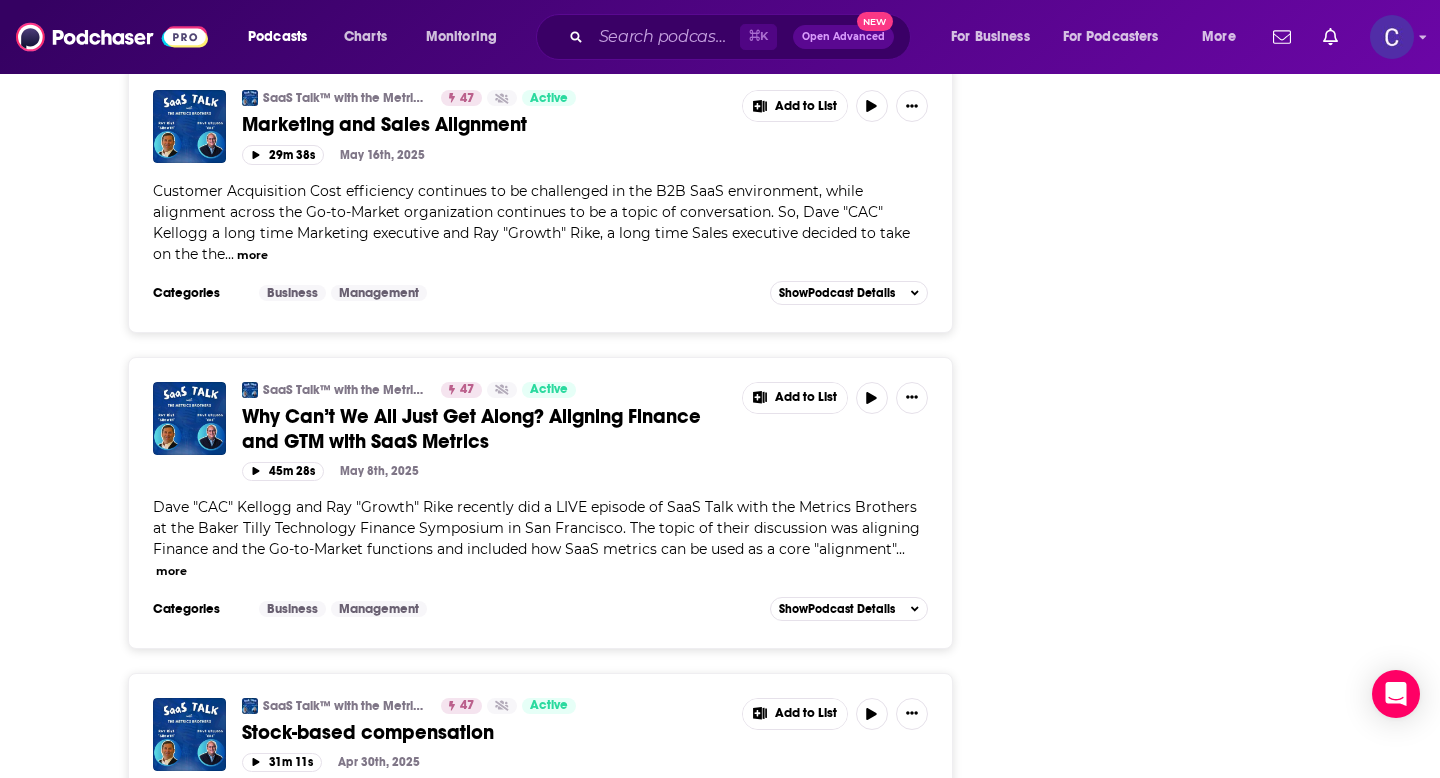 scroll, scrollTop: 3185, scrollLeft: 0, axis: vertical 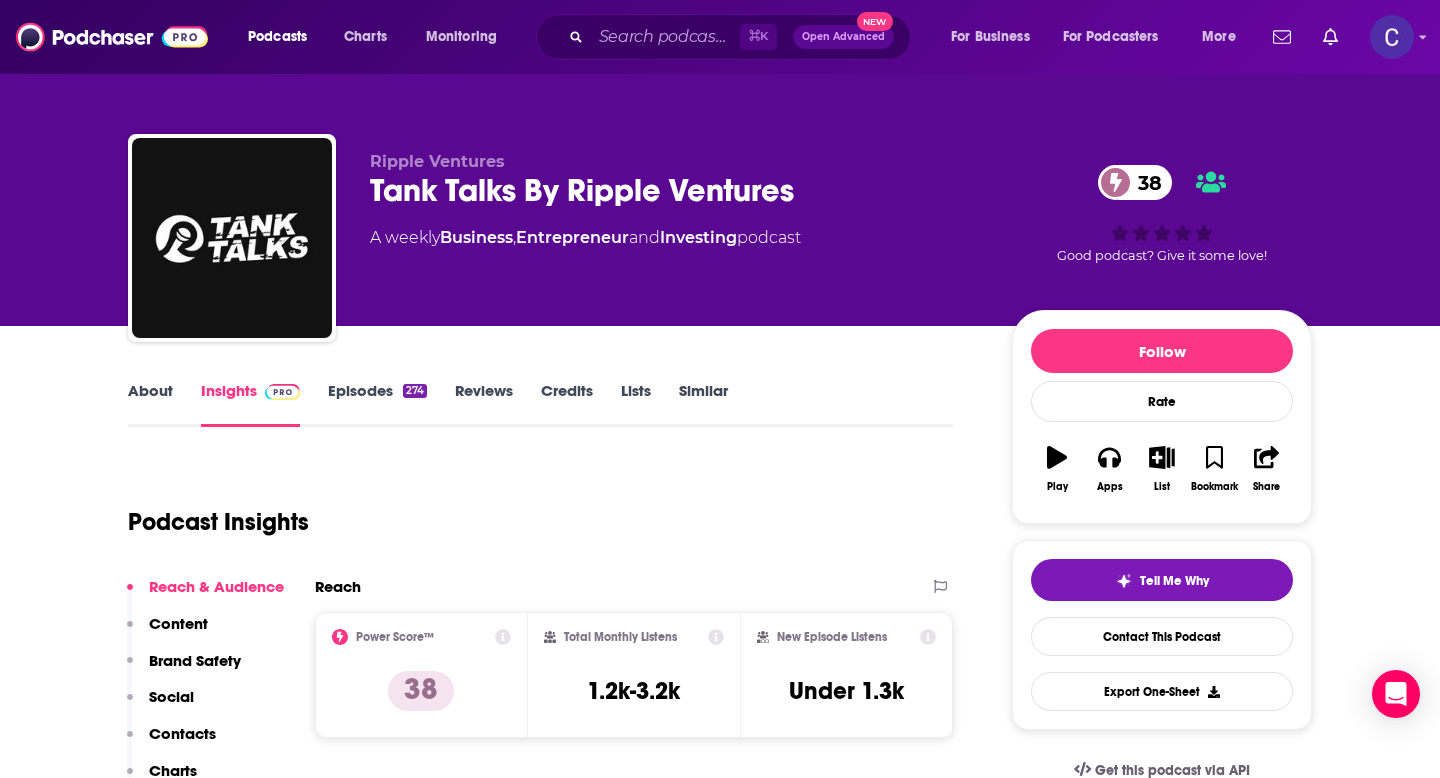 click on "About" at bounding box center (150, 404) 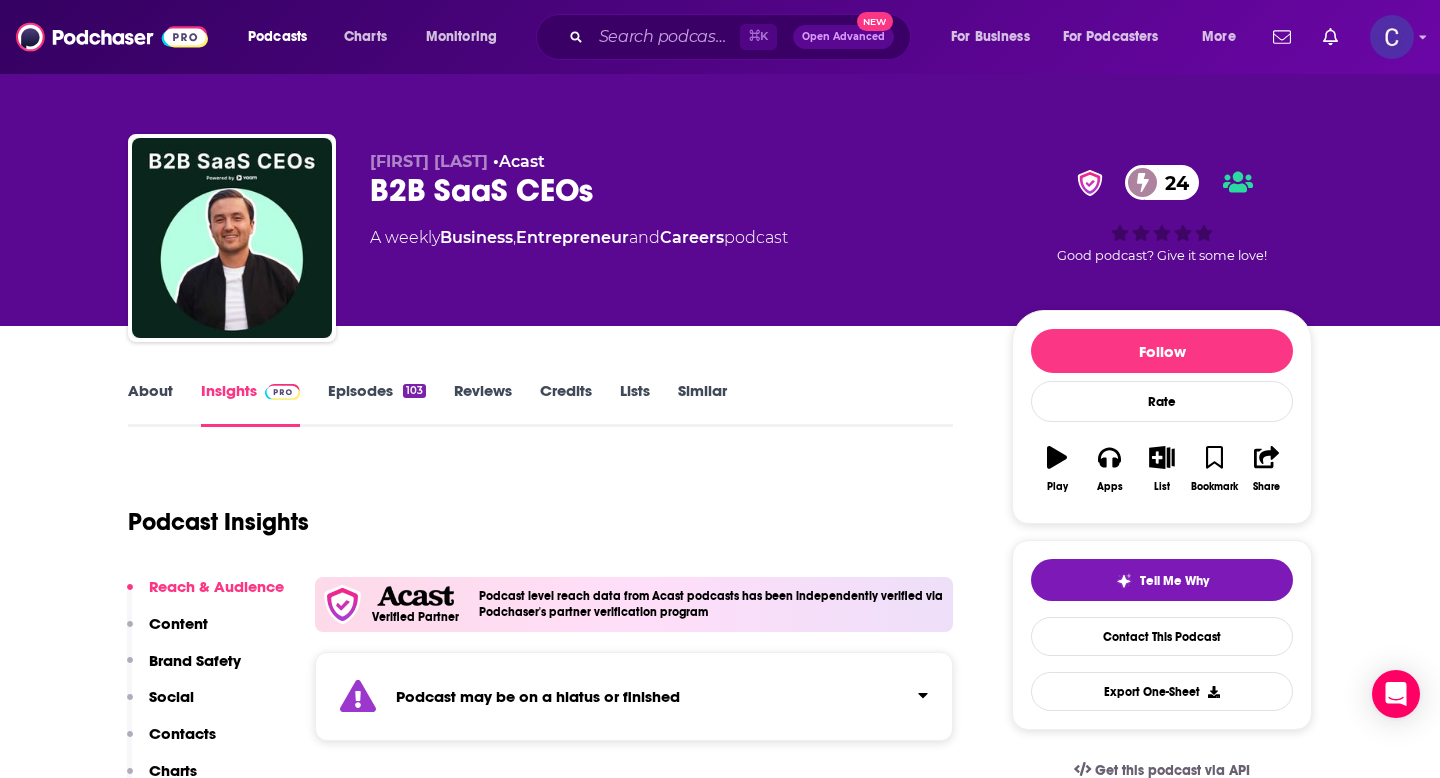 scroll, scrollTop: 0, scrollLeft: 0, axis: both 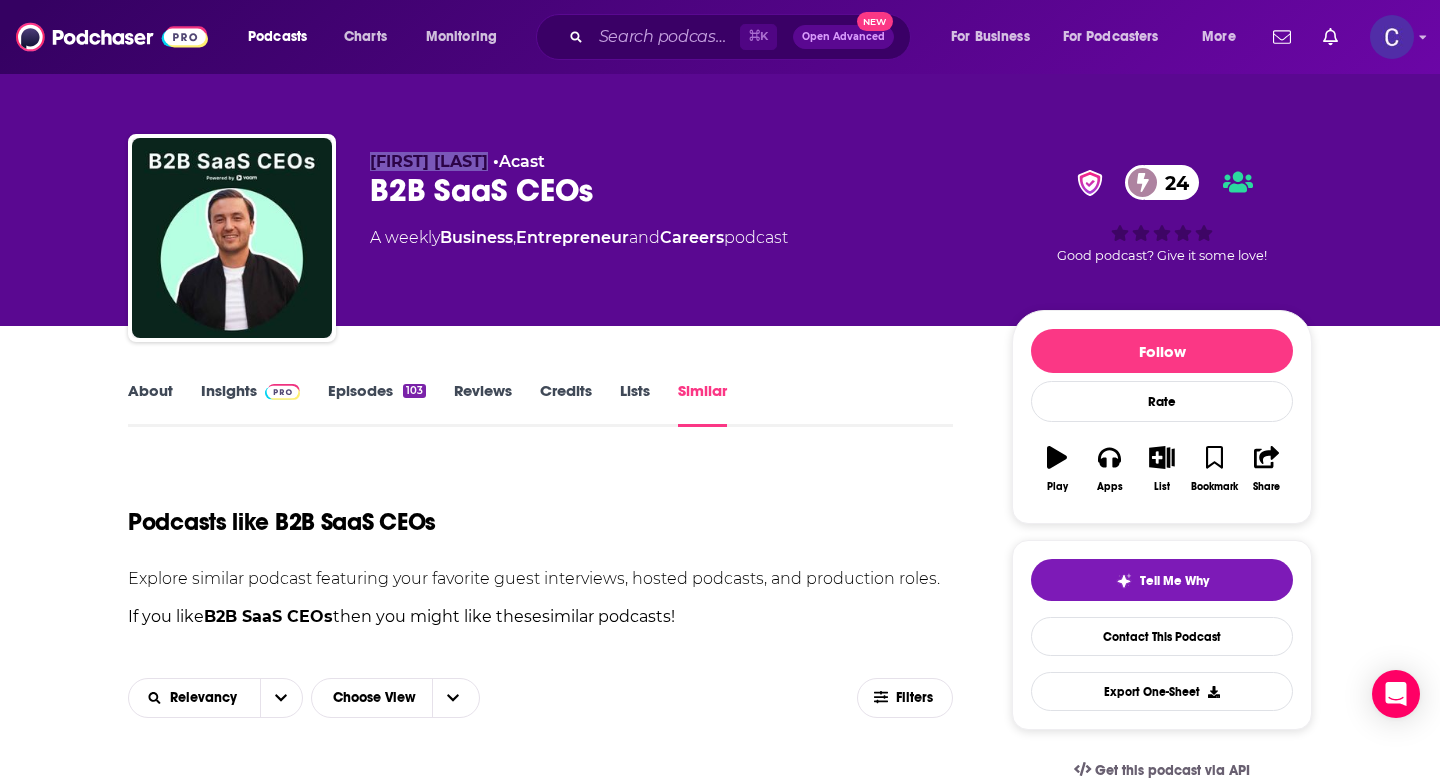 drag, startPoint x: 364, startPoint y: 144, endPoint x: 489, endPoint y: 166, distance: 126.921234 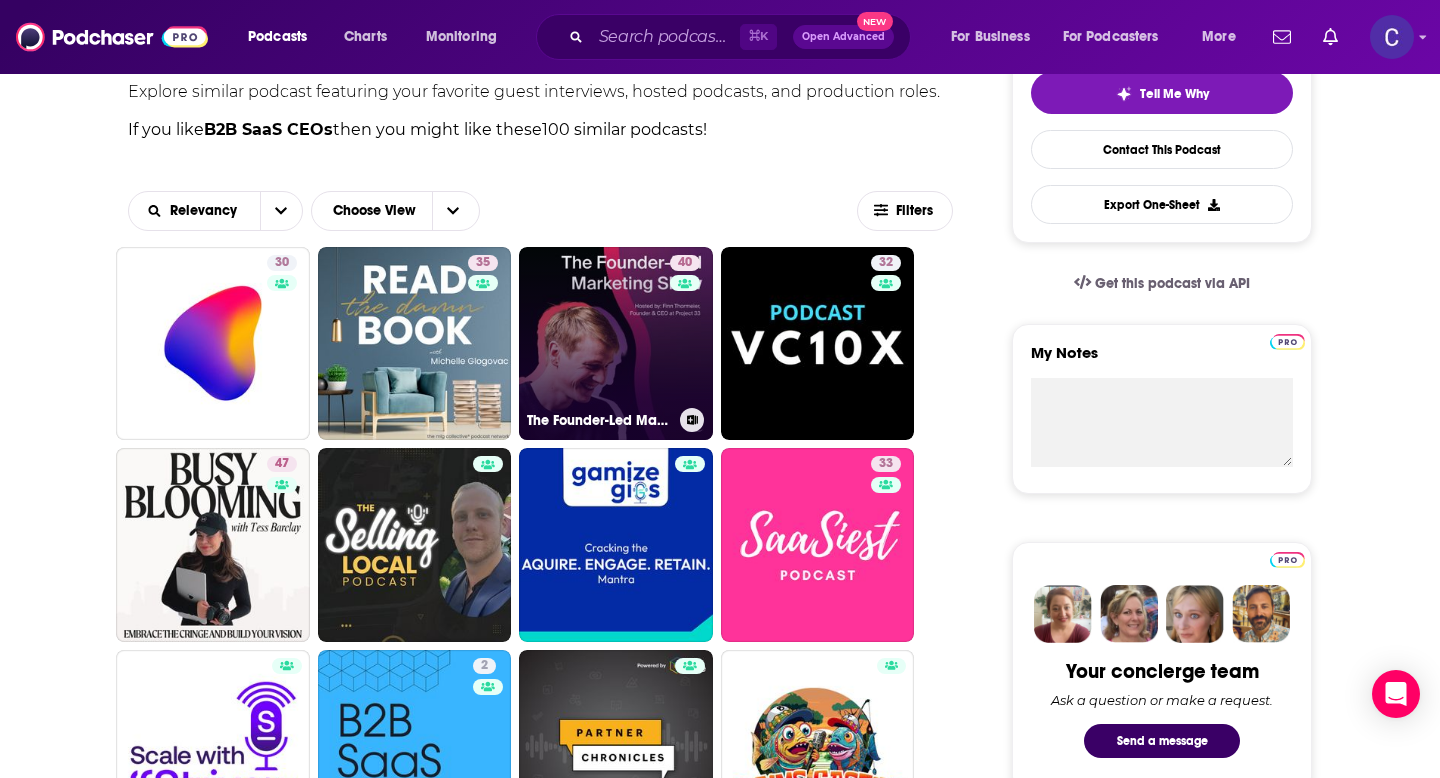 scroll, scrollTop: 490, scrollLeft: 0, axis: vertical 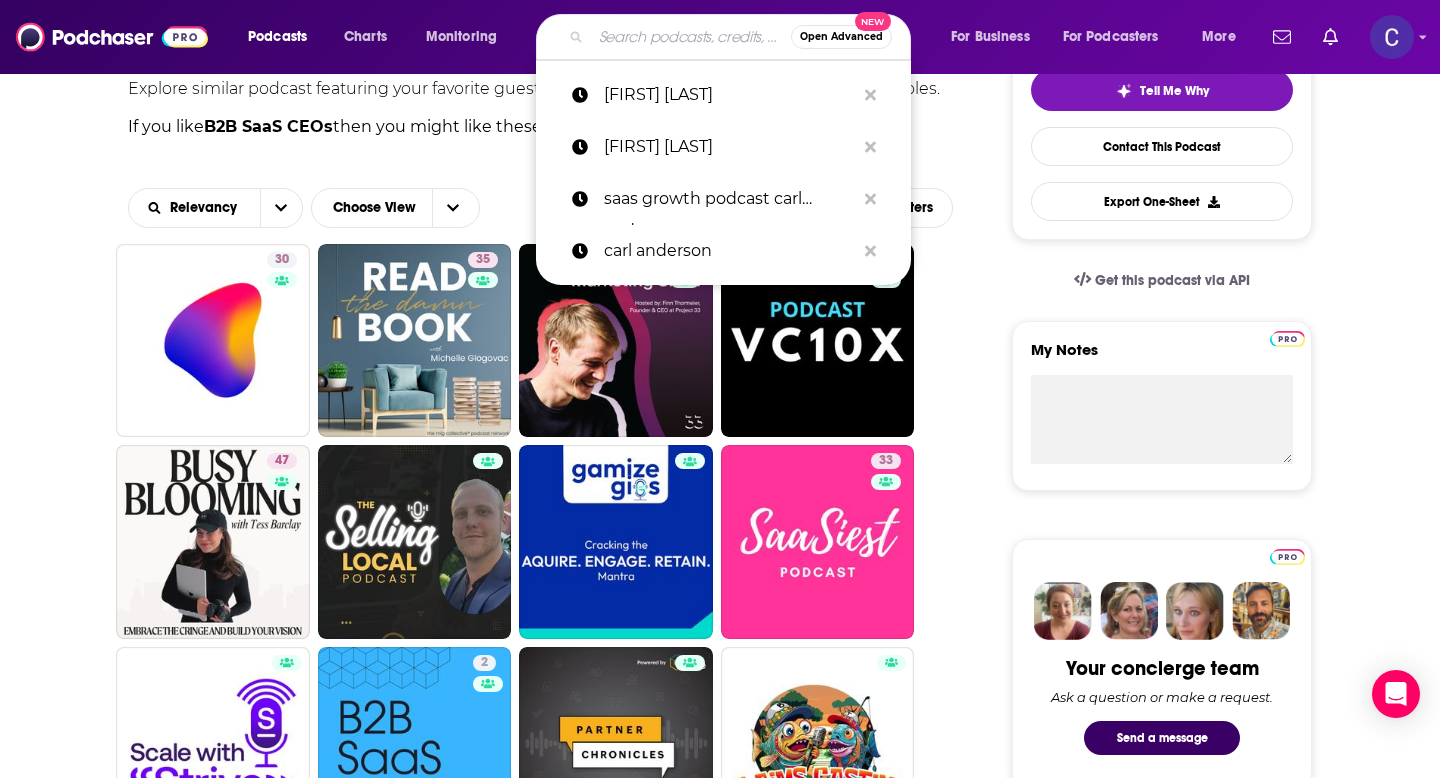 click at bounding box center [691, 37] 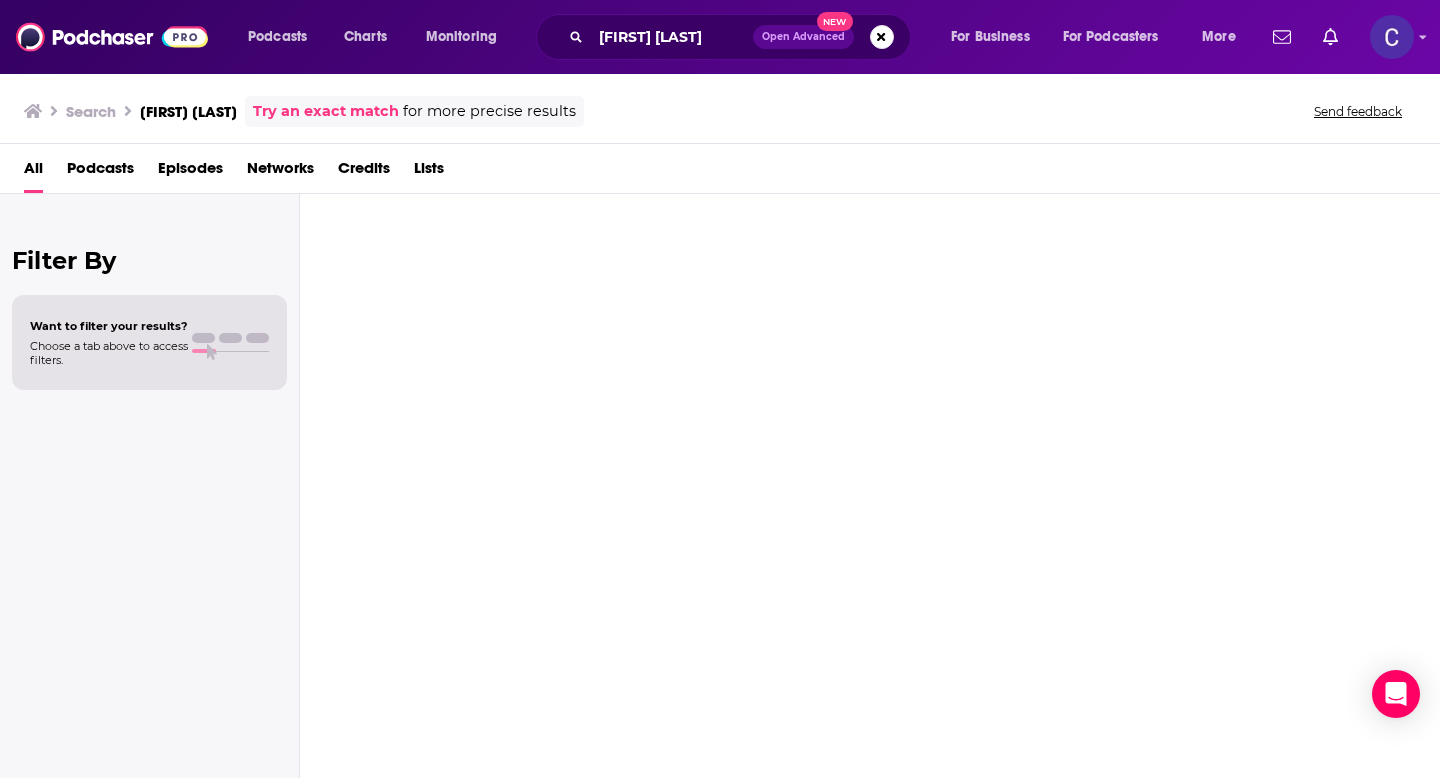 scroll, scrollTop: 0, scrollLeft: 0, axis: both 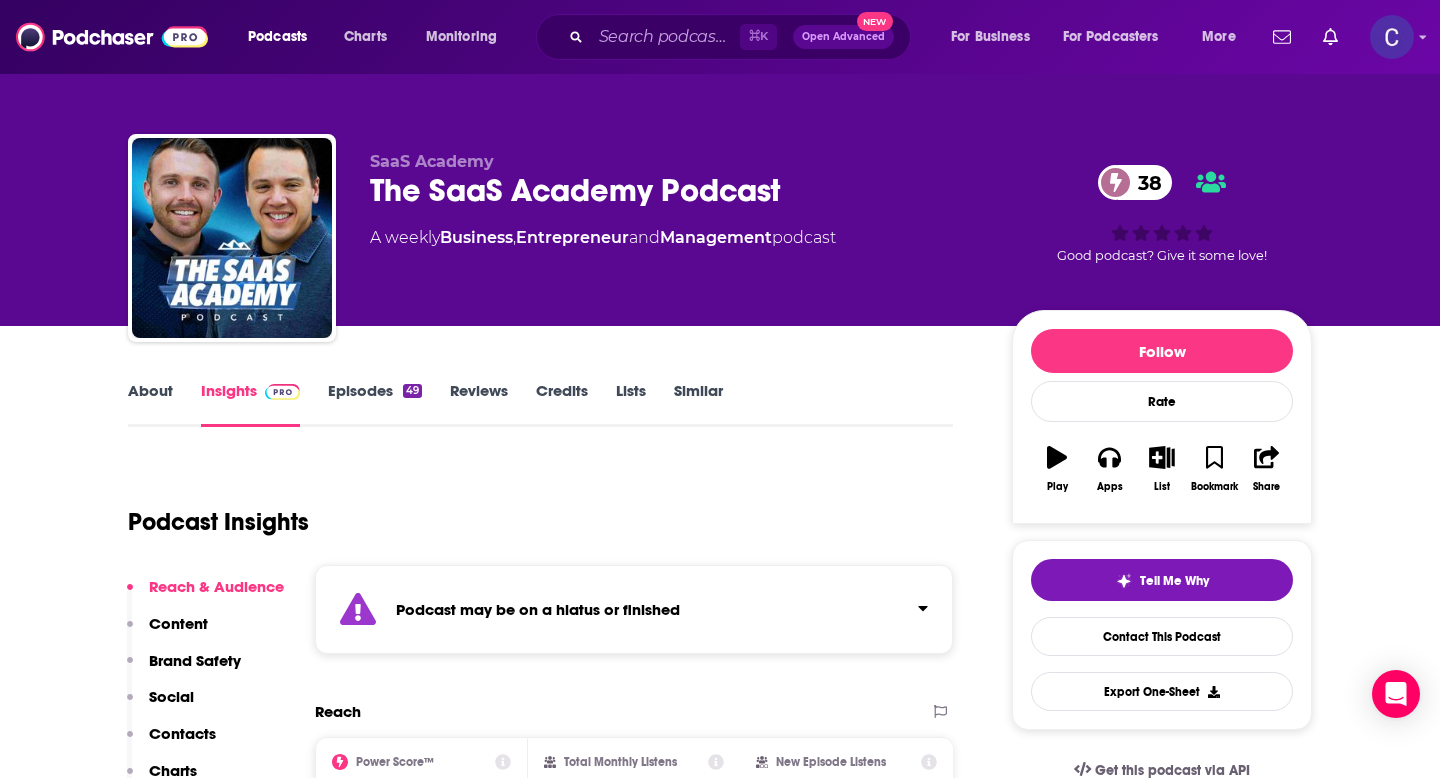 click on "Similar" at bounding box center (698, 404) 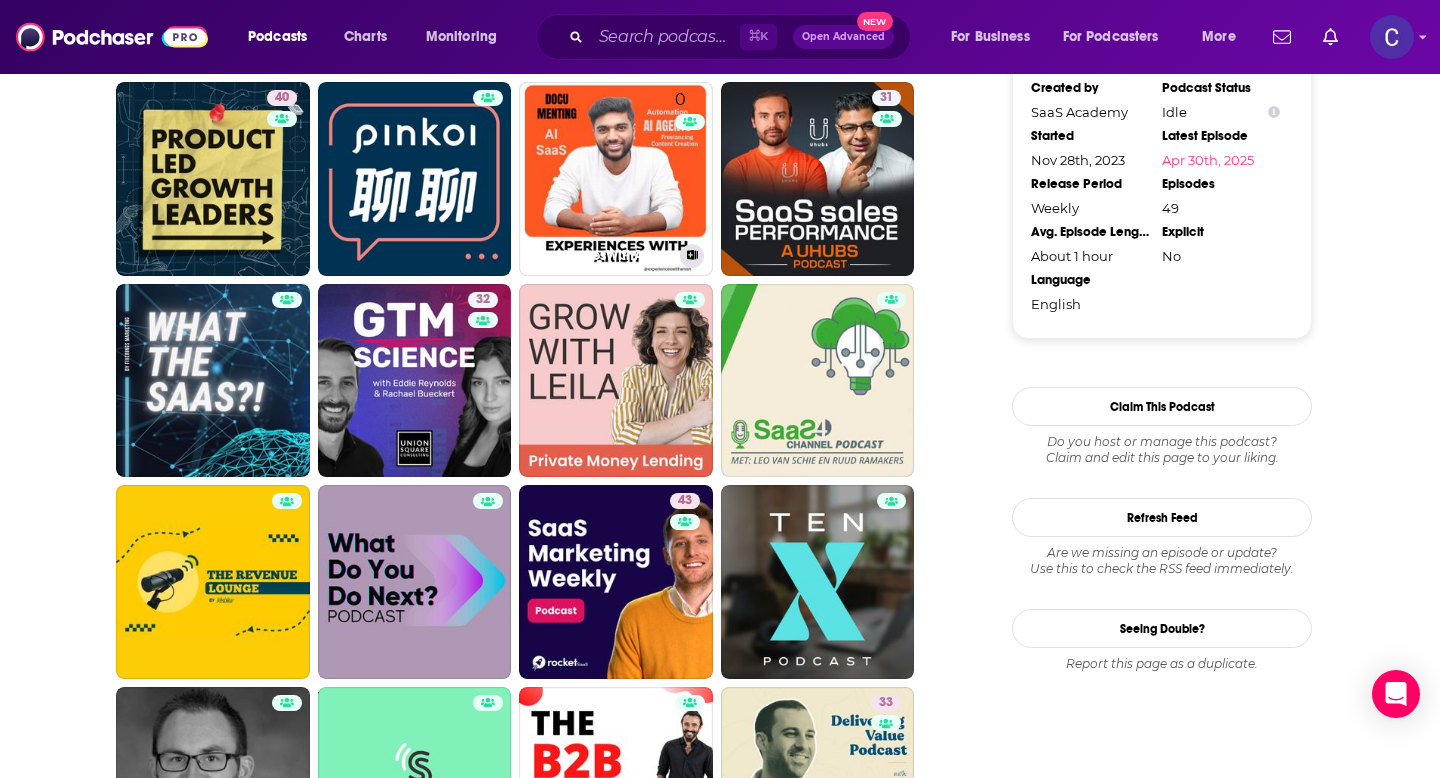 scroll, scrollTop: 1906, scrollLeft: 0, axis: vertical 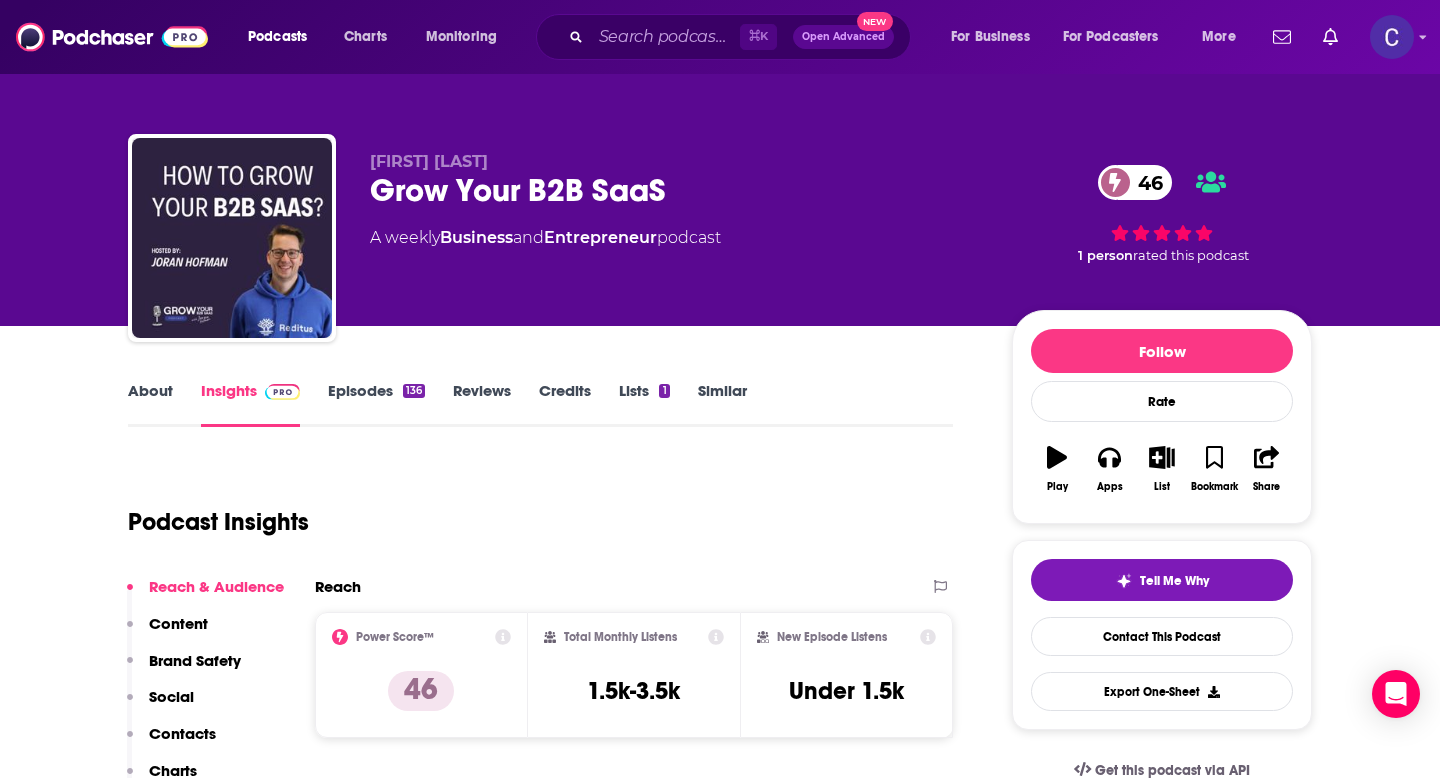 click on "Episodes 136" at bounding box center [376, 404] 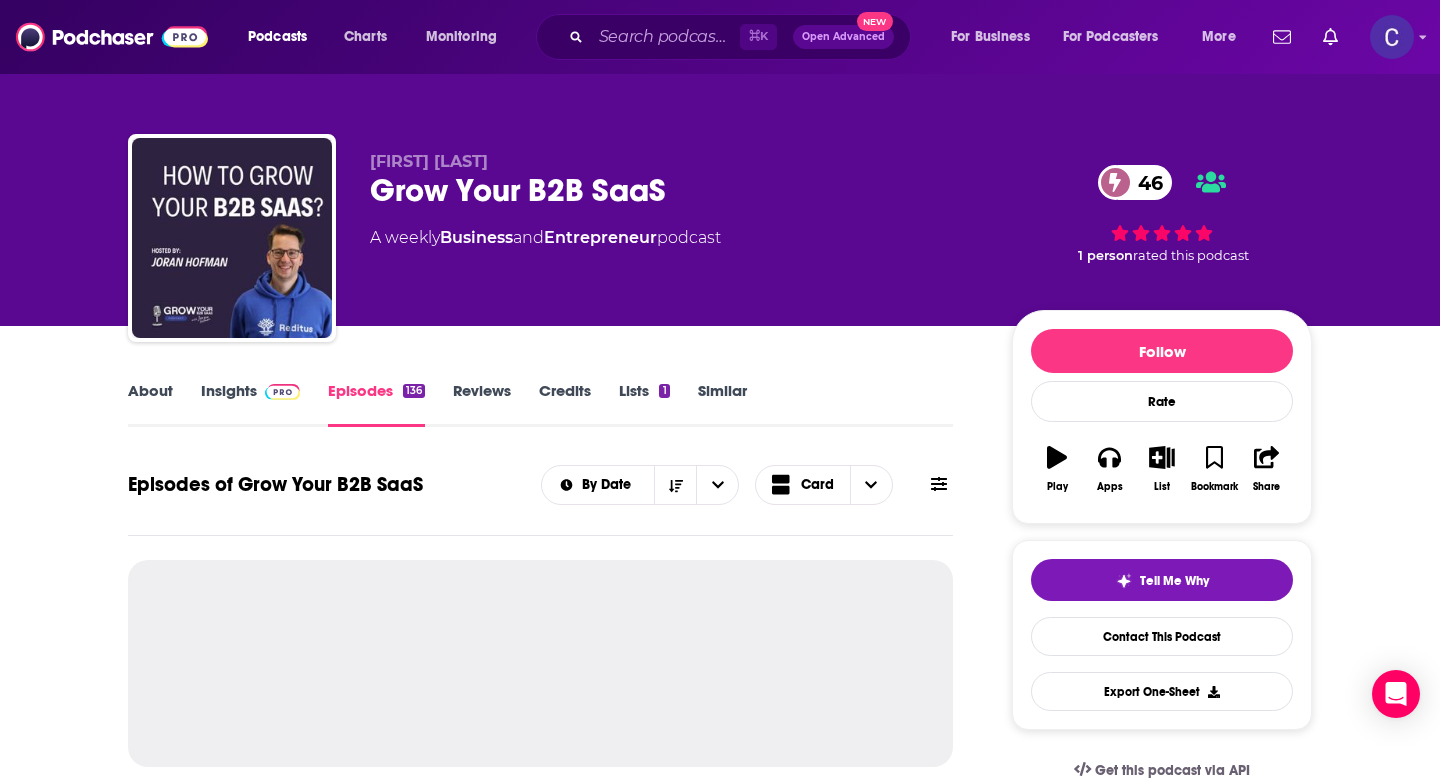 click on "[FIRST] [LAST] Grow Your B2B SaaS 46 A weekly Business and Entrepreneur podcast" at bounding box center (675, 232) 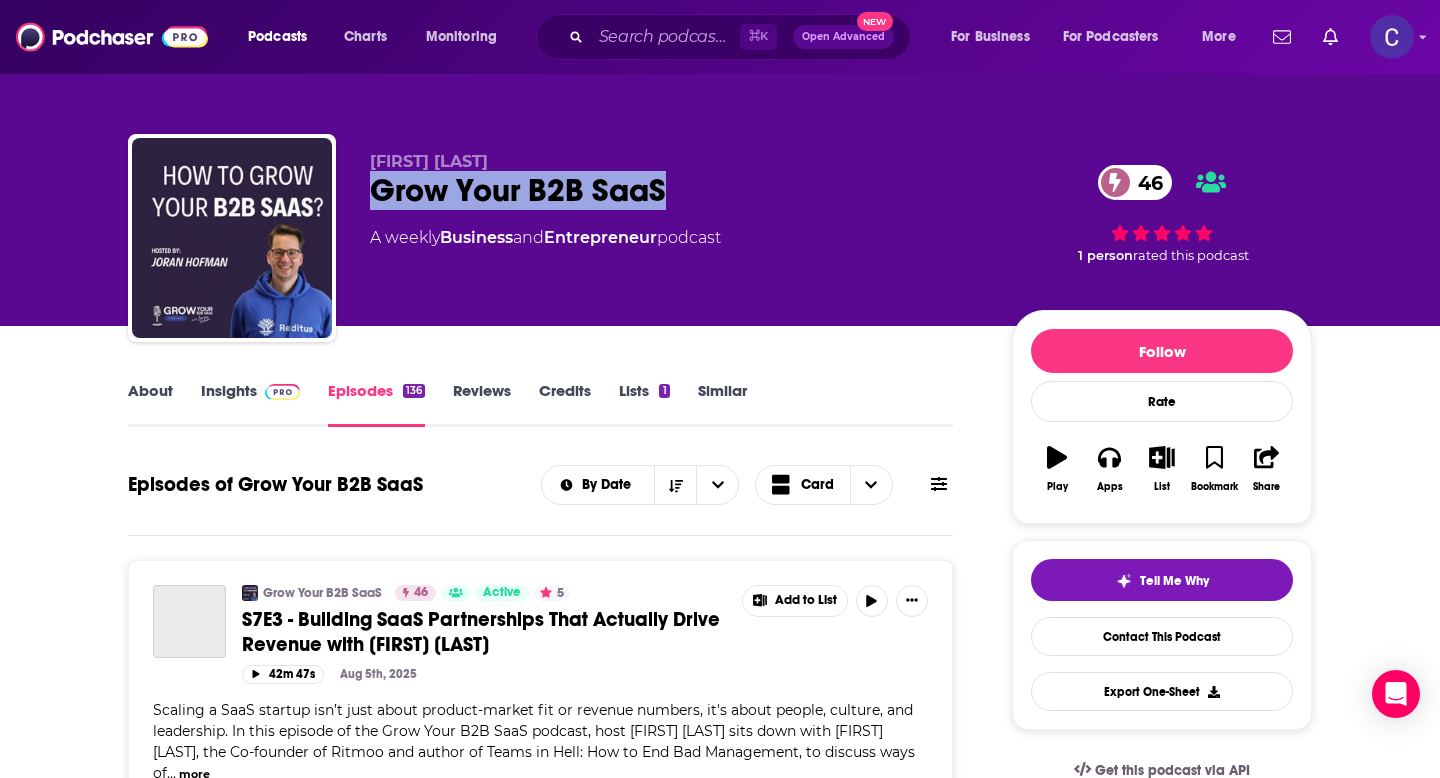drag, startPoint x: 374, startPoint y: 195, endPoint x: 814, endPoint y: 196, distance: 440.00113 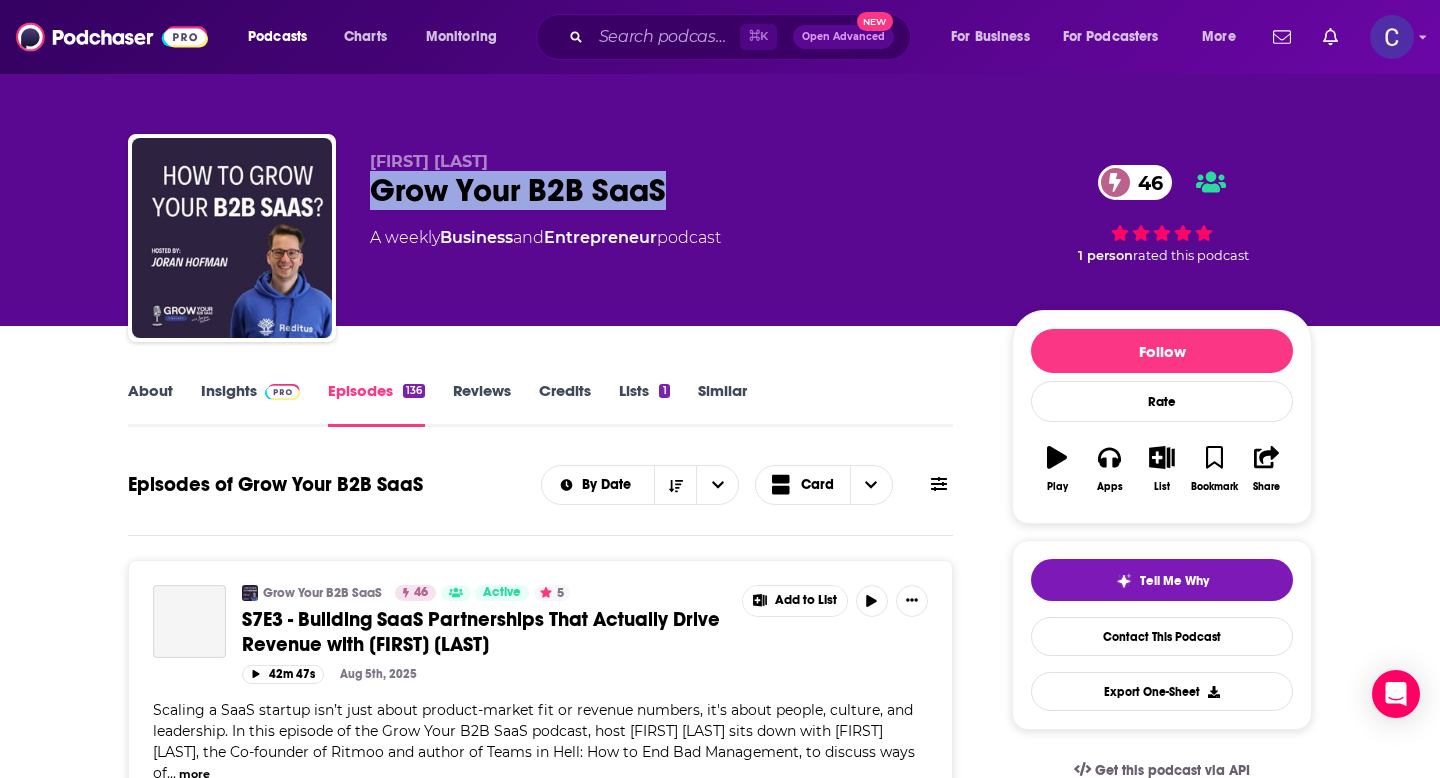 copy on "Grow Your B2B SaaS" 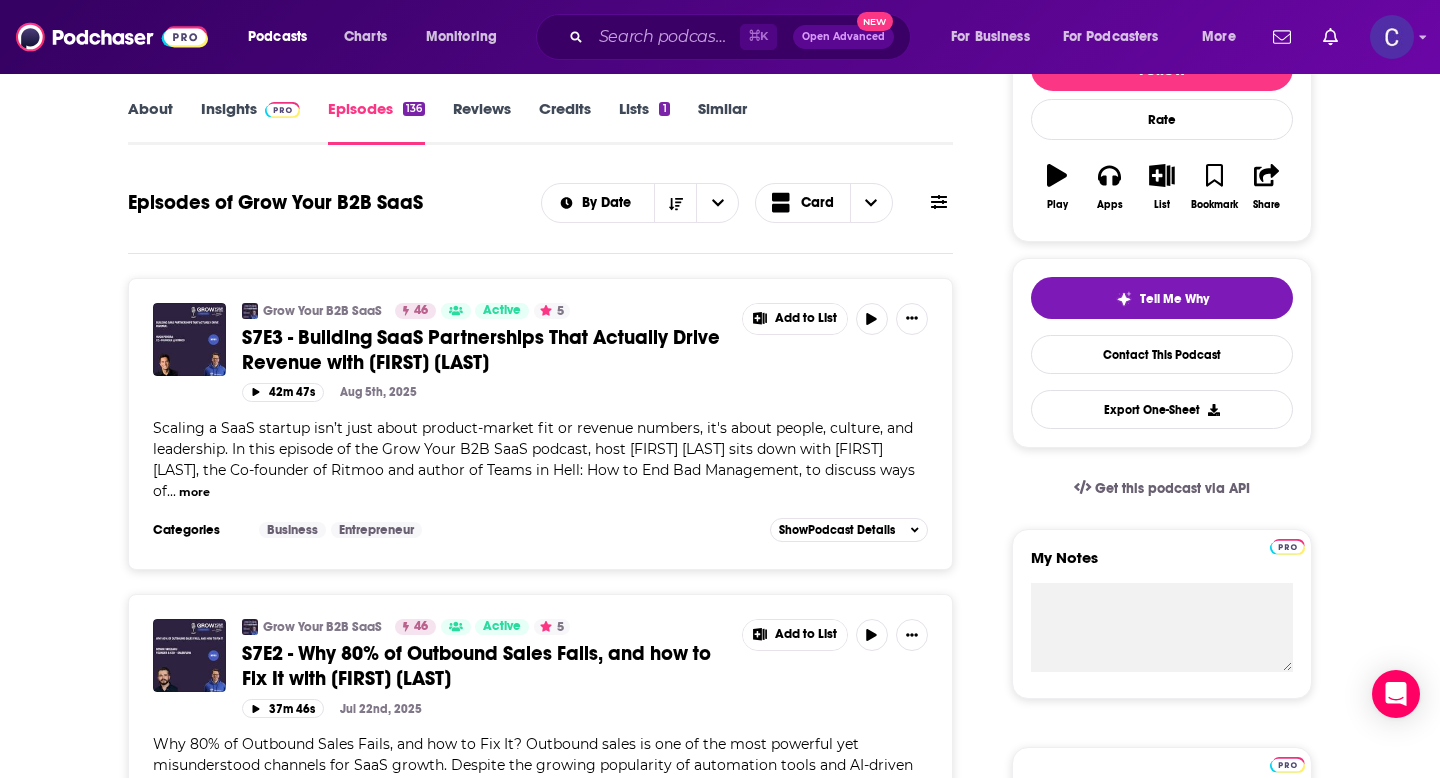 scroll, scrollTop: 267, scrollLeft: 0, axis: vertical 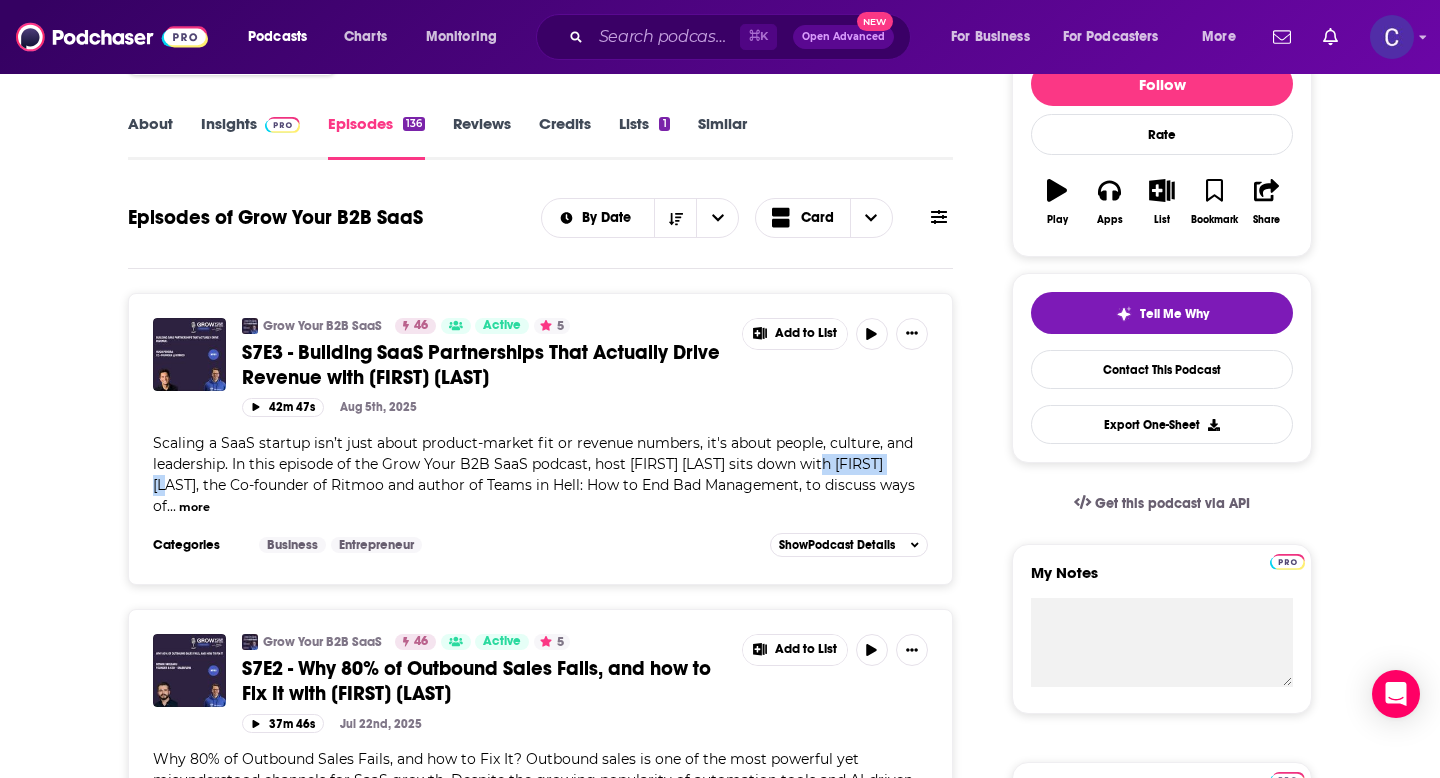 drag, startPoint x: 839, startPoint y: 469, endPoint x: 200, endPoint y: 487, distance: 639.2535 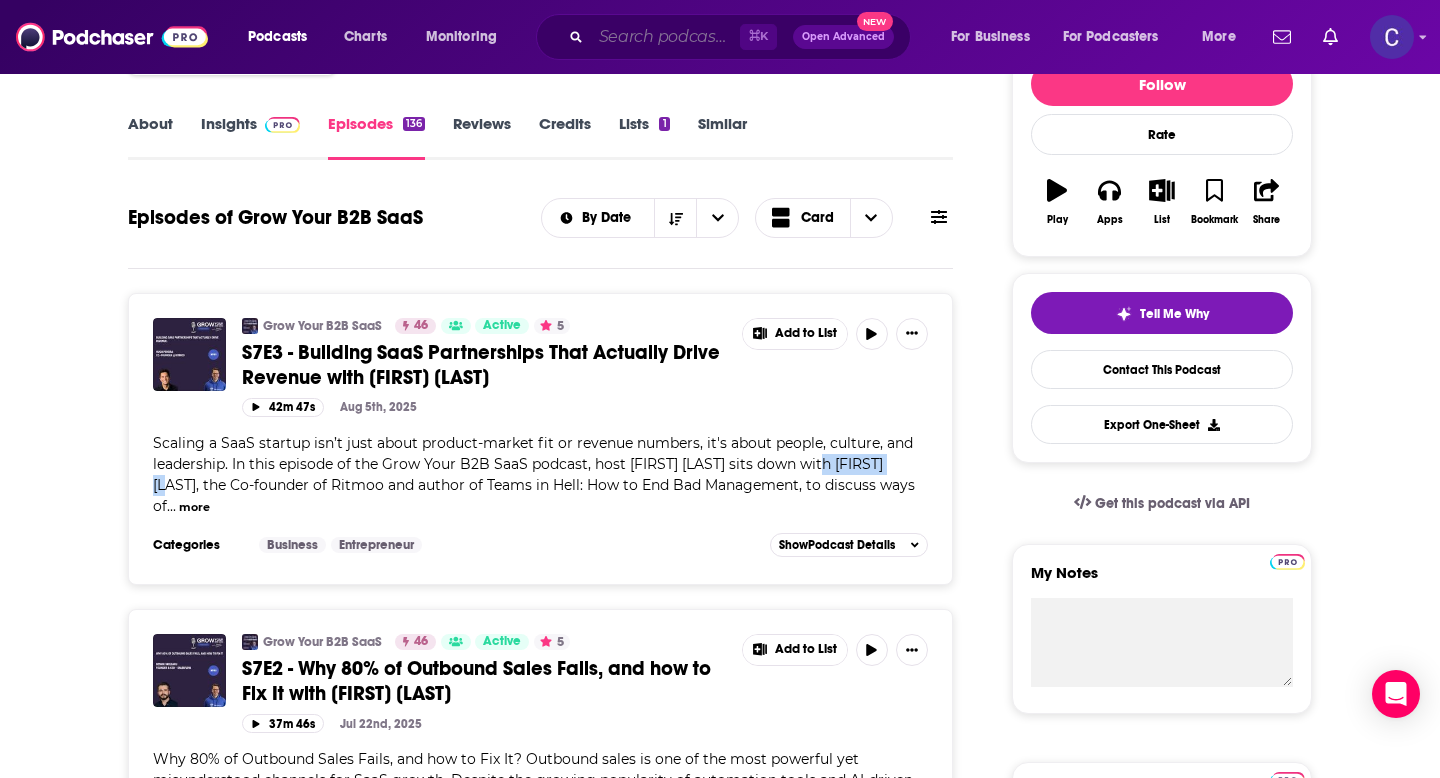 click at bounding box center [665, 37] 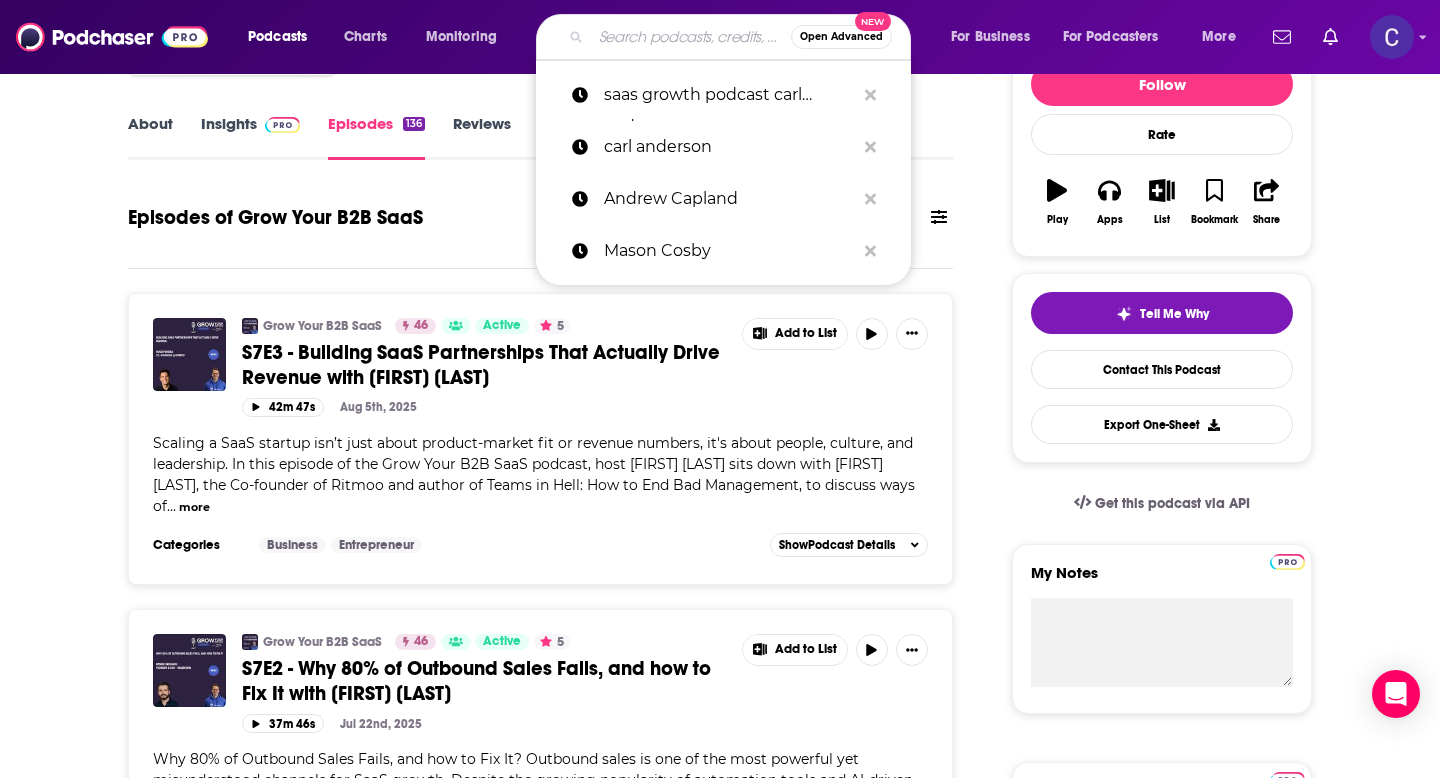 paste on "[NAME] [LAST]" 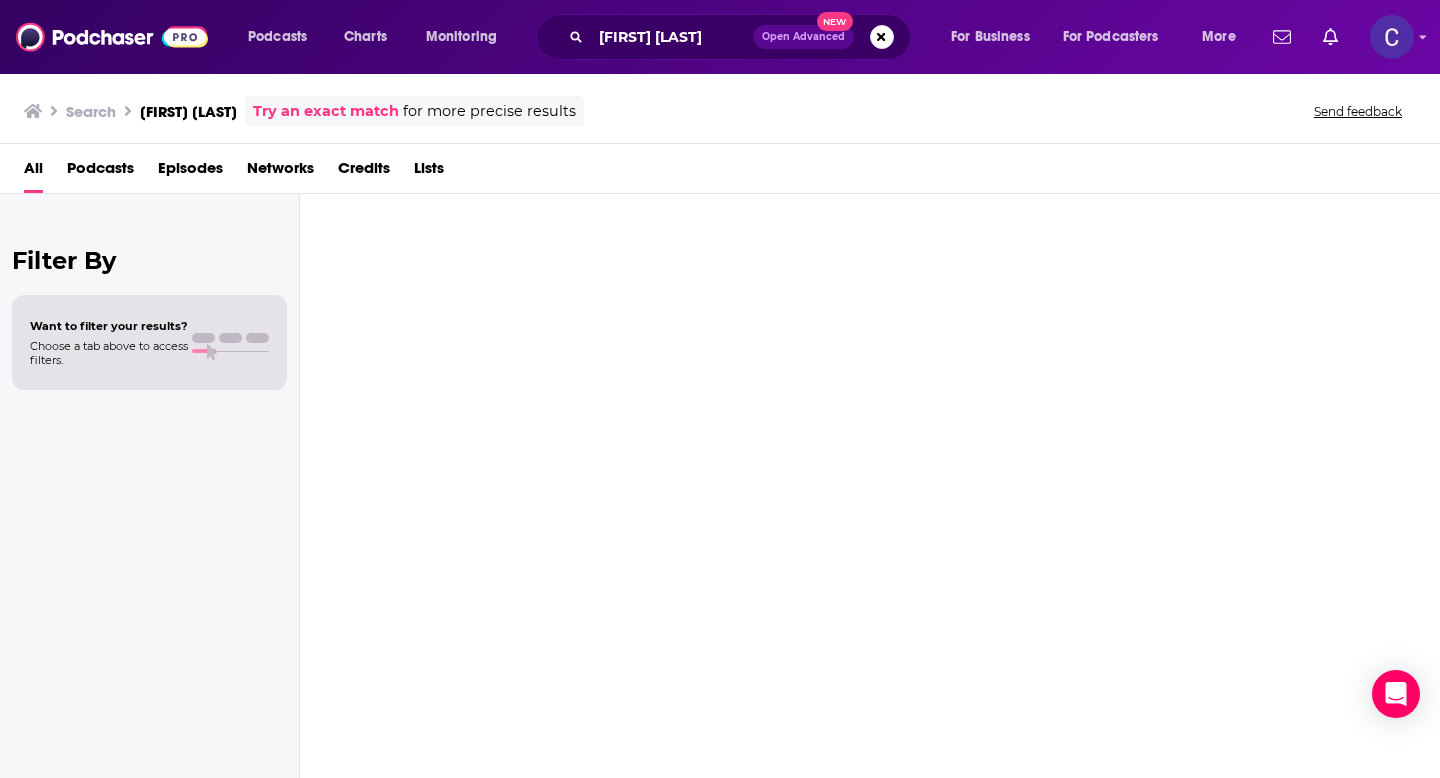 scroll, scrollTop: 0, scrollLeft: 0, axis: both 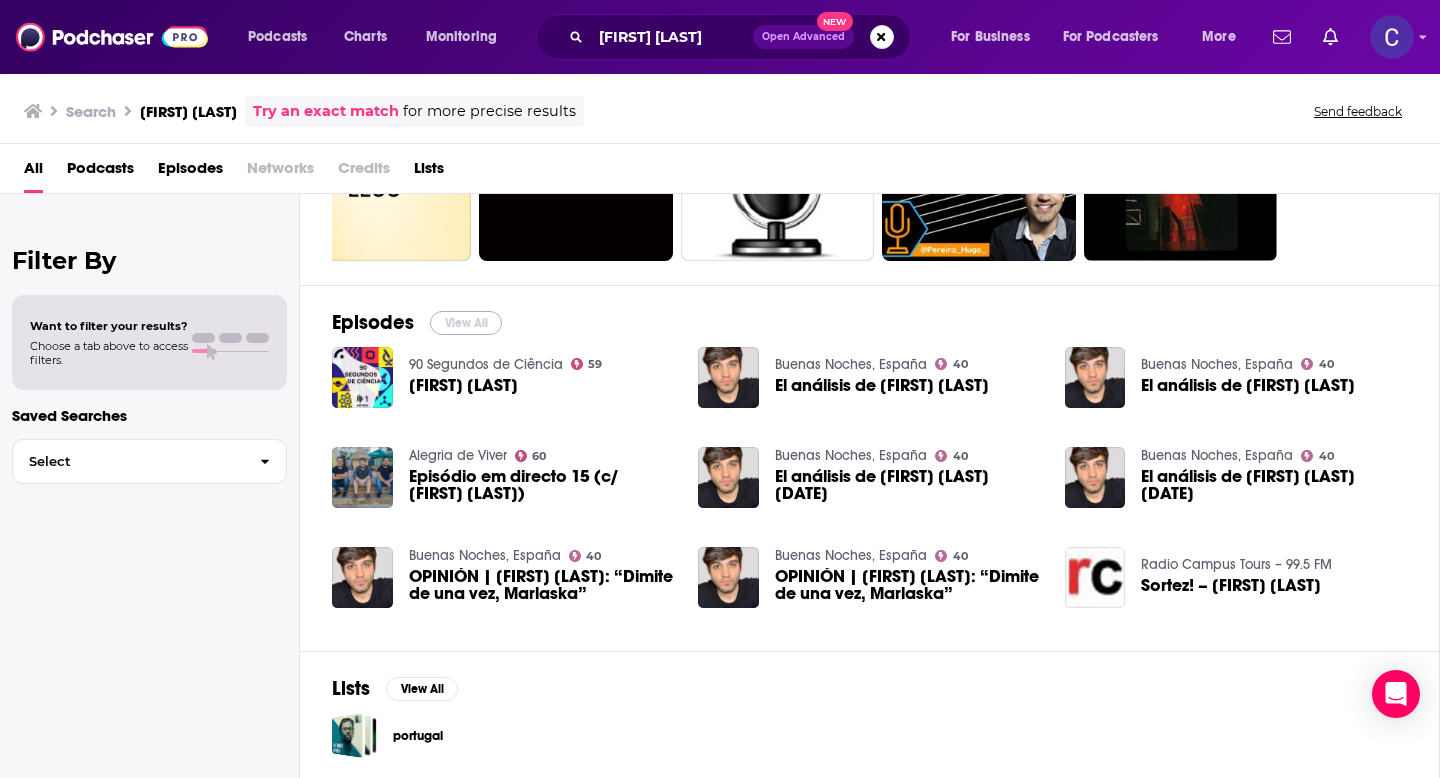 click on "View All" at bounding box center (466, 323) 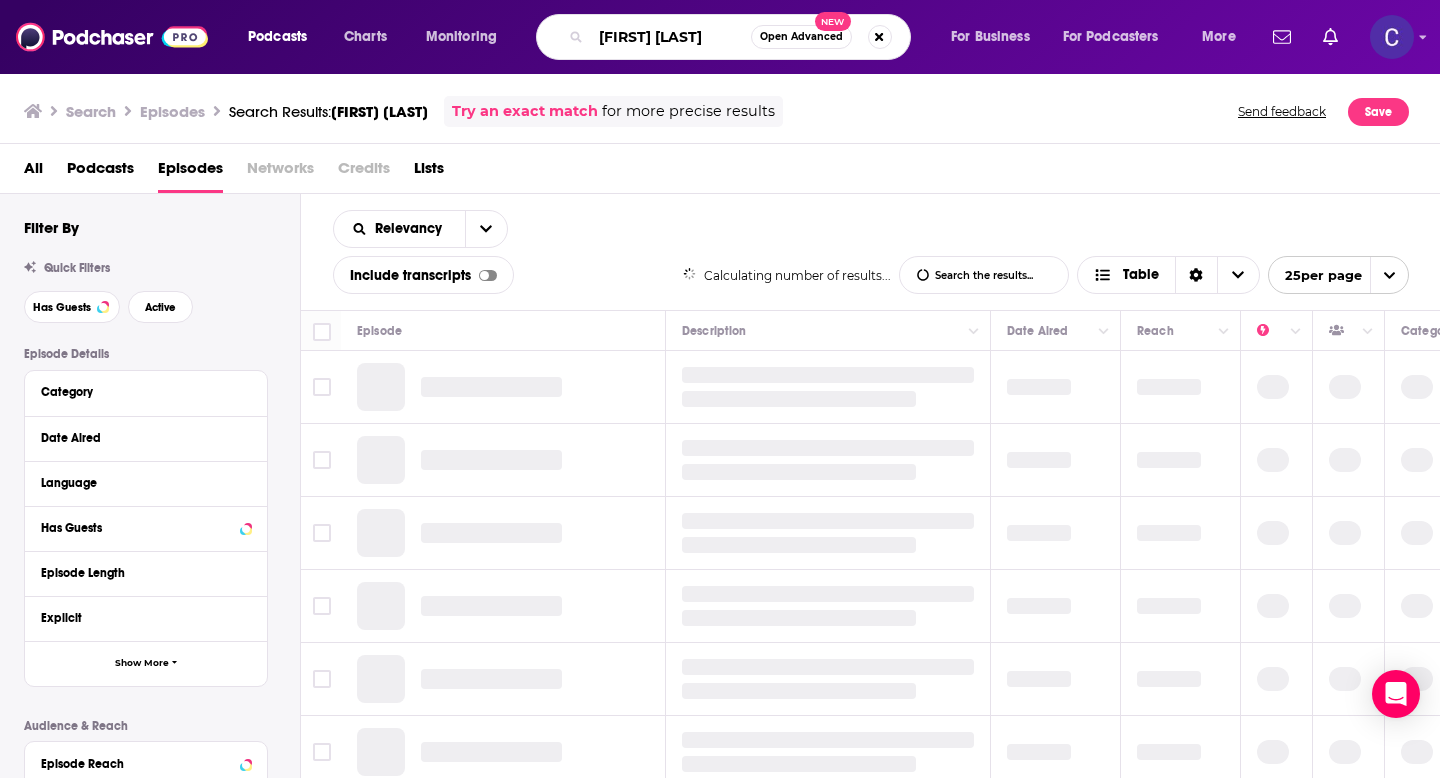 click on "[NAME] [LAST]" at bounding box center [671, 37] 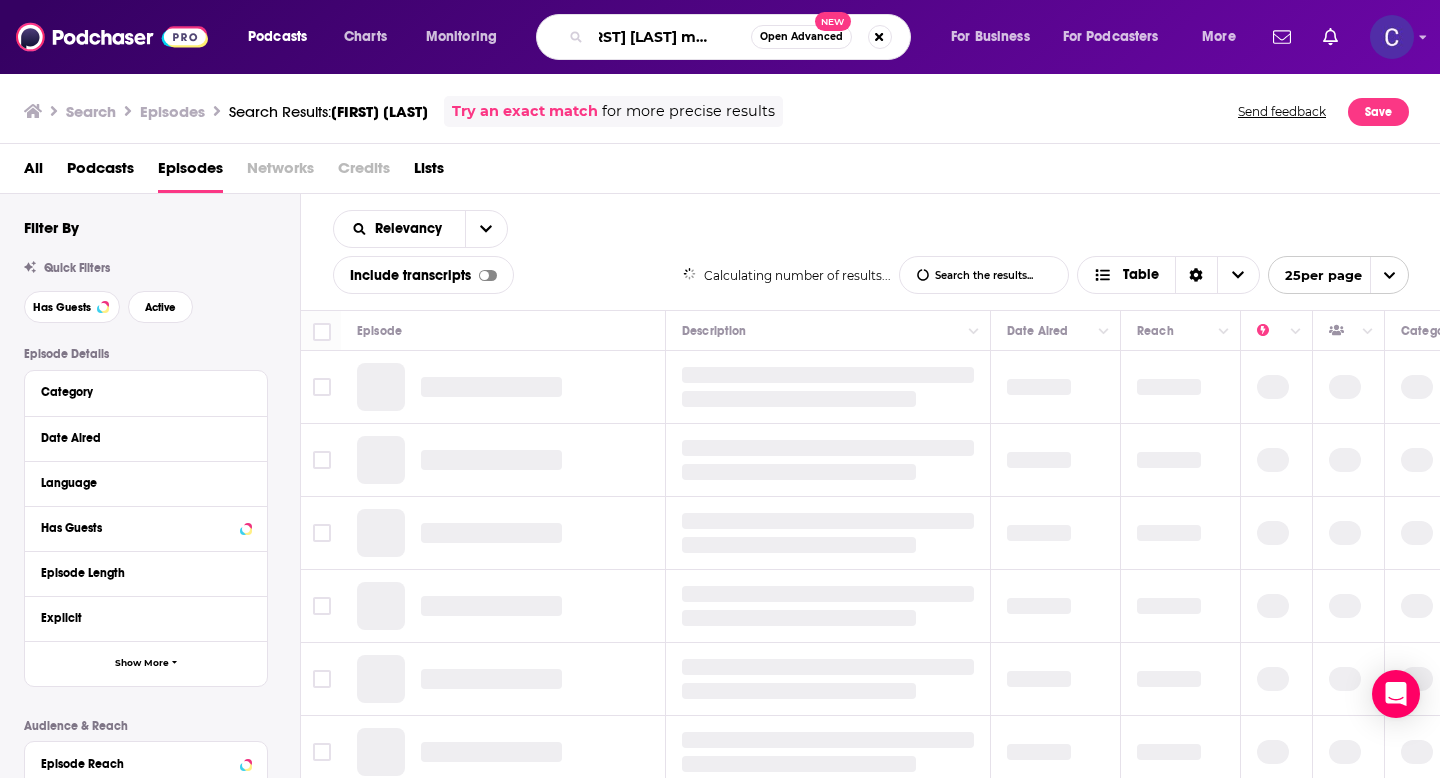 scroll, scrollTop: 0, scrollLeft: 35, axis: horizontal 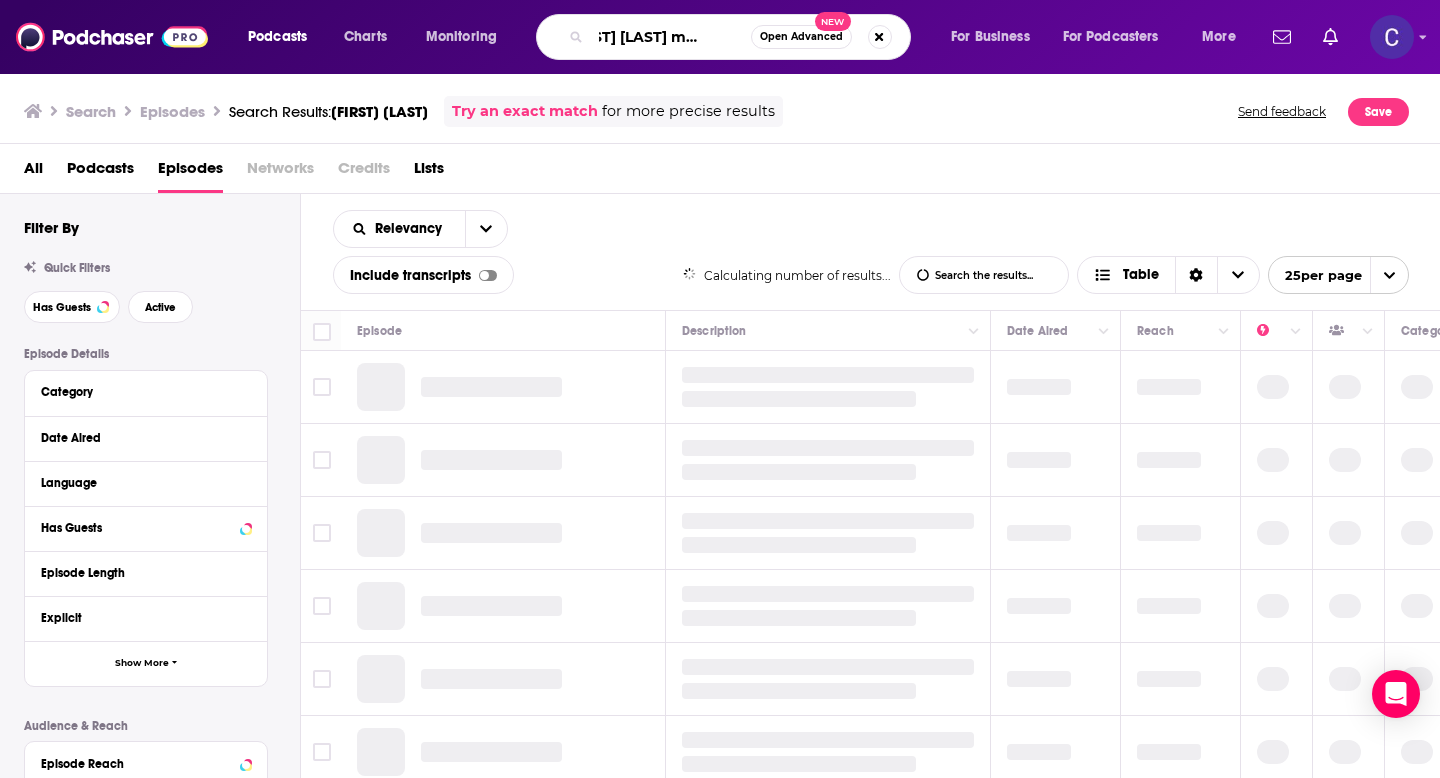 type on "Hugo Pereira marketing" 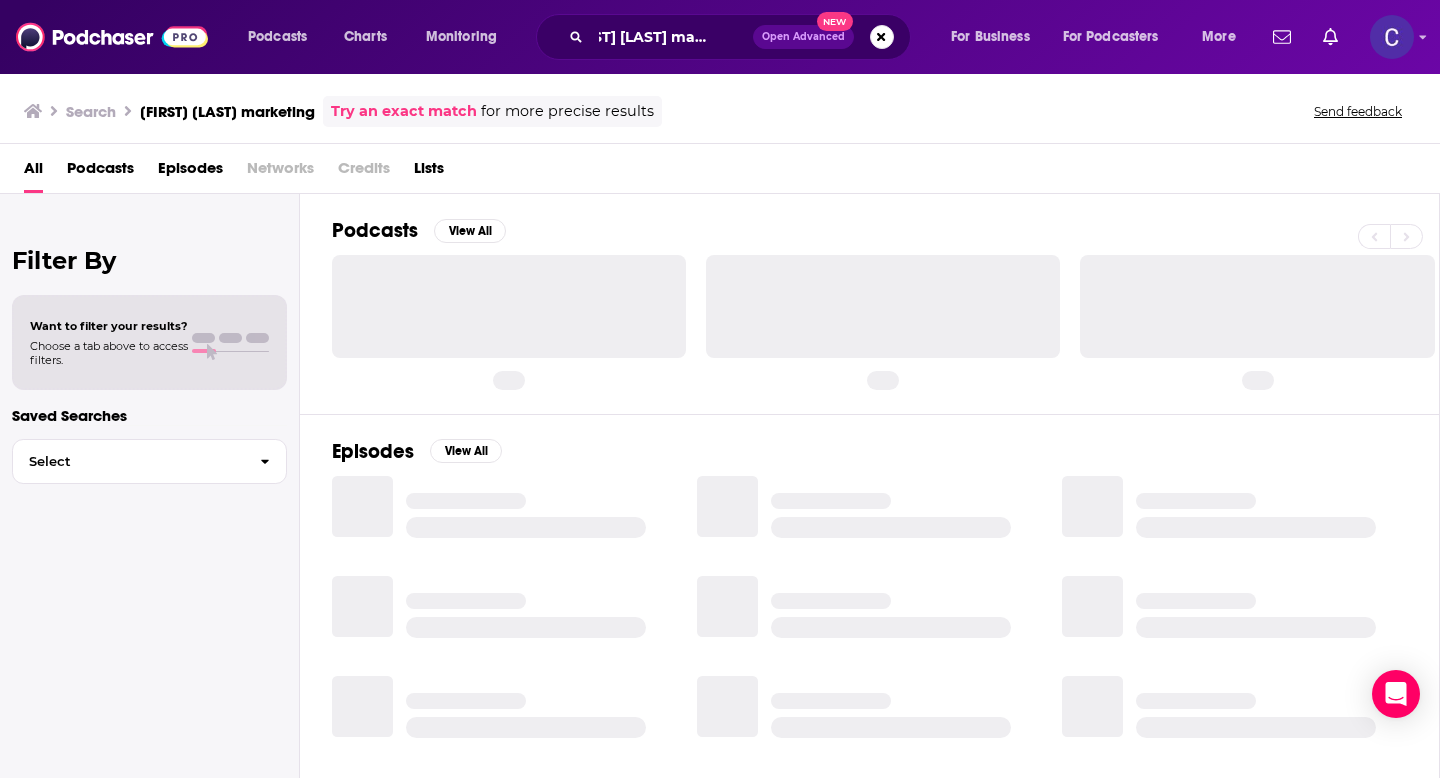 scroll, scrollTop: 0, scrollLeft: 0, axis: both 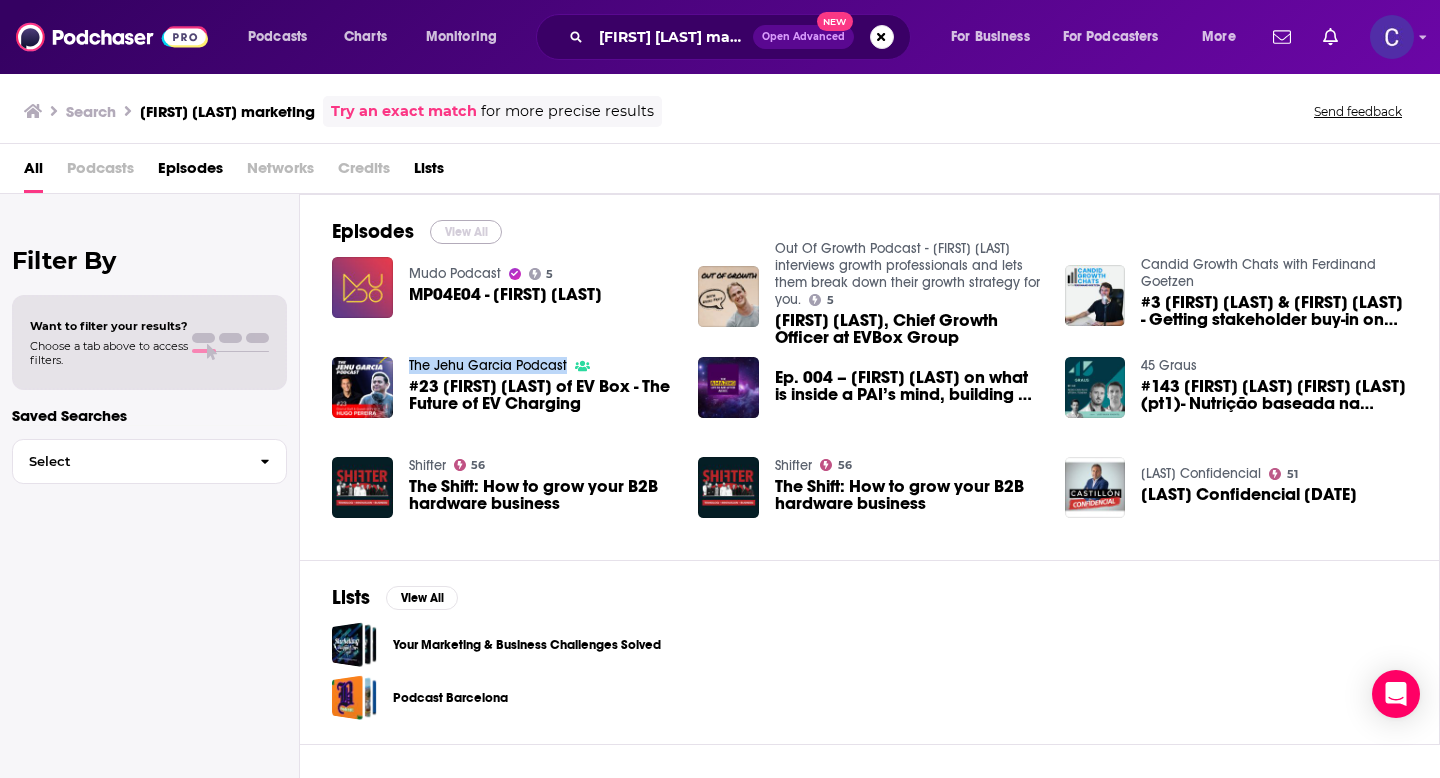 click on "View All" at bounding box center [466, 232] 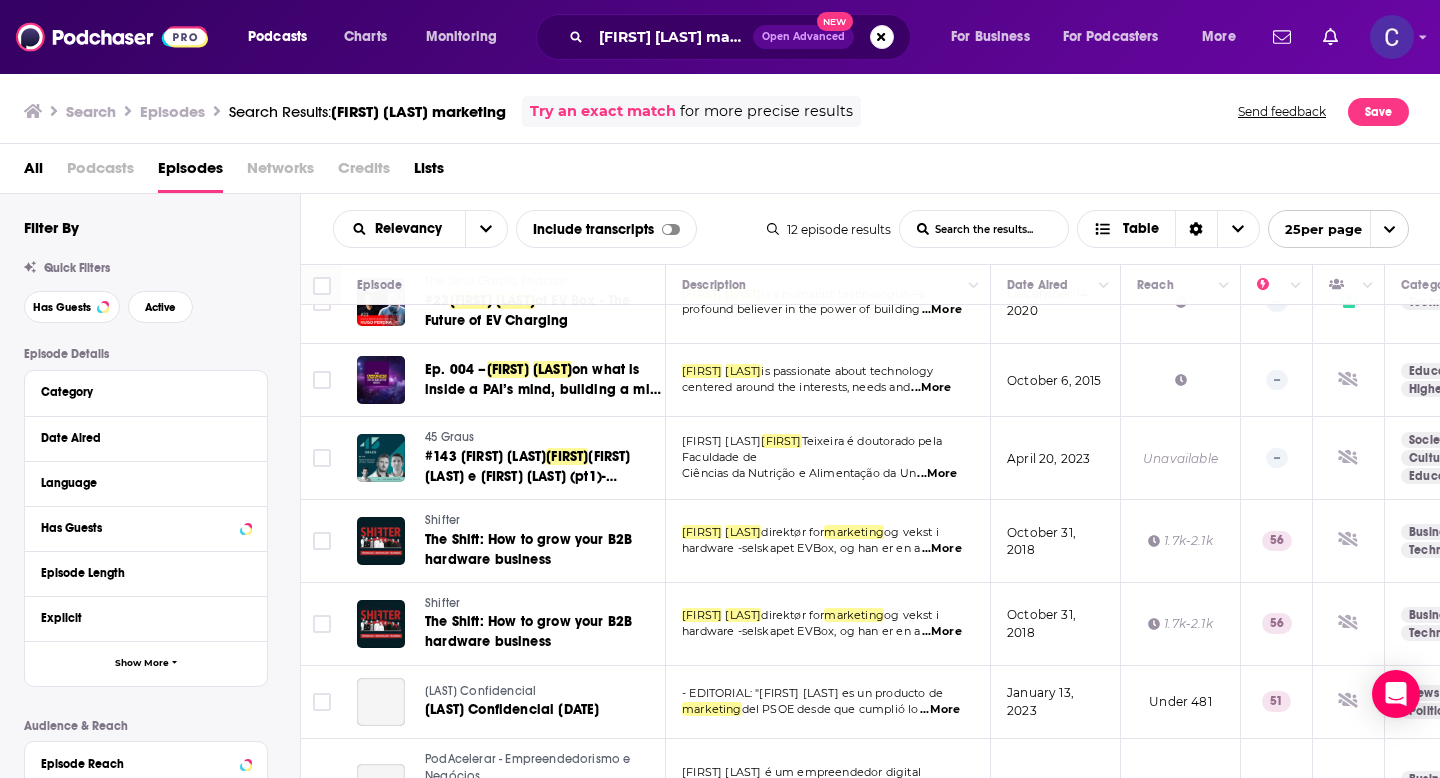 scroll, scrollTop: 340, scrollLeft: 0, axis: vertical 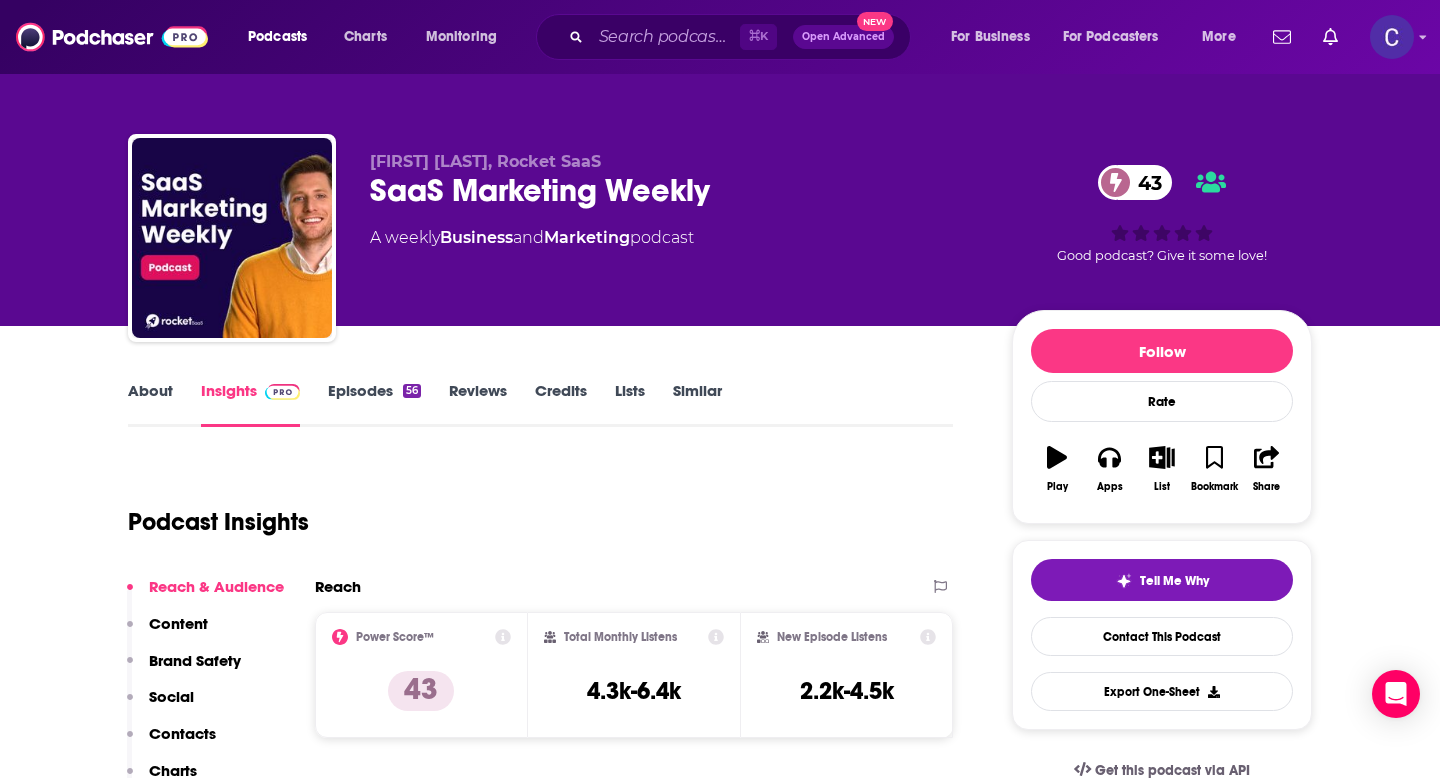 click on "Similar" at bounding box center [697, 404] 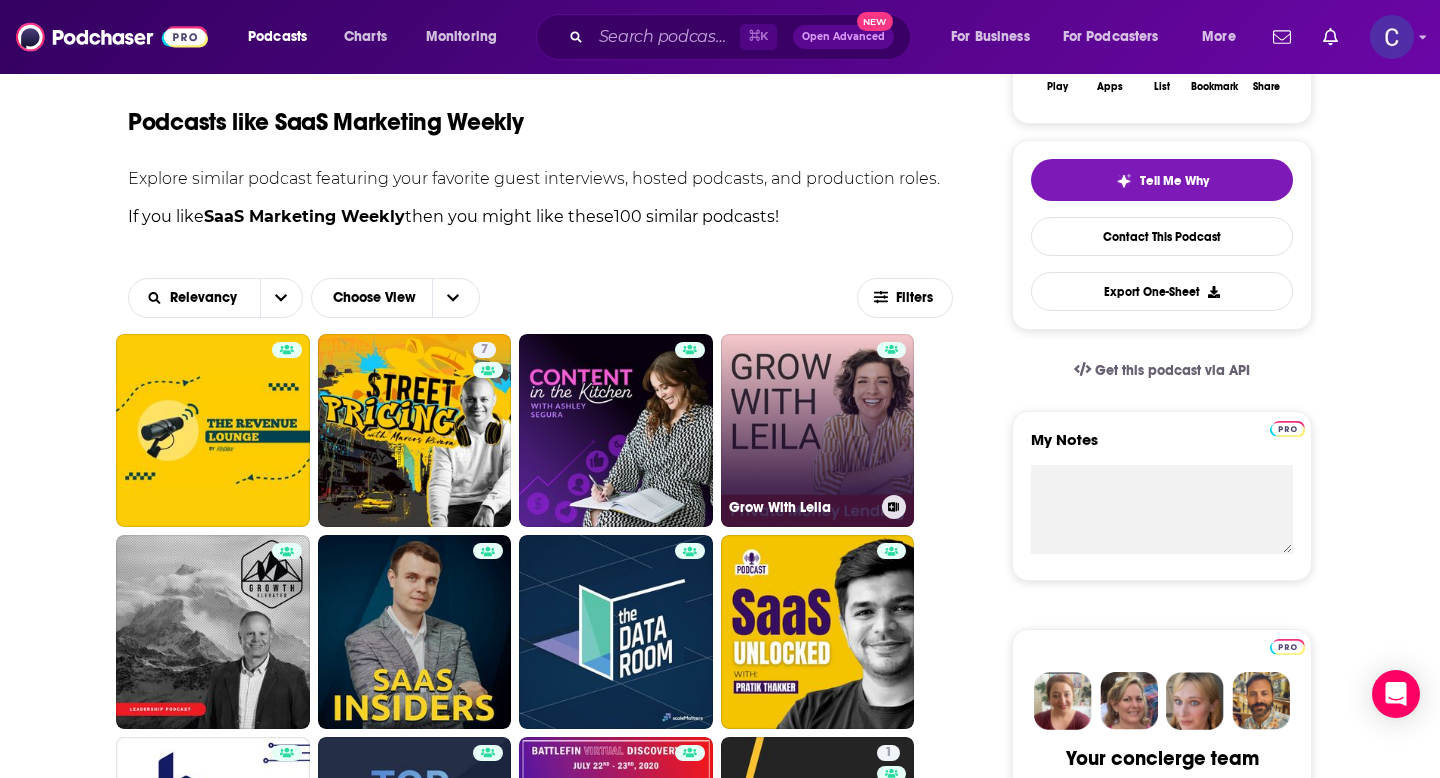 scroll, scrollTop: 0, scrollLeft: 0, axis: both 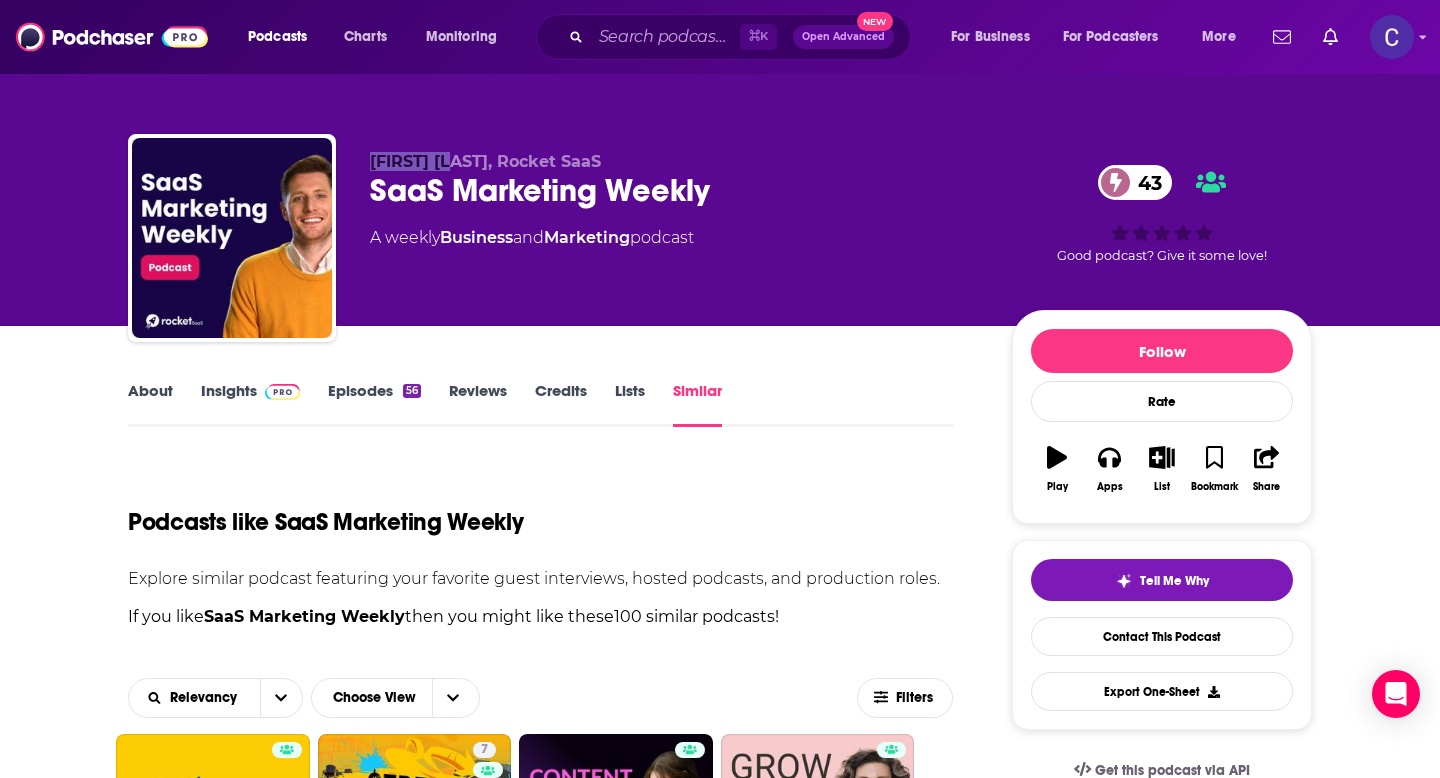 drag, startPoint x: 369, startPoint y: 161, endPoint x: 470, endPoint y: 167, distance: 101.17806 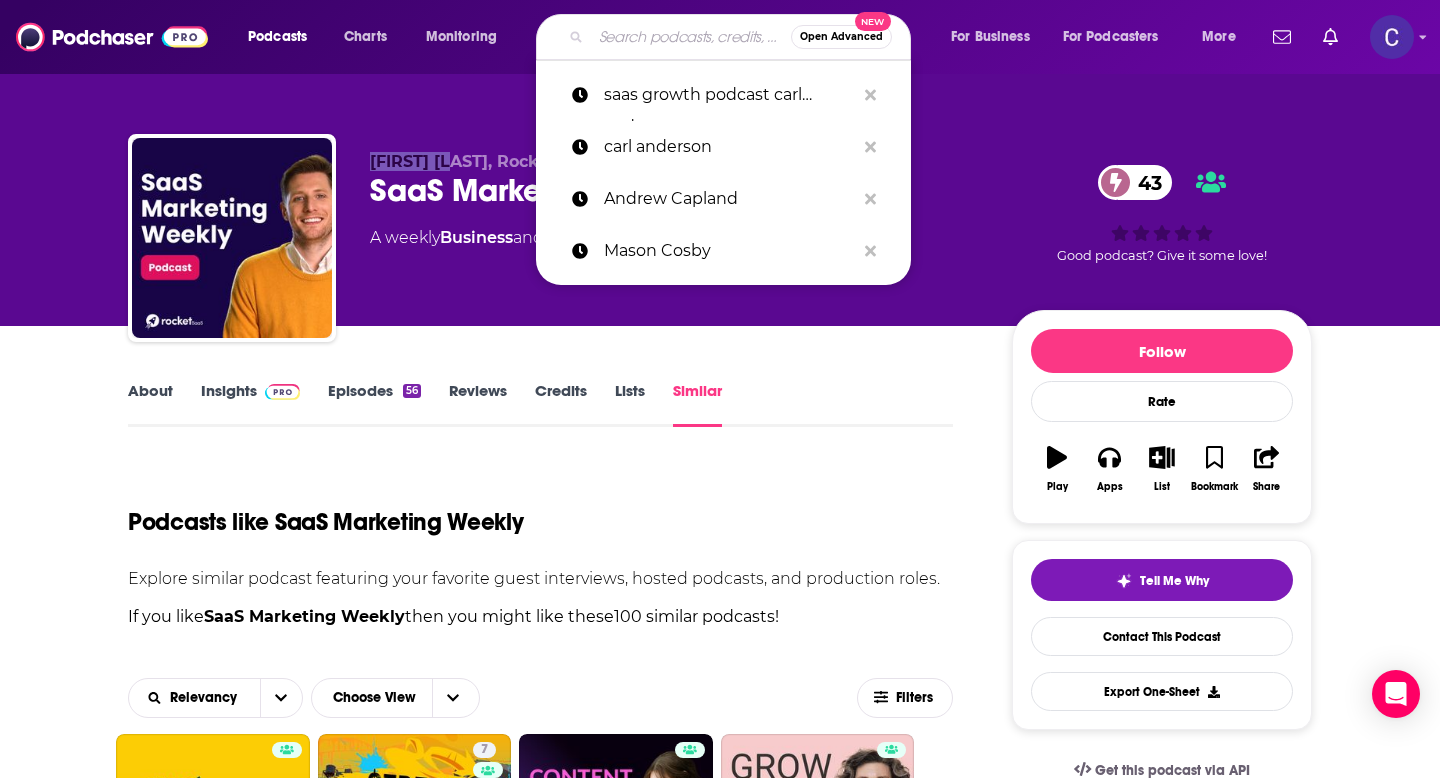 click at bounding box center (691, 37) 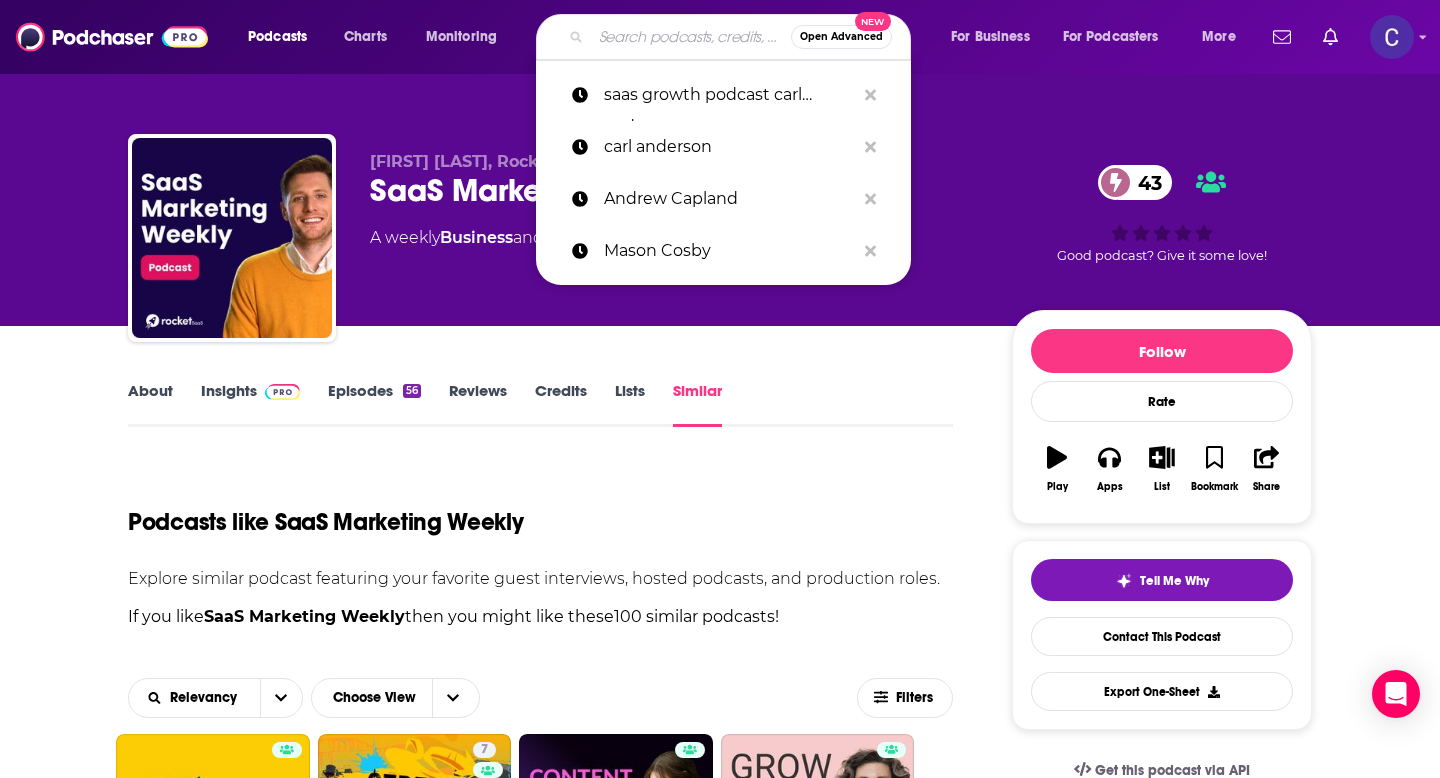 paste on "[FIRST] [LAST]" 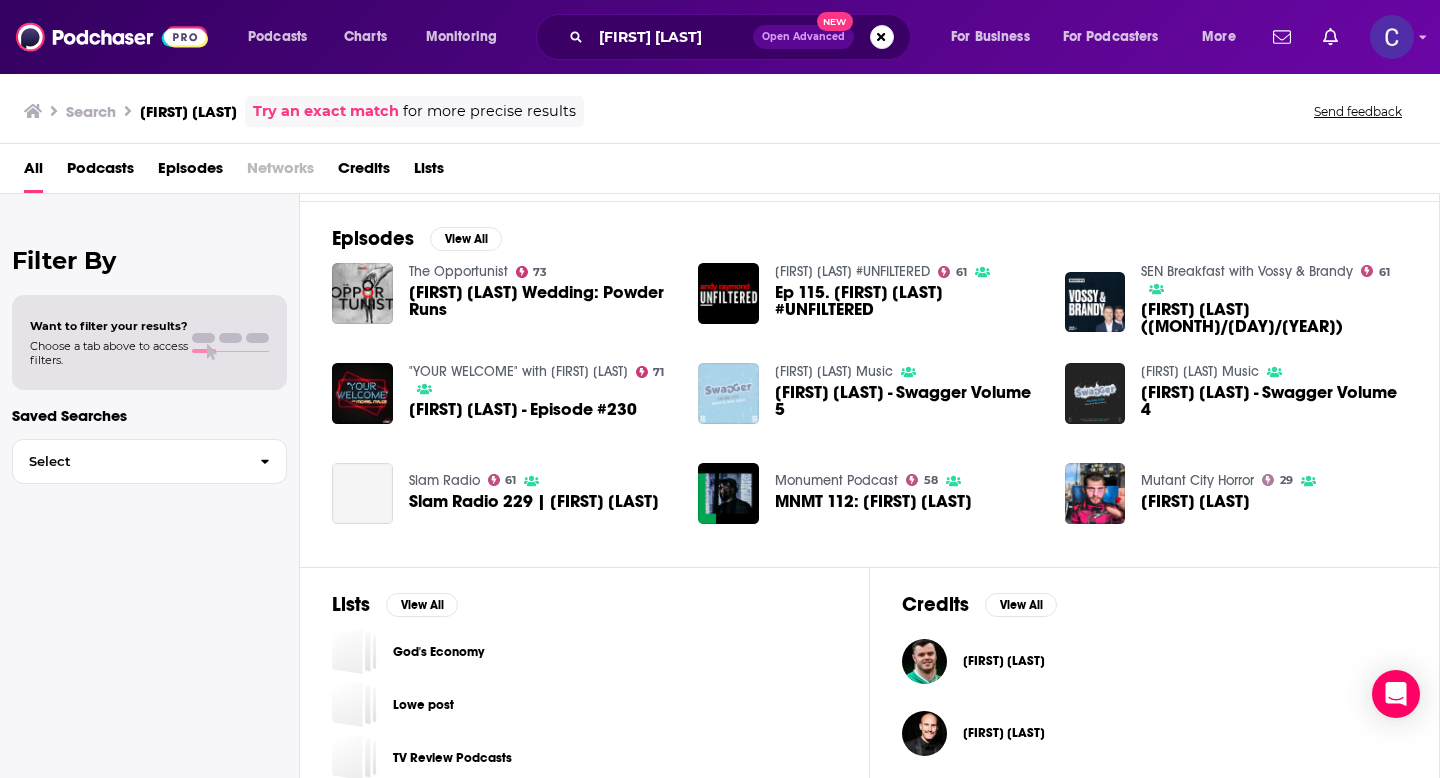 scroll, scrollTop: 306, scrollLeft: 0, axis: vertical 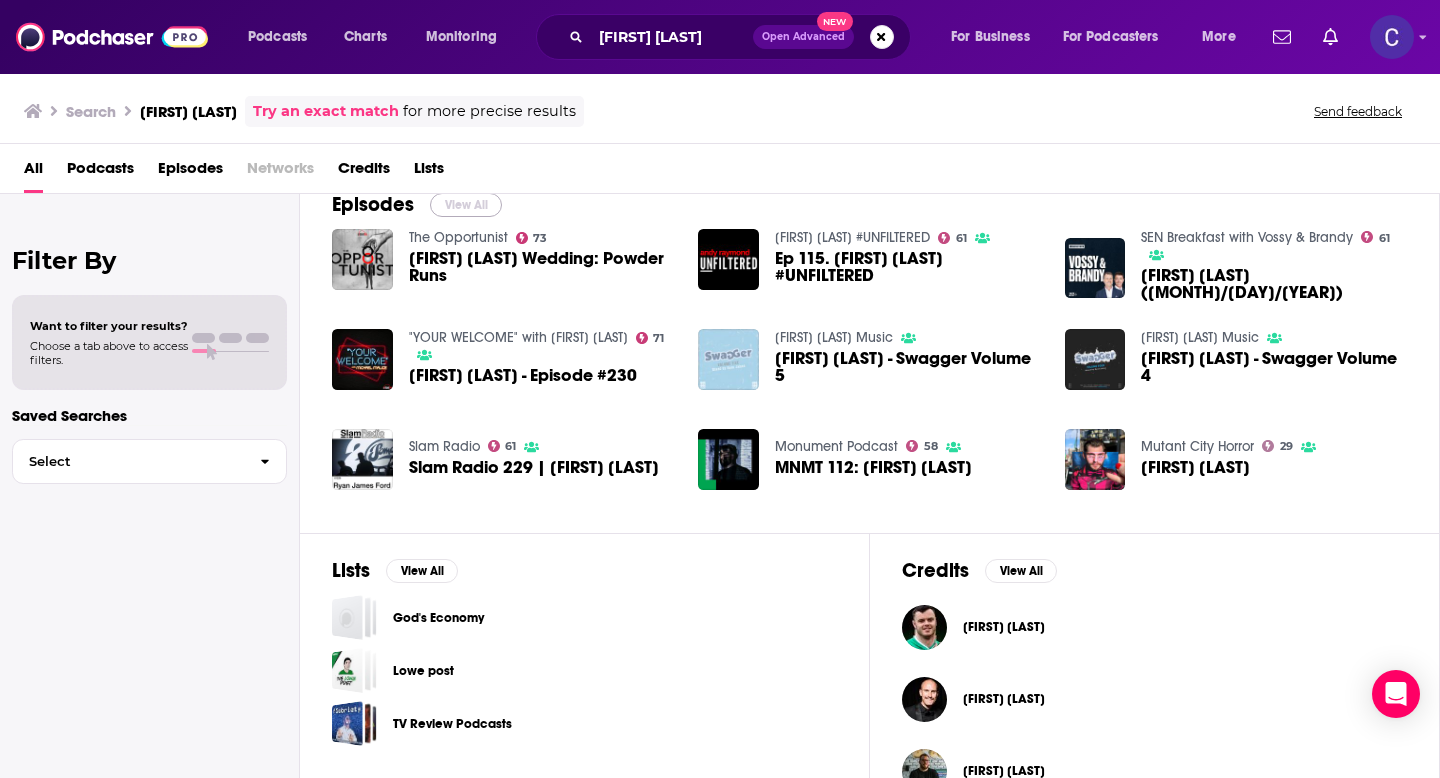 click on "View All" at bounding box center (466, 205) 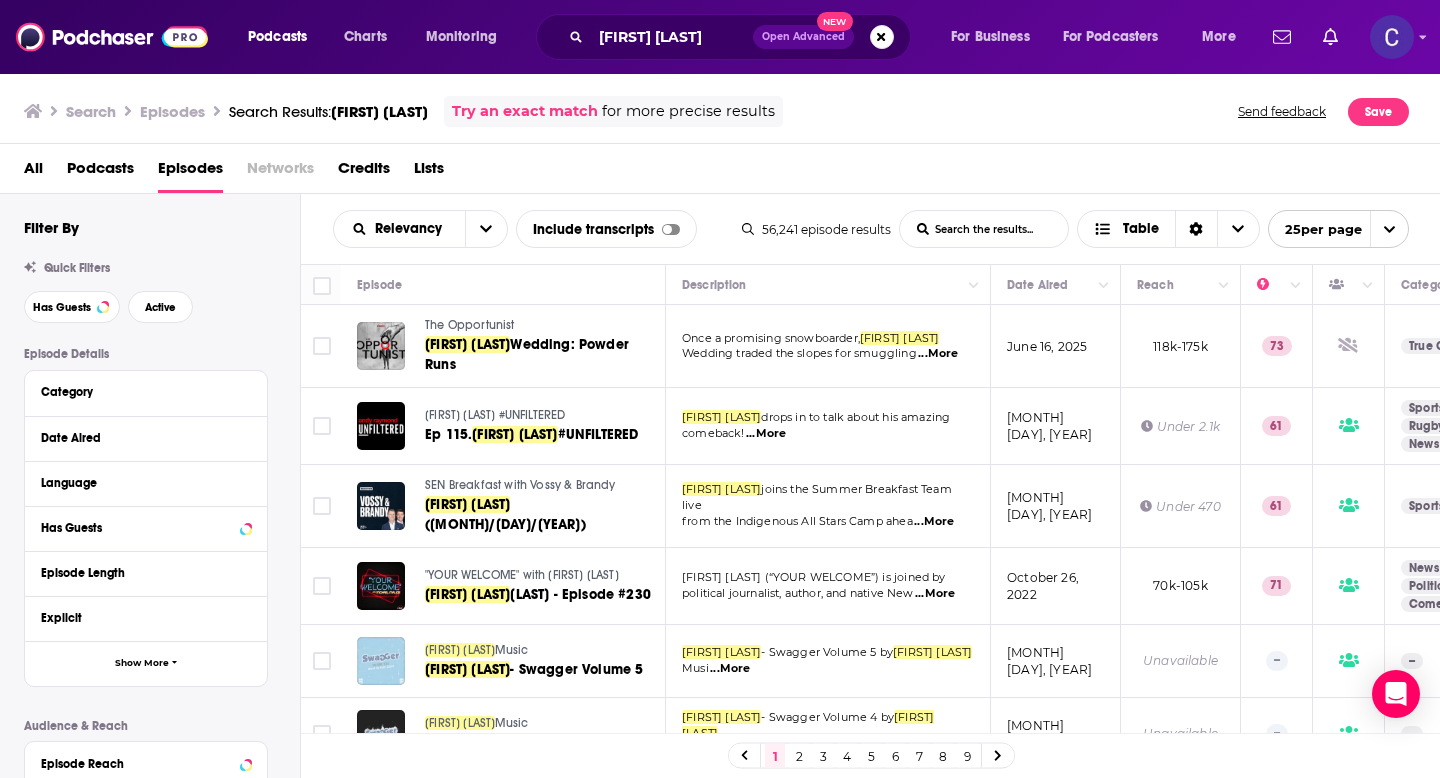 scroll, scrollTop: 78, scrollLeft: 0, axis: vertical 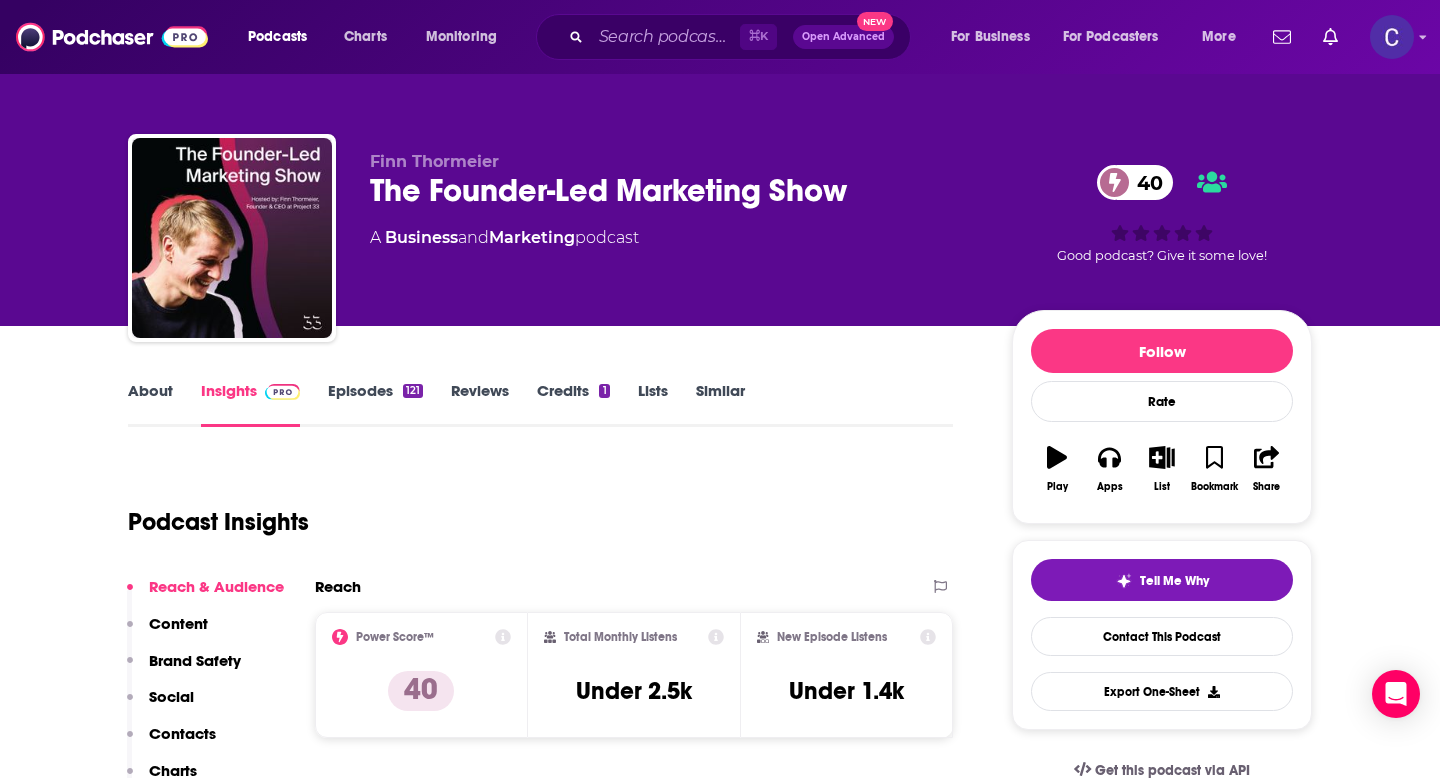 click on "About" at bounding box center [150, 404] 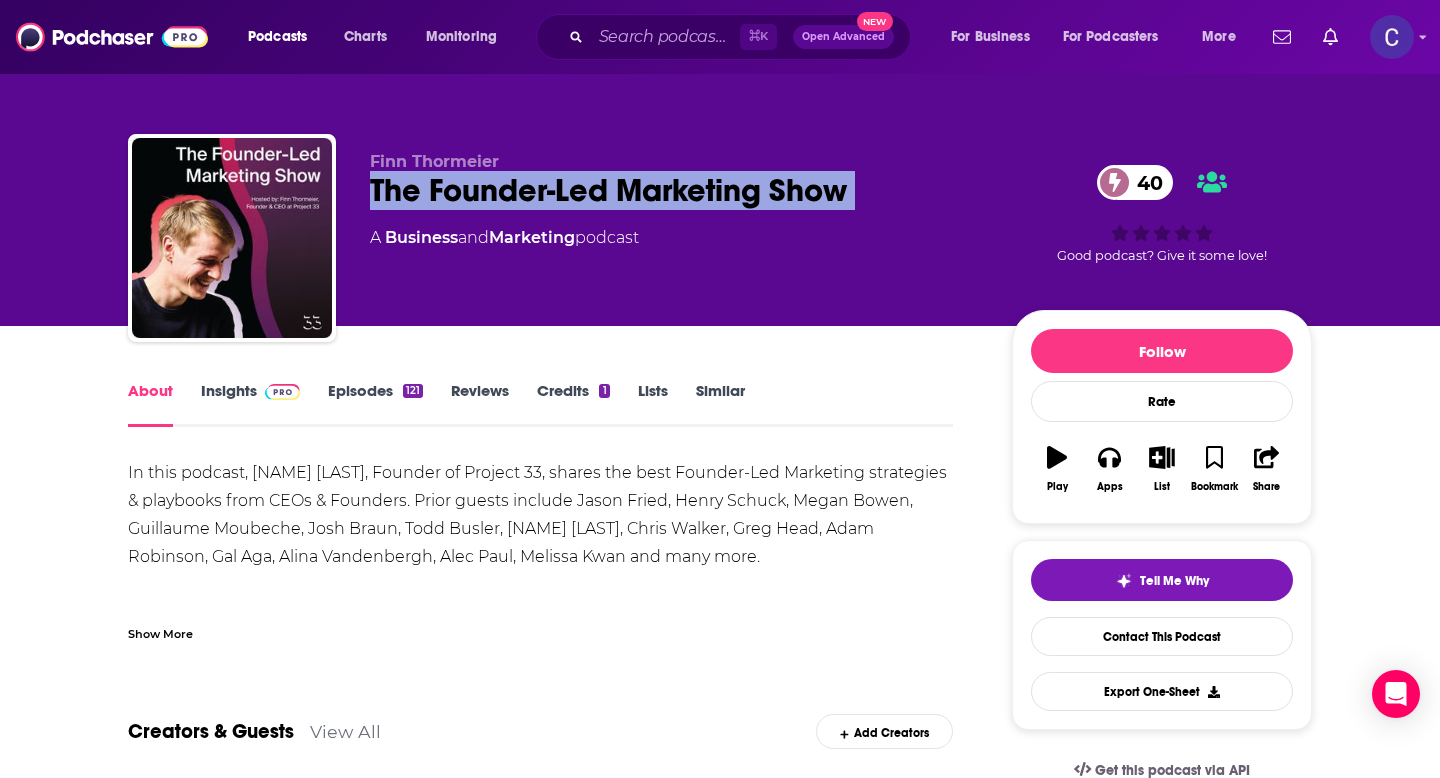 drag, startPoint x: 866, startPoint y: 222, endPoint x: 372, endPoint y: 202, distance: 494.4047 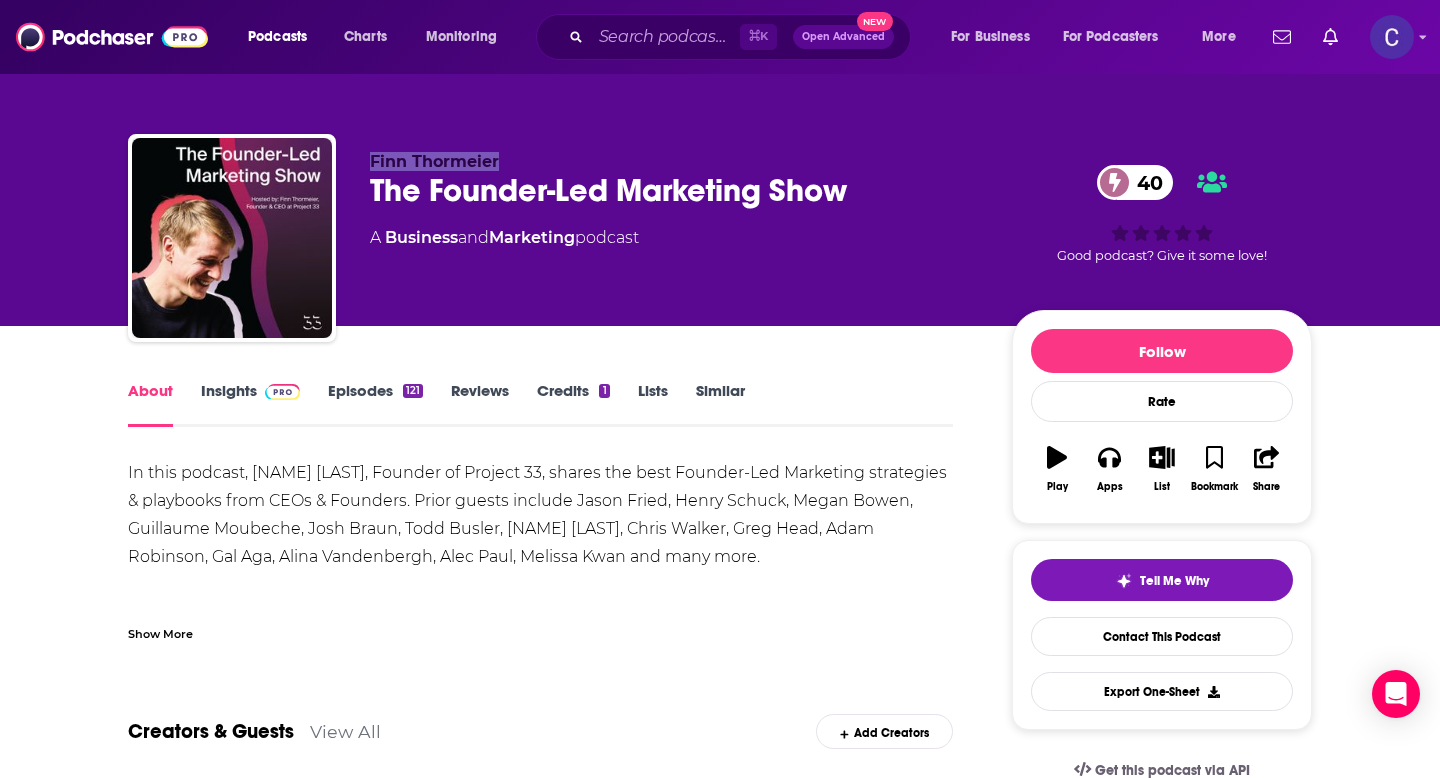 drag, startPoint x: 367, startPoint y: 161, endPoint x: 590, endPoint y: 161, distance: 223 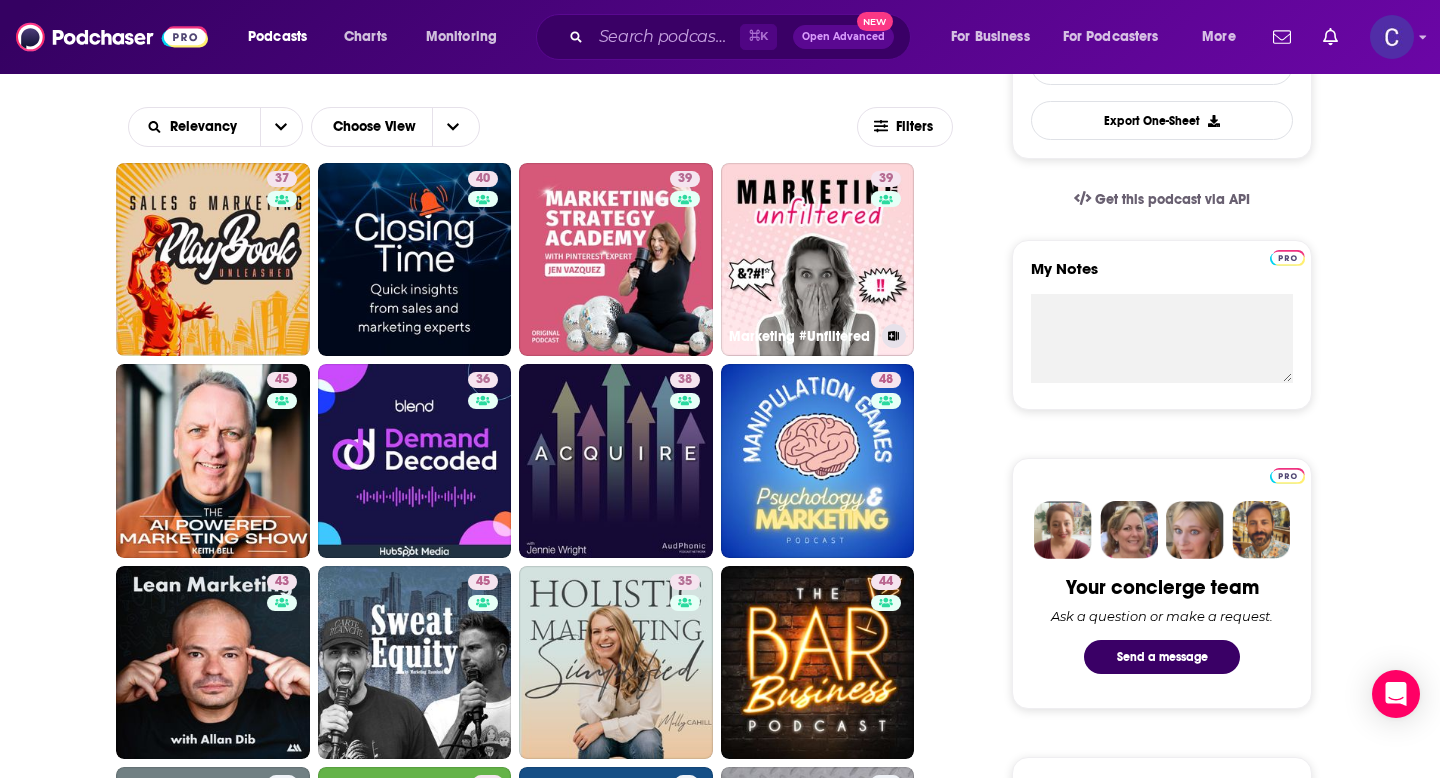 scroll, scrollTop: 591, scrollLeft: 0, axis: vertical 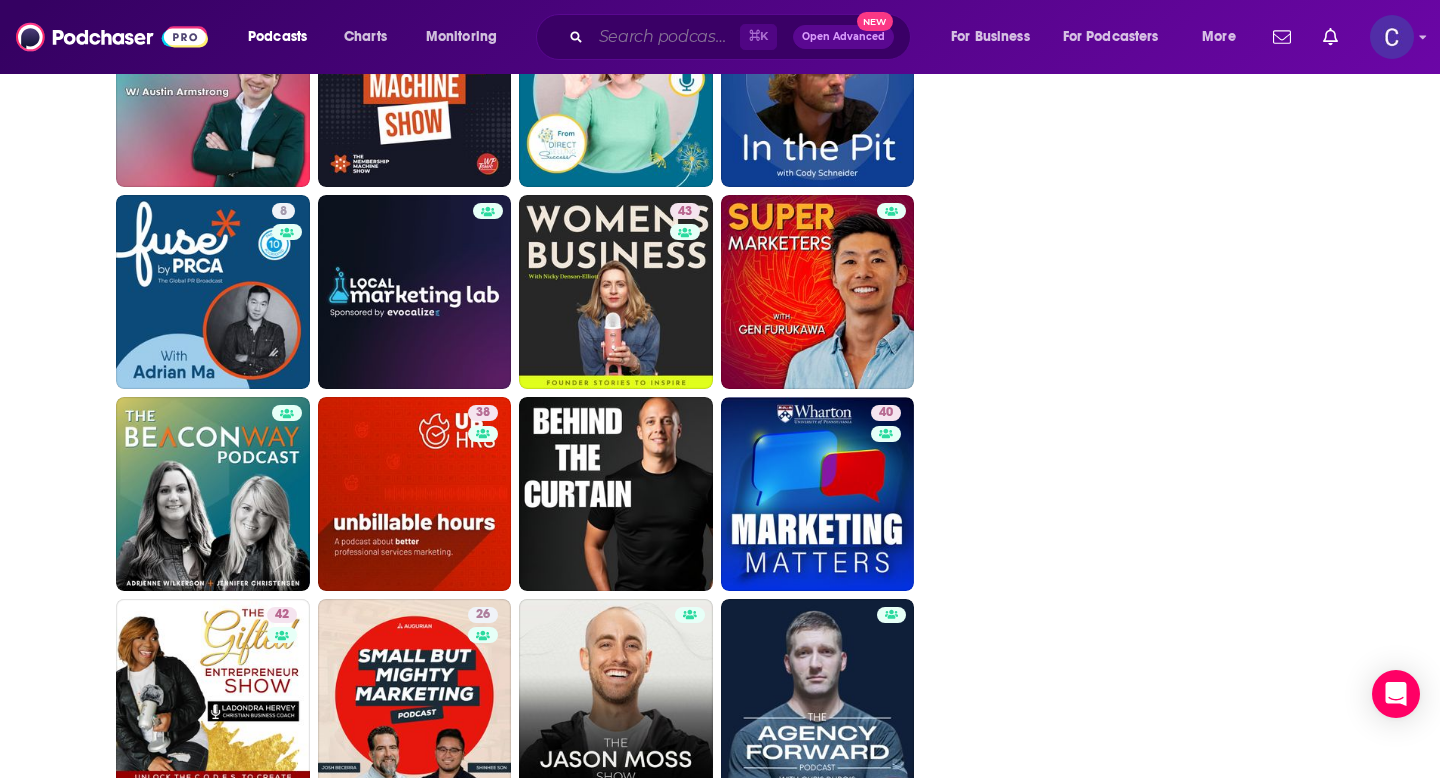 click at bounding box center (665, 37) 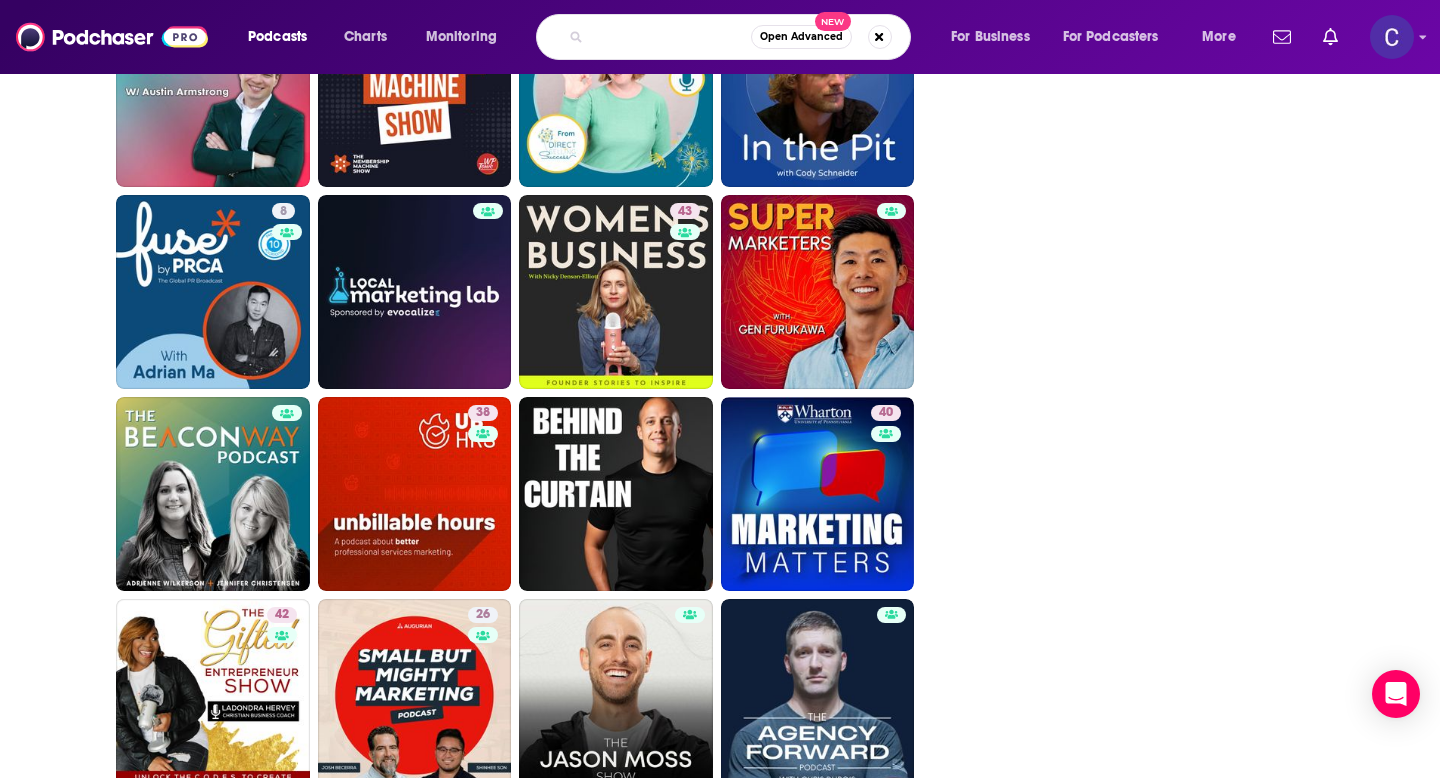 paste on "Finn Thormeier" 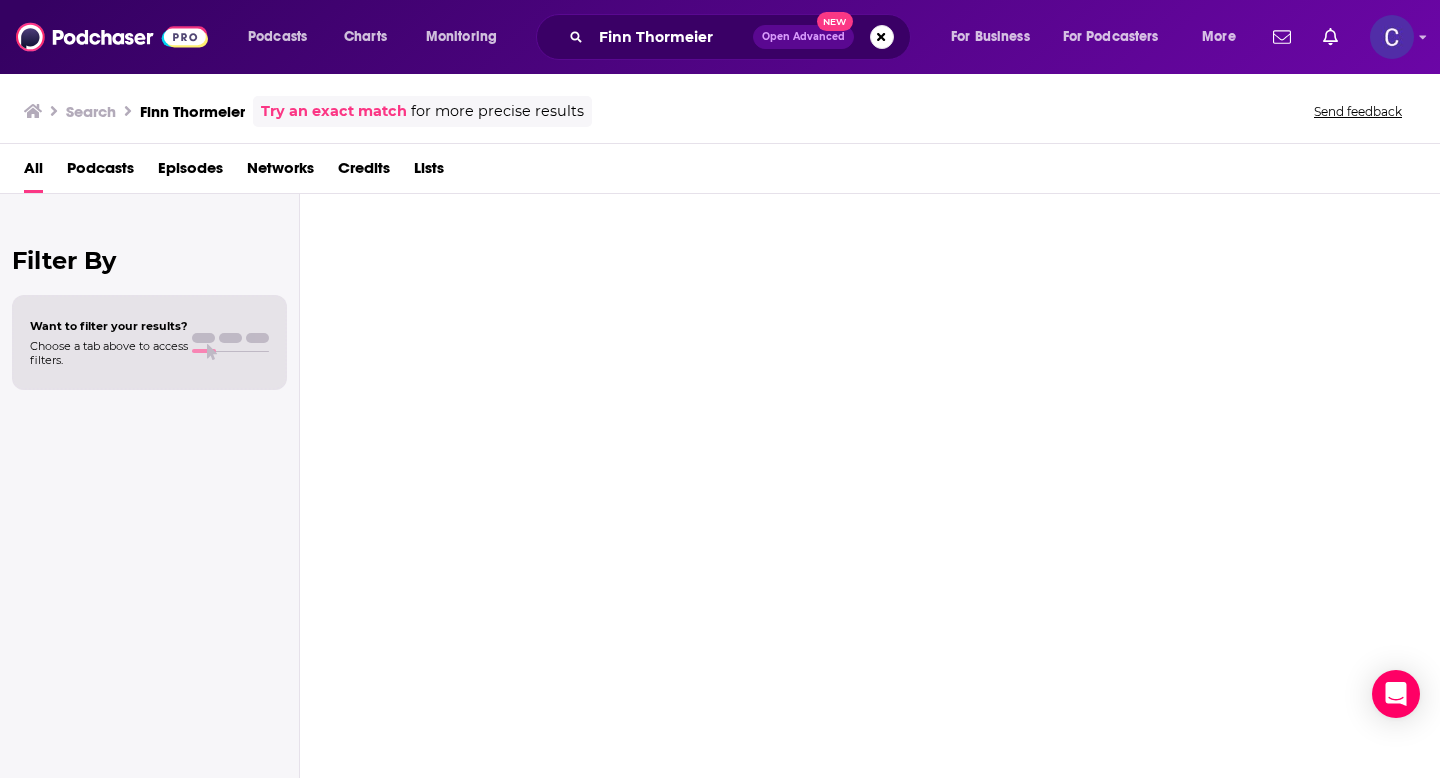 scroll, scrollTop: 0, scrollLeft: 0, axis: both 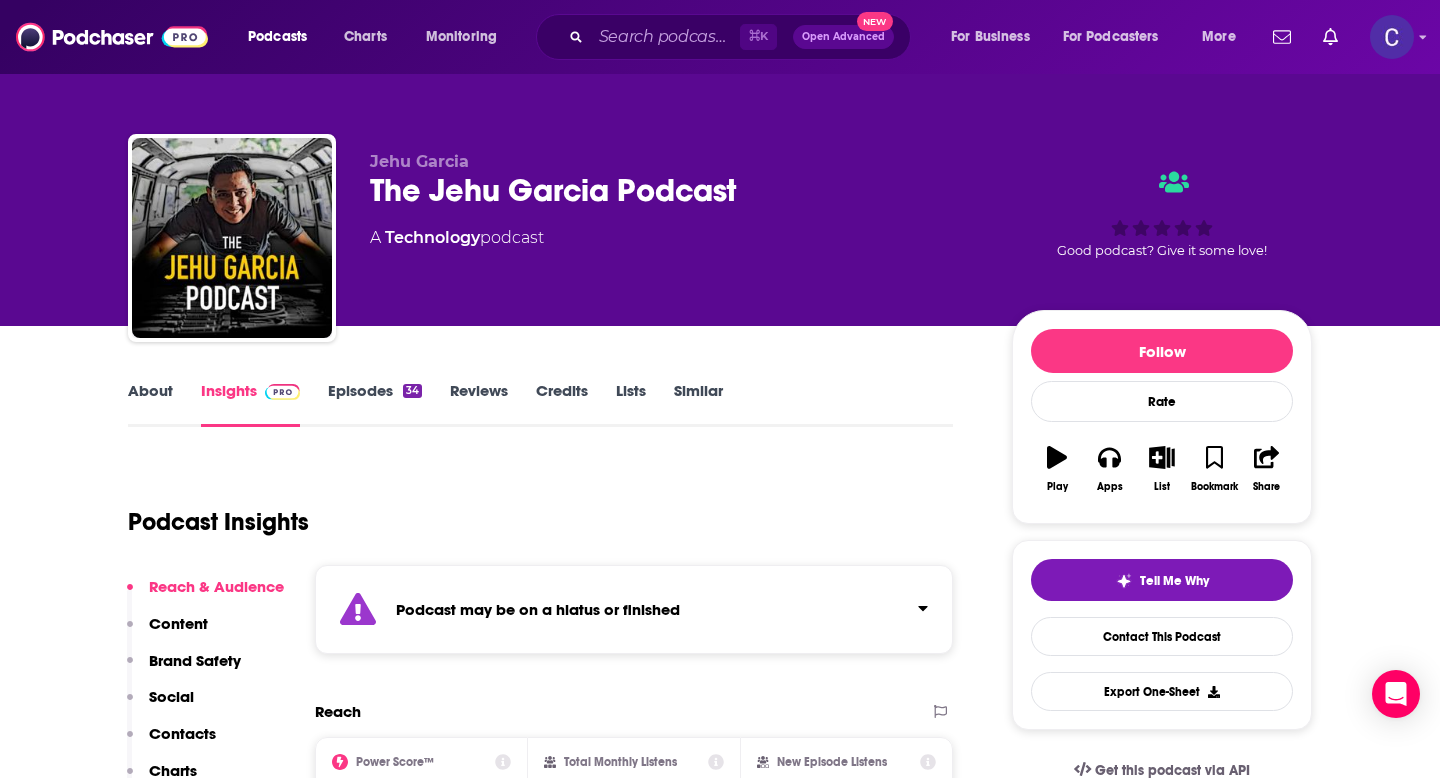 click on "Similar" at bounding box center [698, 404] 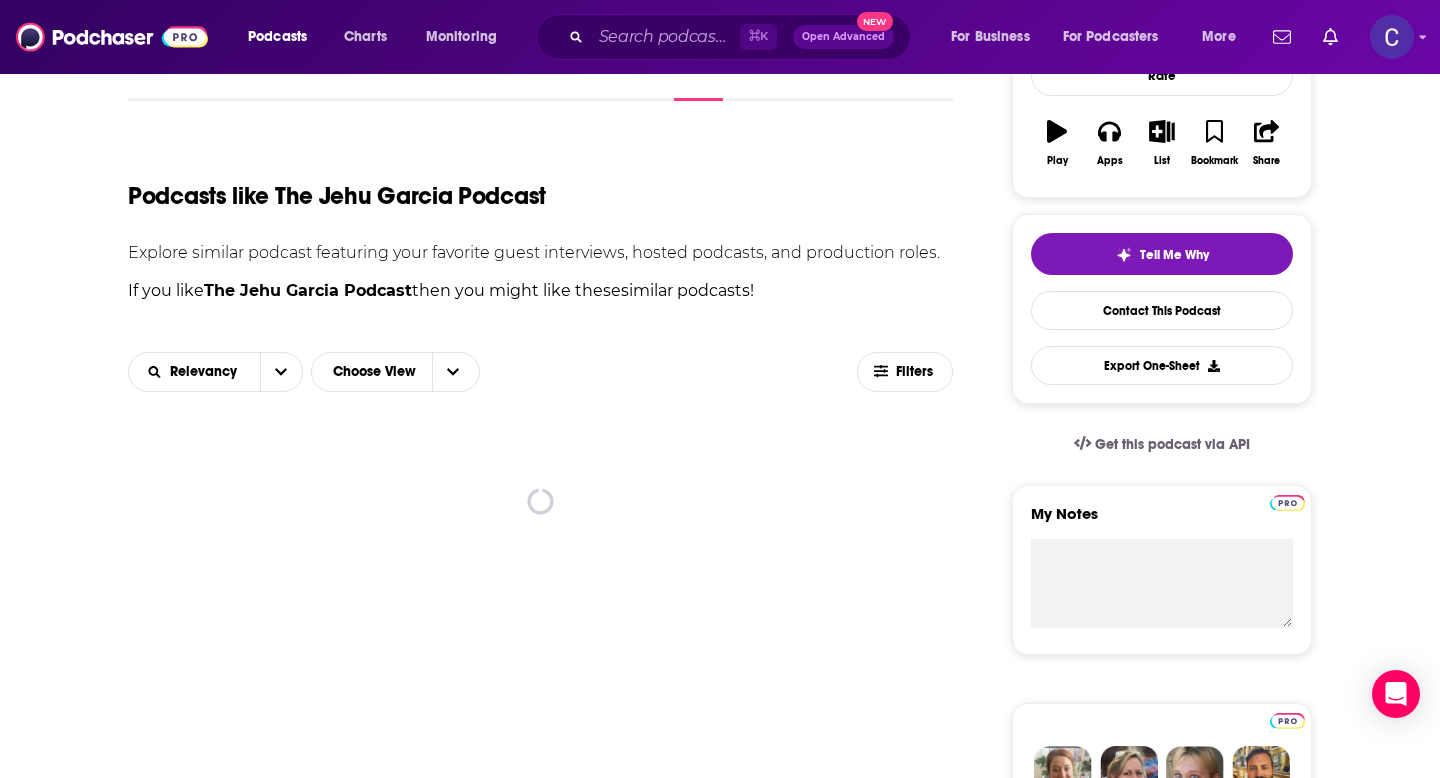 scroll, scrollTop: 349, scrollLeft: 0, axis: vertical 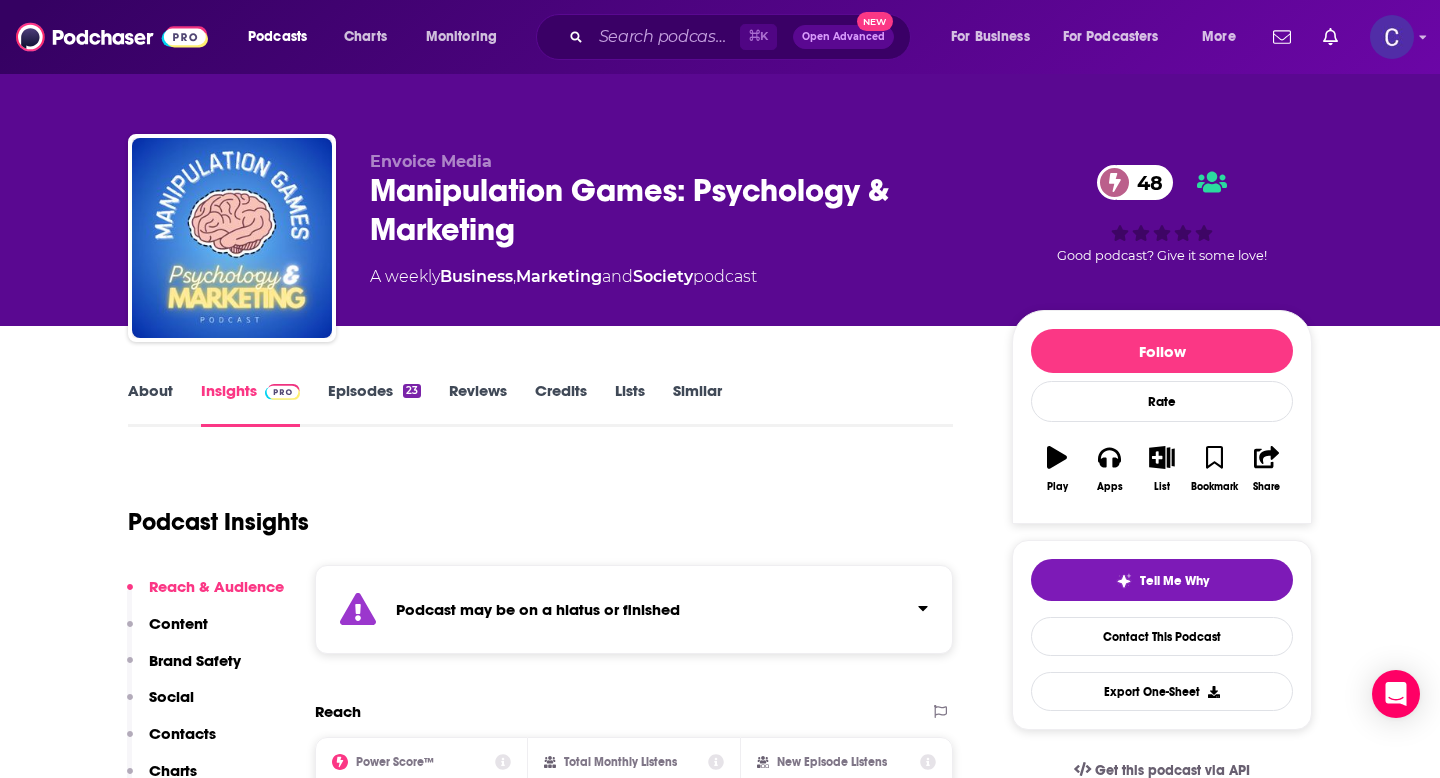 click on "Similar" at bounding box center (697, 404) 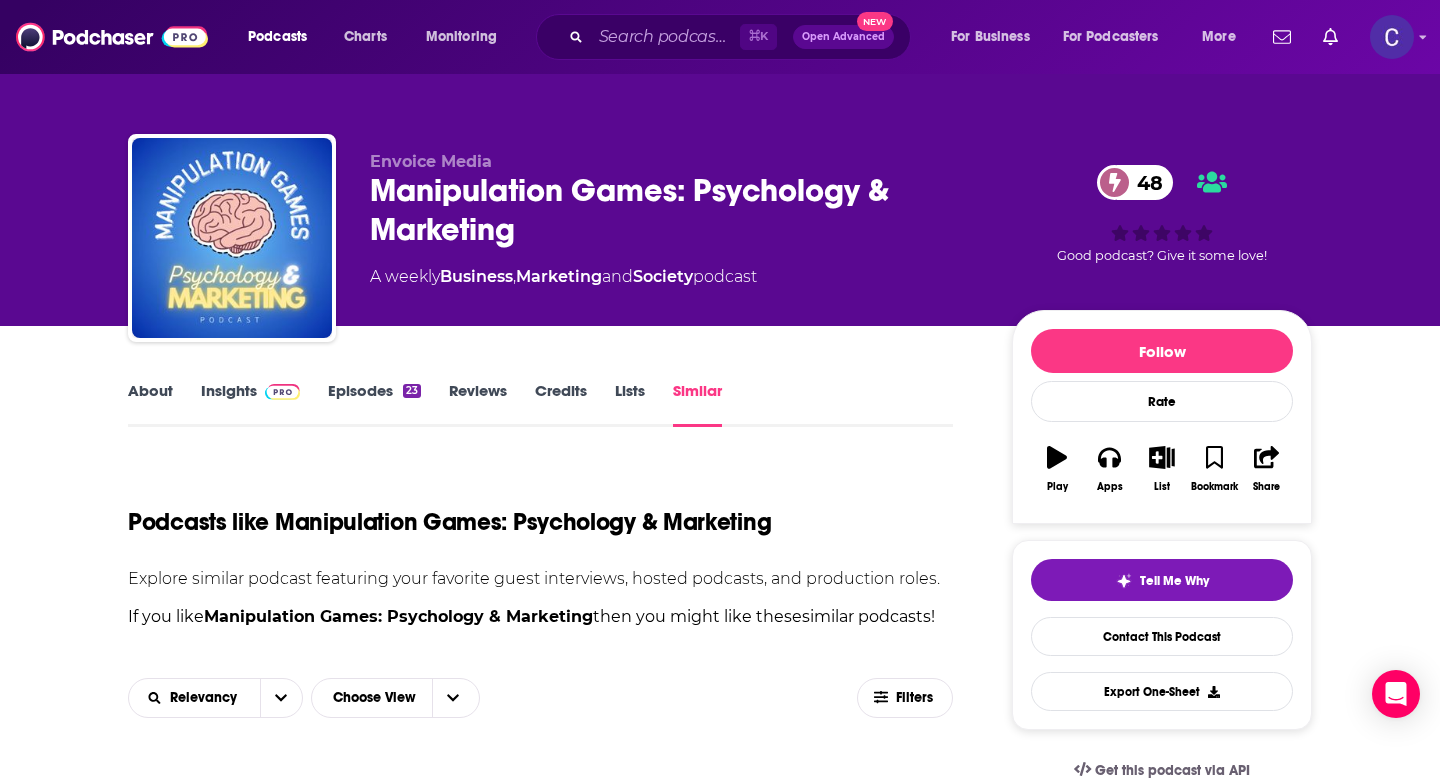 click on "Podcasts like  Manipulation Games: Psychology & Marketing" at bounding box center (540, 510) 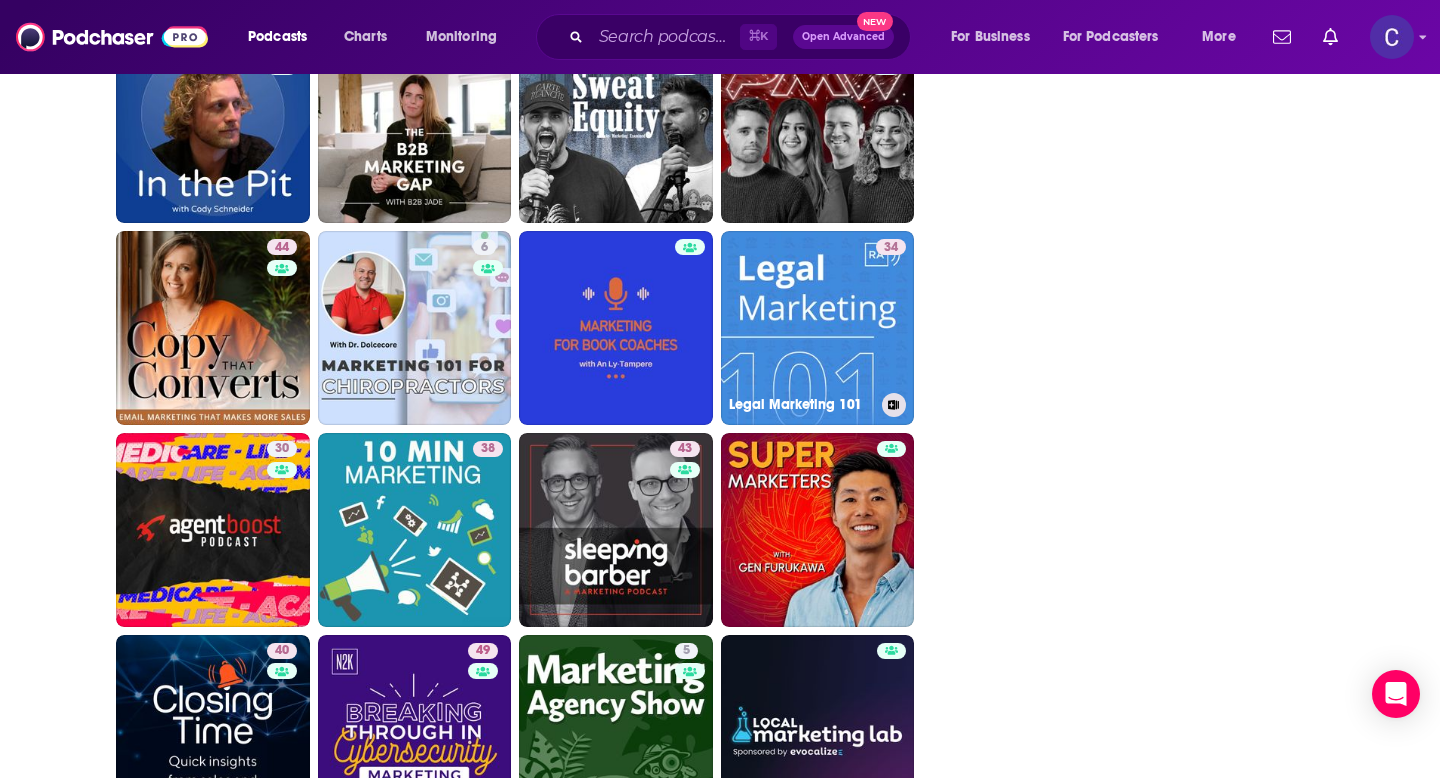 scroll, scrollTop: 2795, scrollLeft: 0, axis: vertical 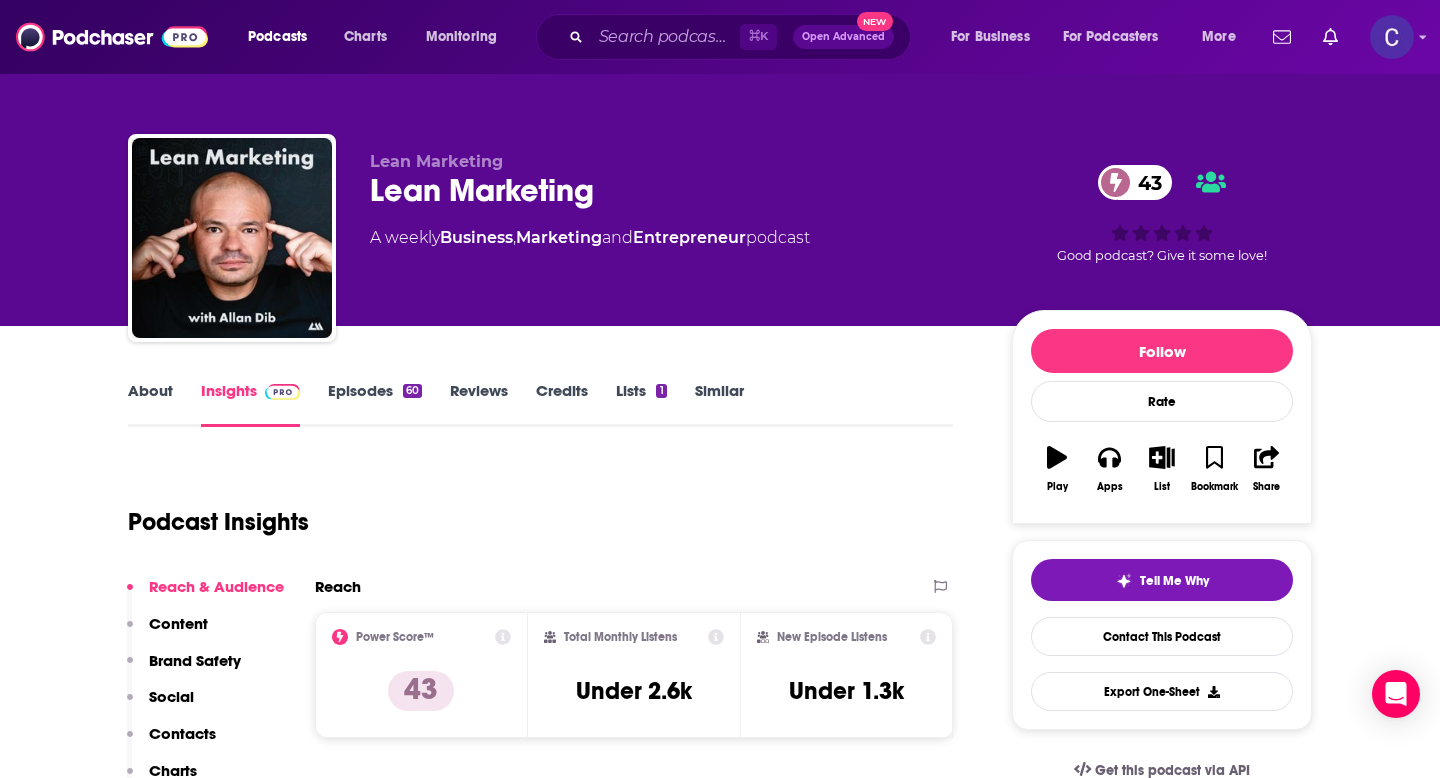 click on "About" at bounding box center [150, 404] 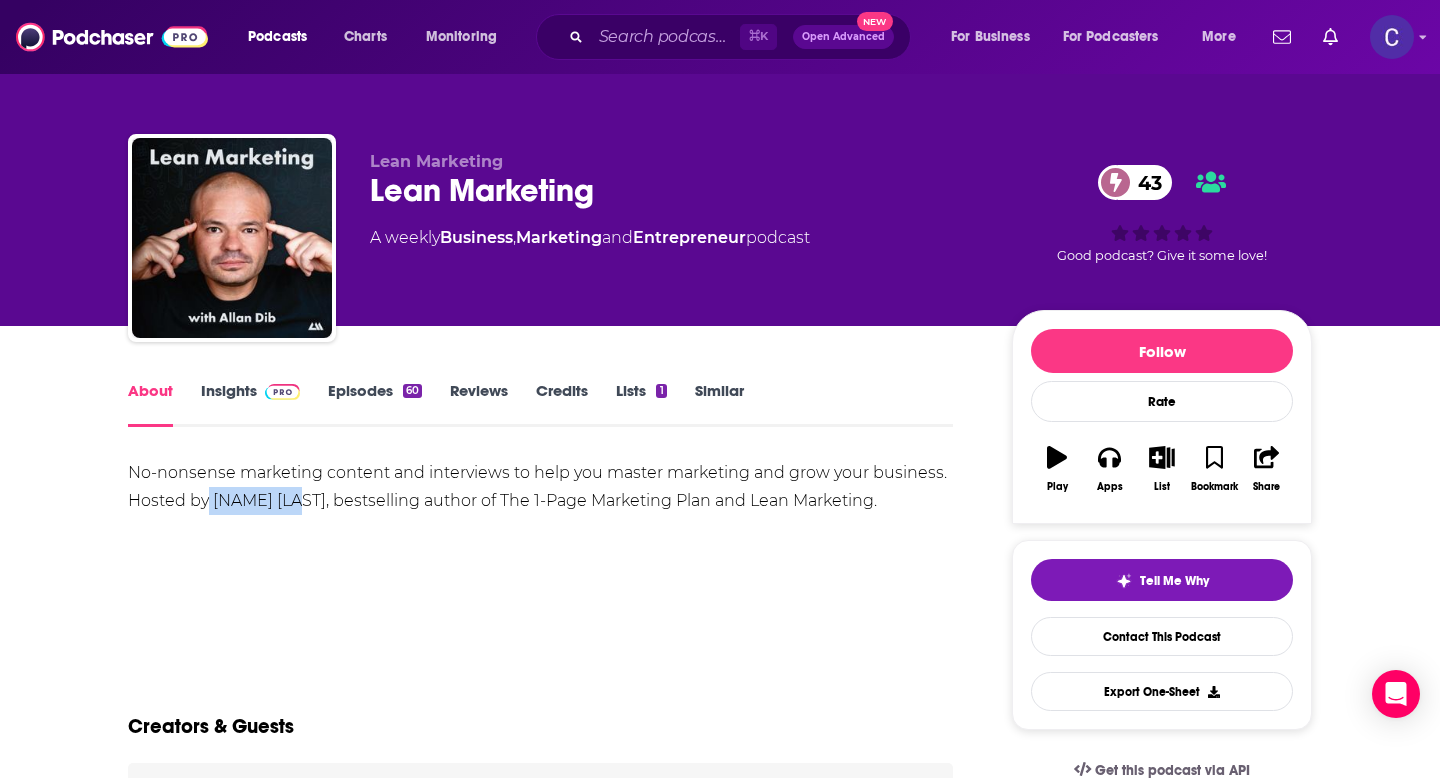 drag, startPoint x: 286, startPoint y: 497, endPoint x: 211, endPoint y: 499, distance: 75.026665 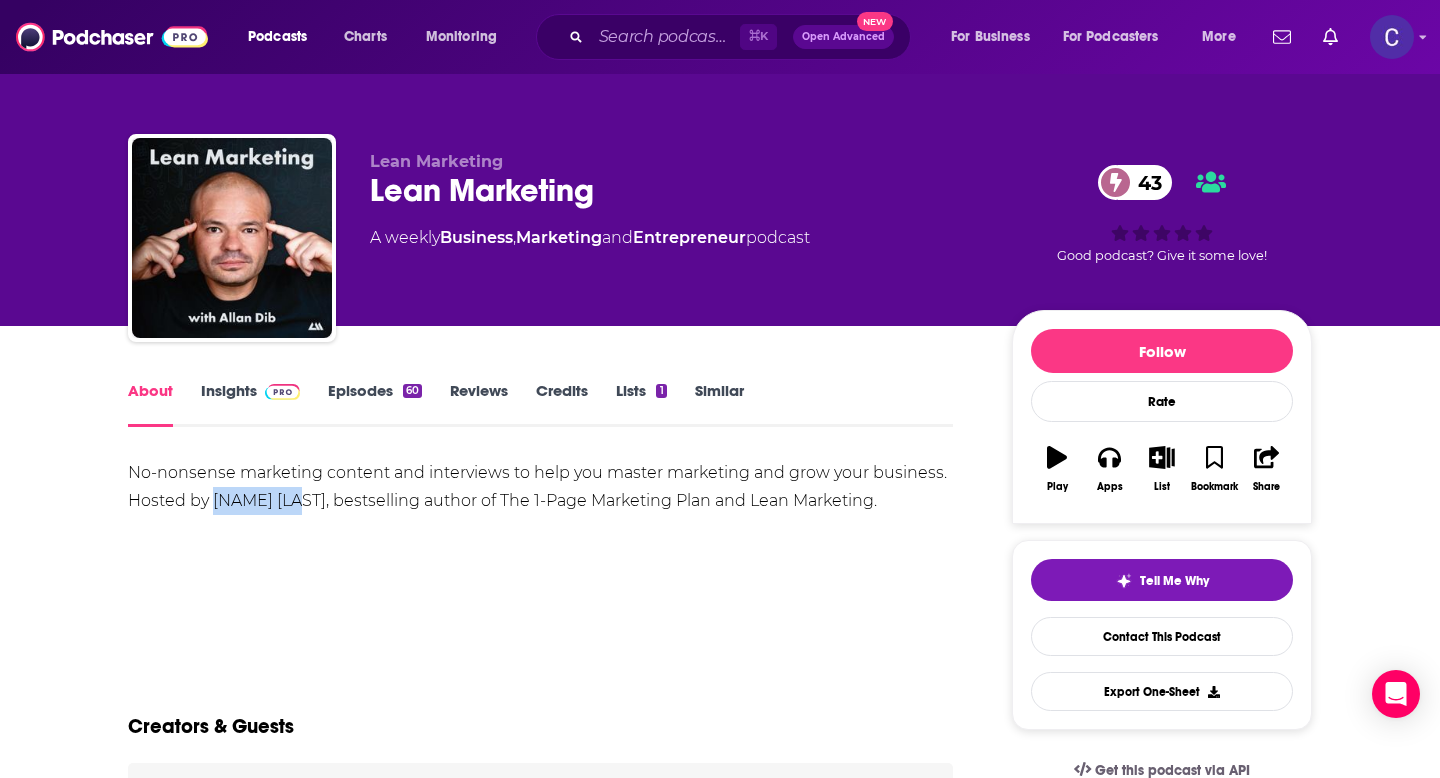 copy on "[NAME] [LAST]," 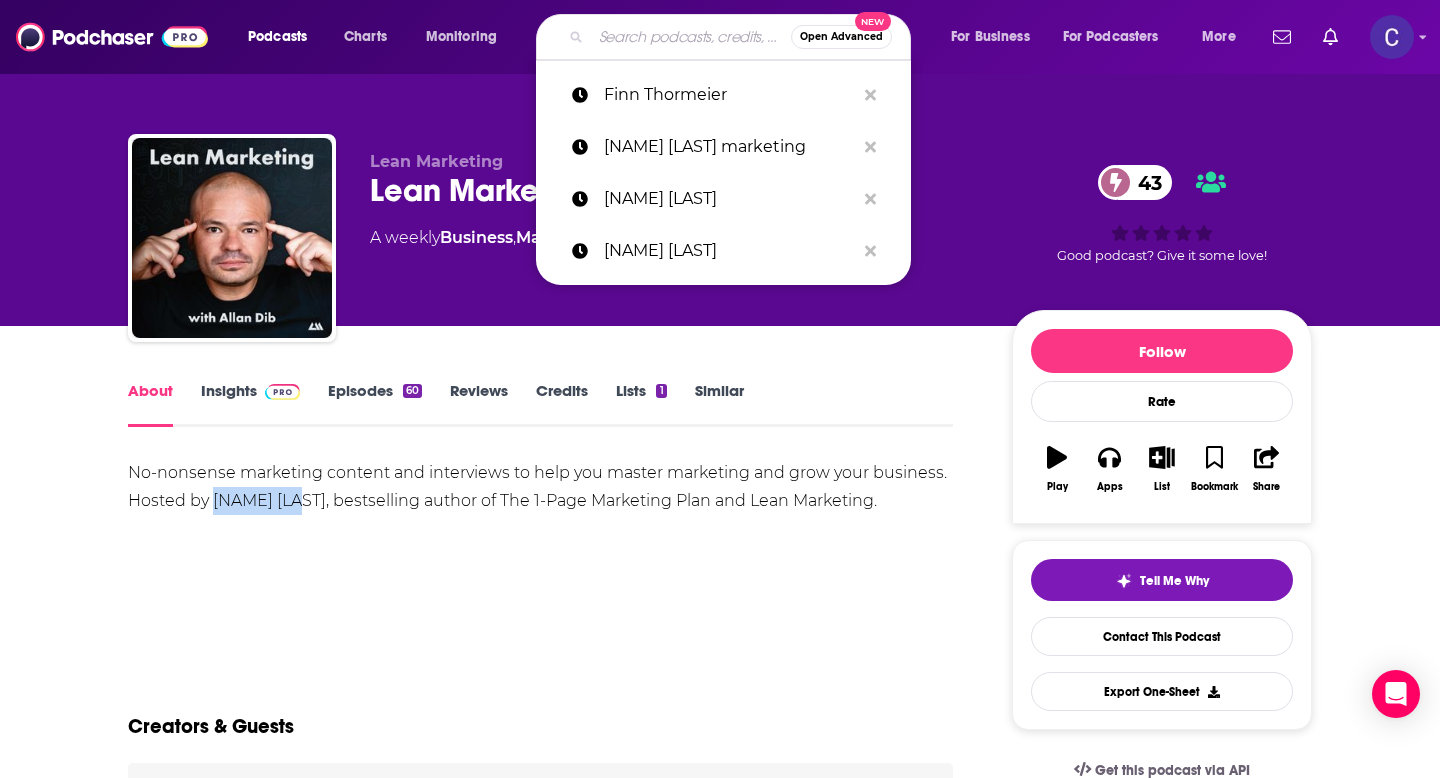 click at bounding box center [691, 37] 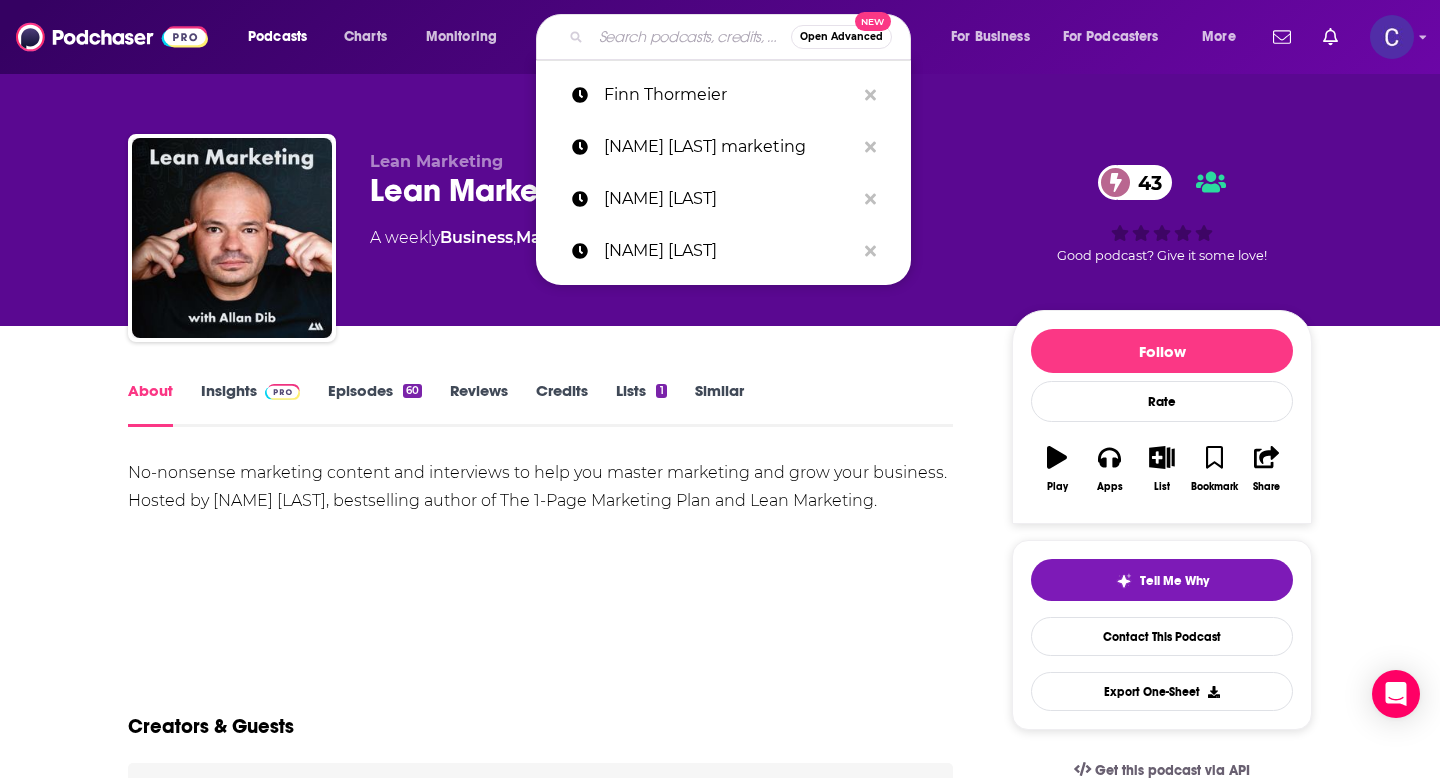 paste on "[NAME] [LAST]," 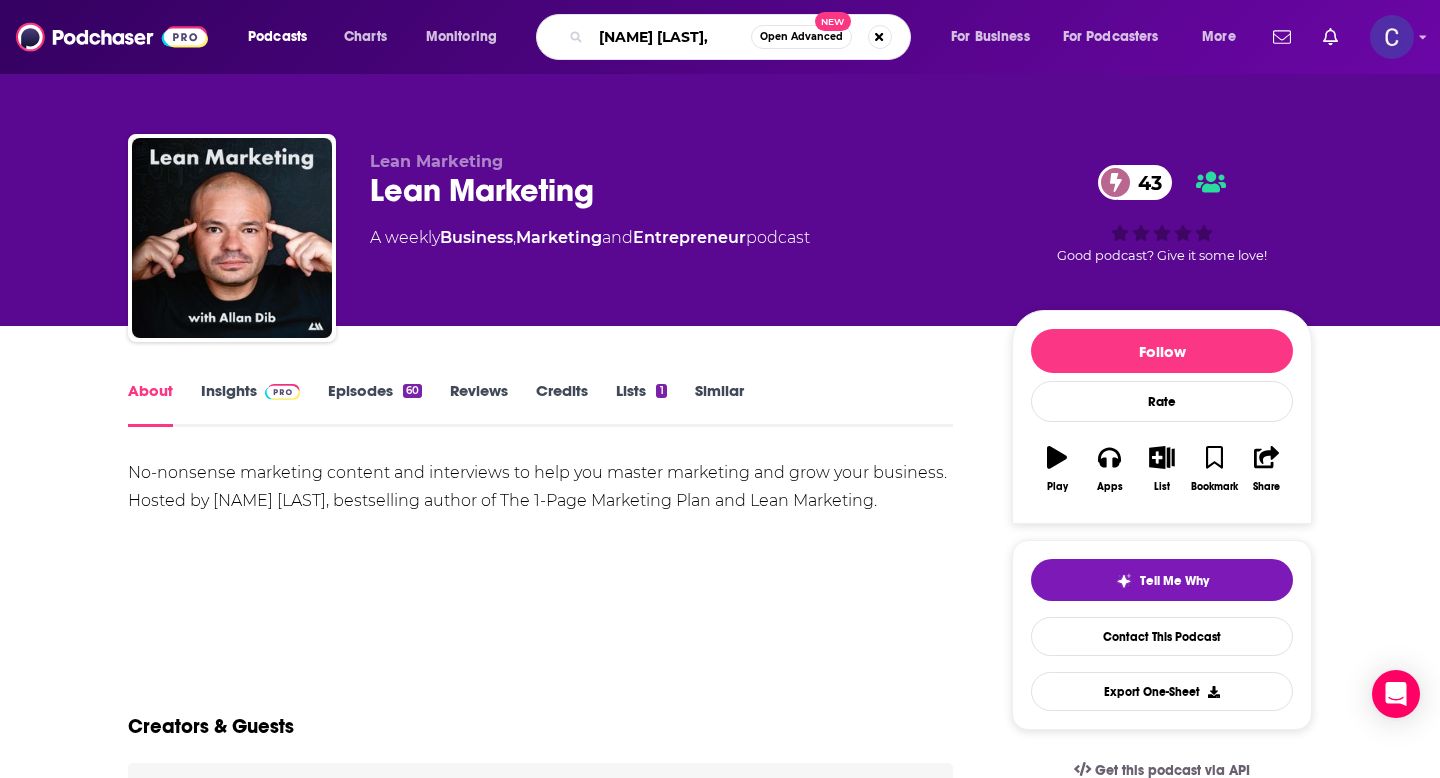 type on "[NAME] [LAST]" 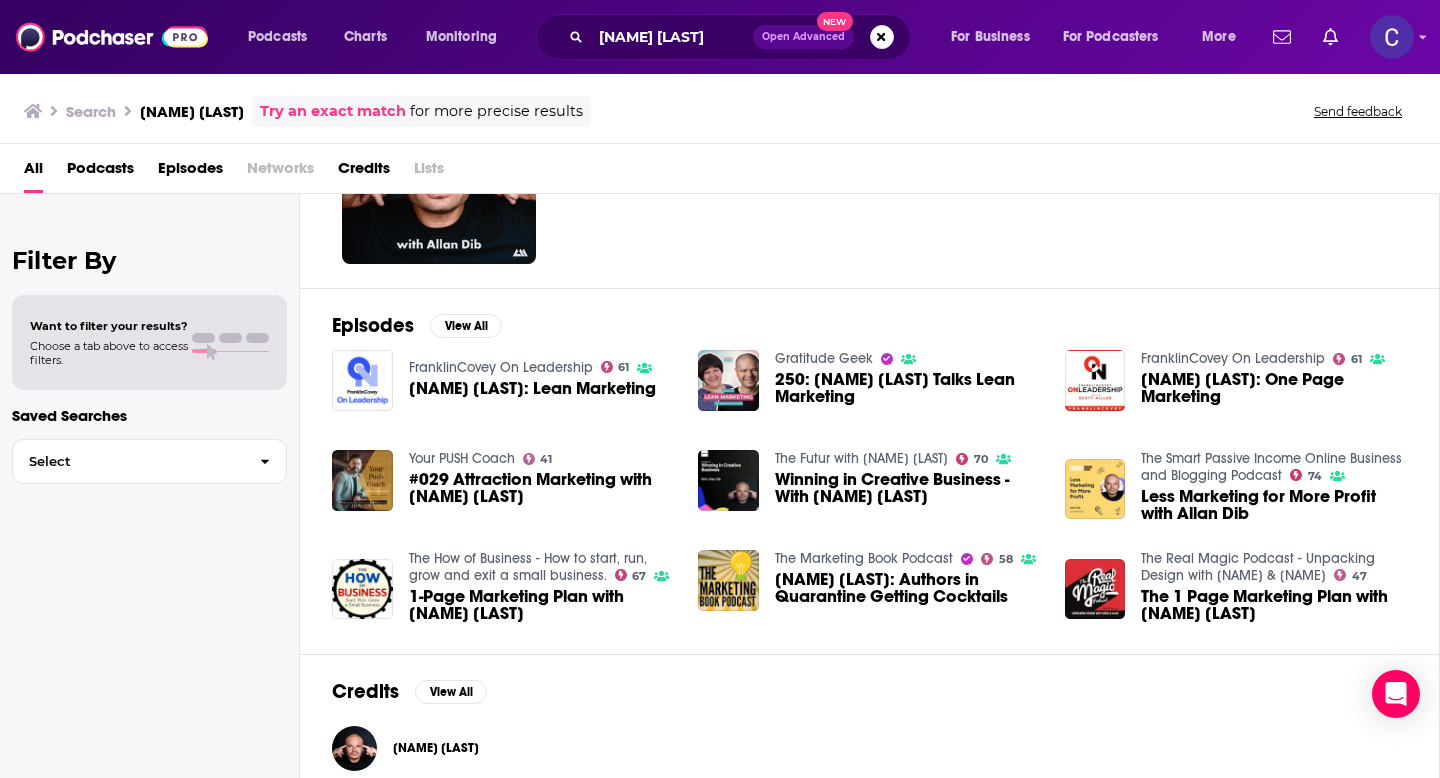 scroll, scrollTop: 187, scrollLeft: 0, axis: vertical 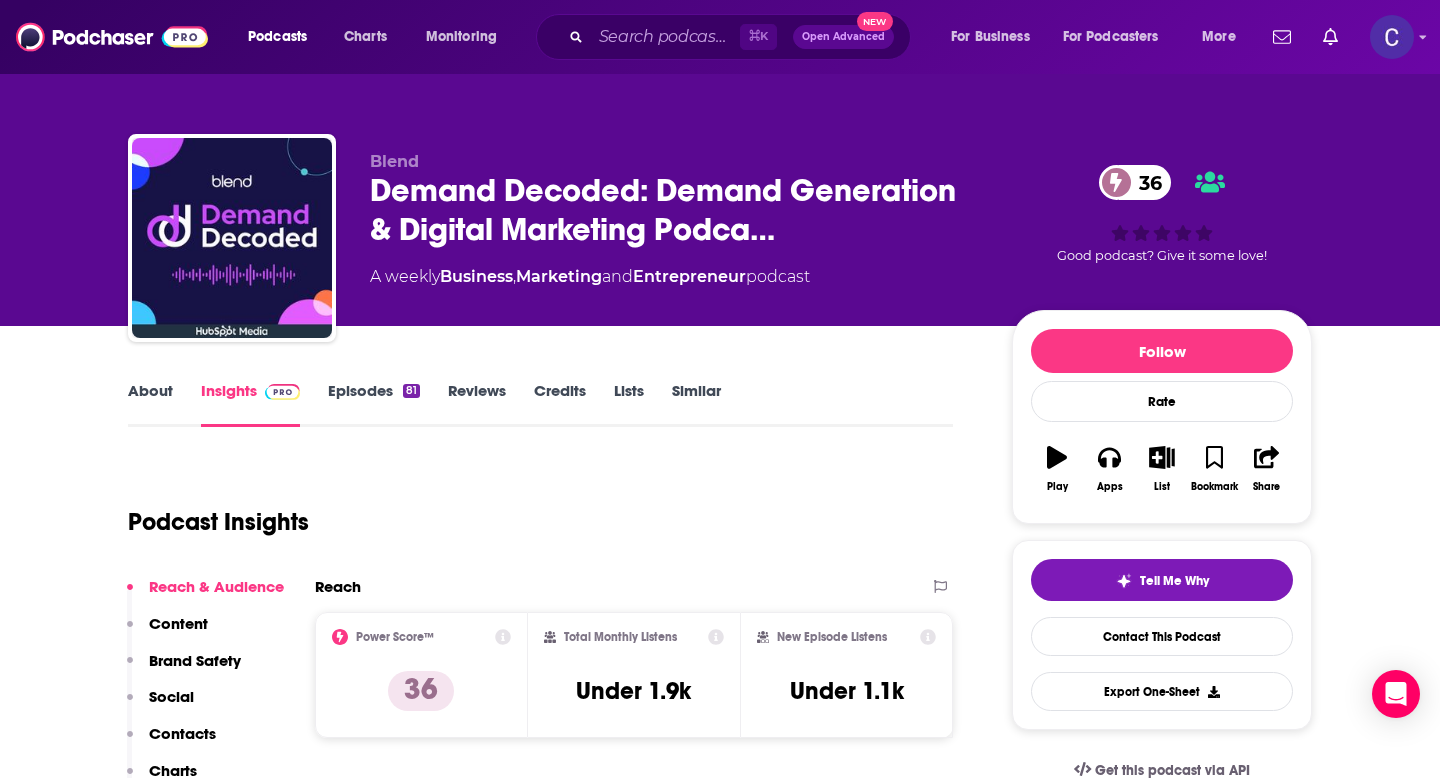 click on "About" at bounding box center (150, 404) 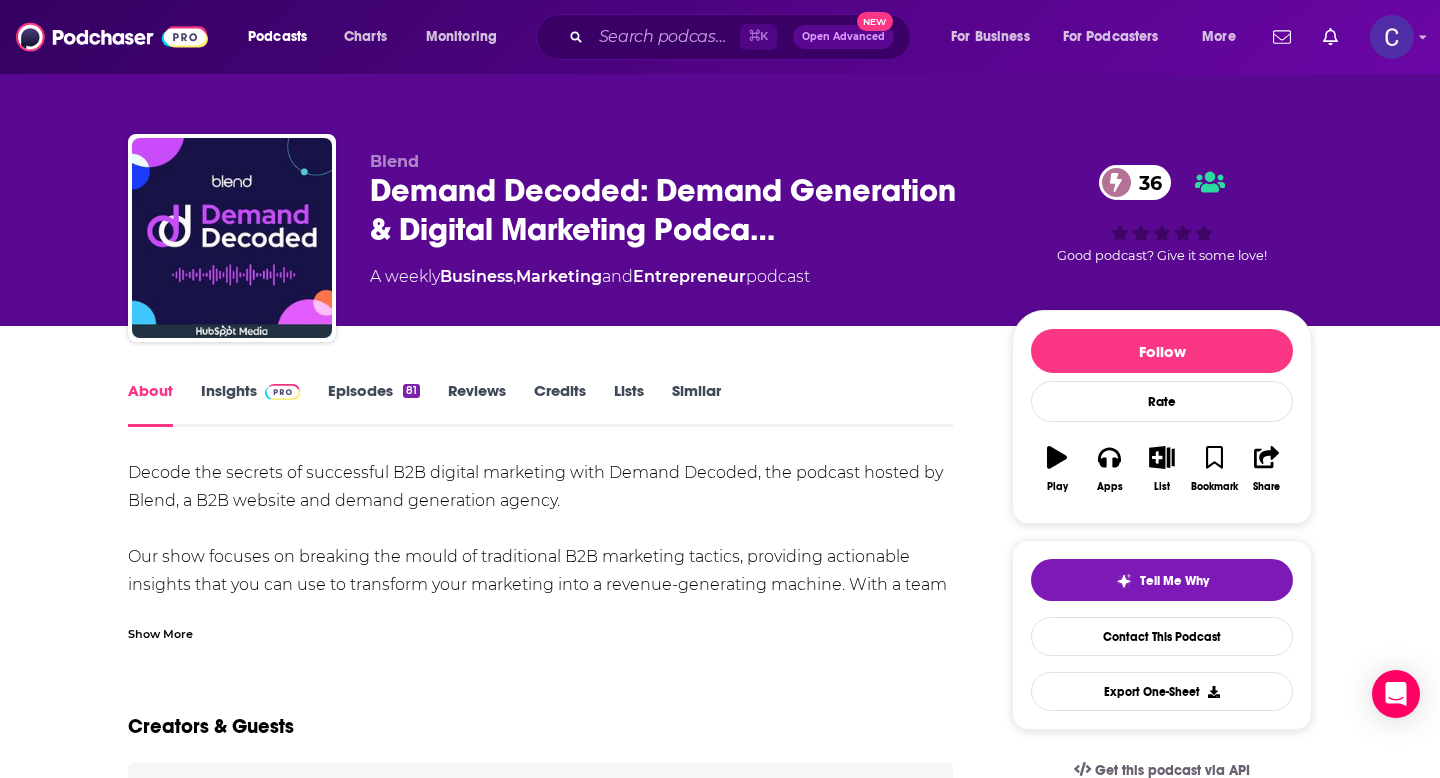 click on "Show More" at bounding box center [160, 632] 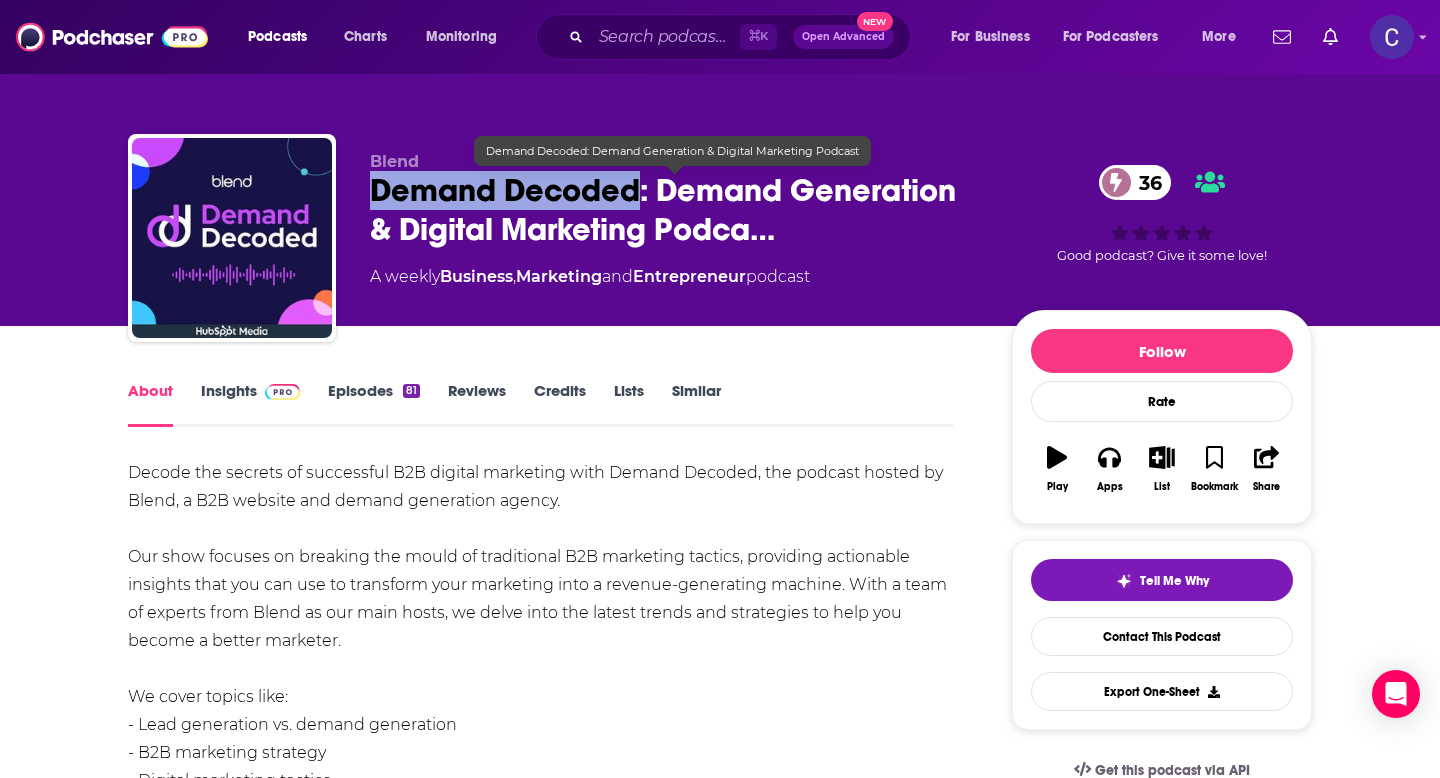 drag, startPoint x: 636, startPoint y: 190, endPoint x: 371, endPoint y: 189, distance: 265.0019 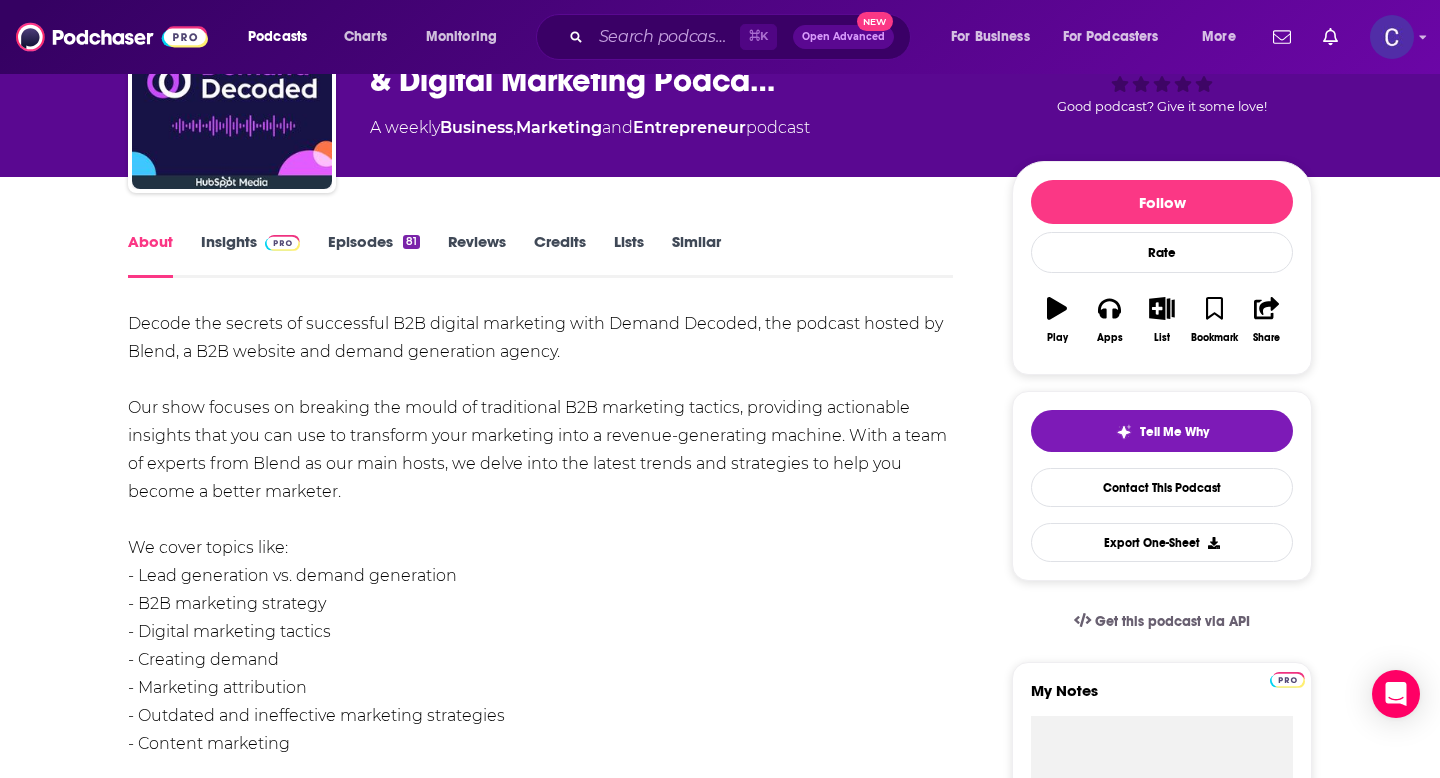 scroll, scrollTop: 141, scrollLeft: 0, axis: vertical 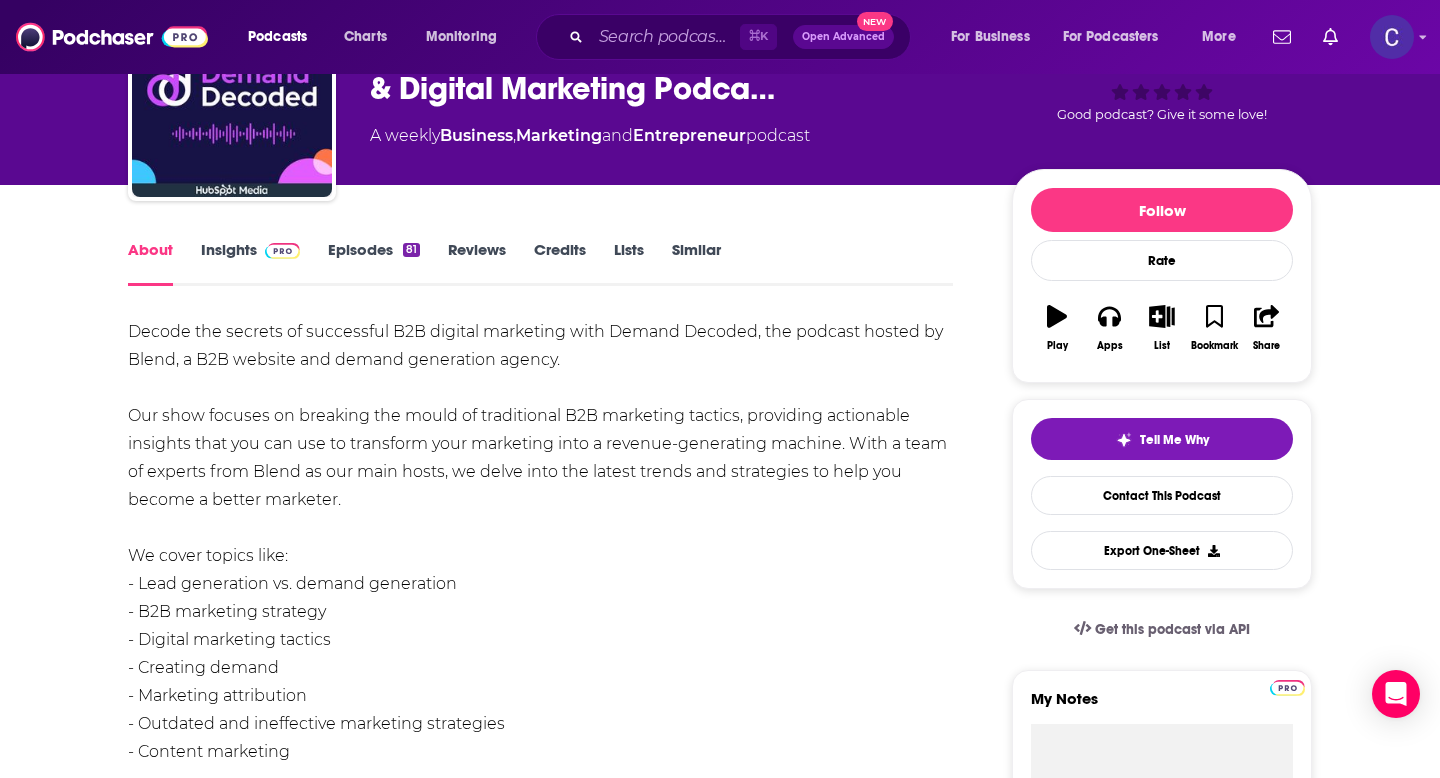 click on "Episodes 81" at bounding box center [374, 263] 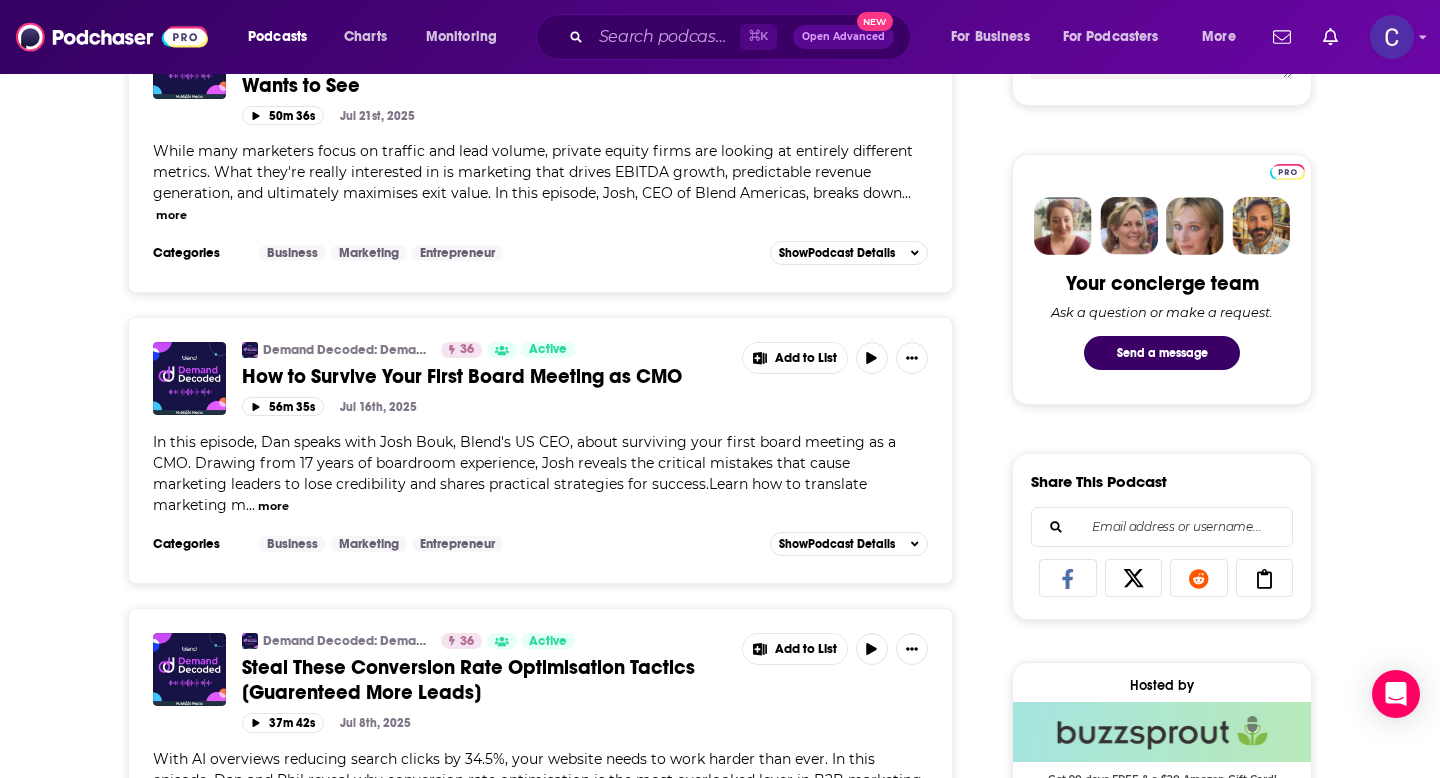 scroll, scrollTop: 30, scrollLeft: 0, axis: vertical 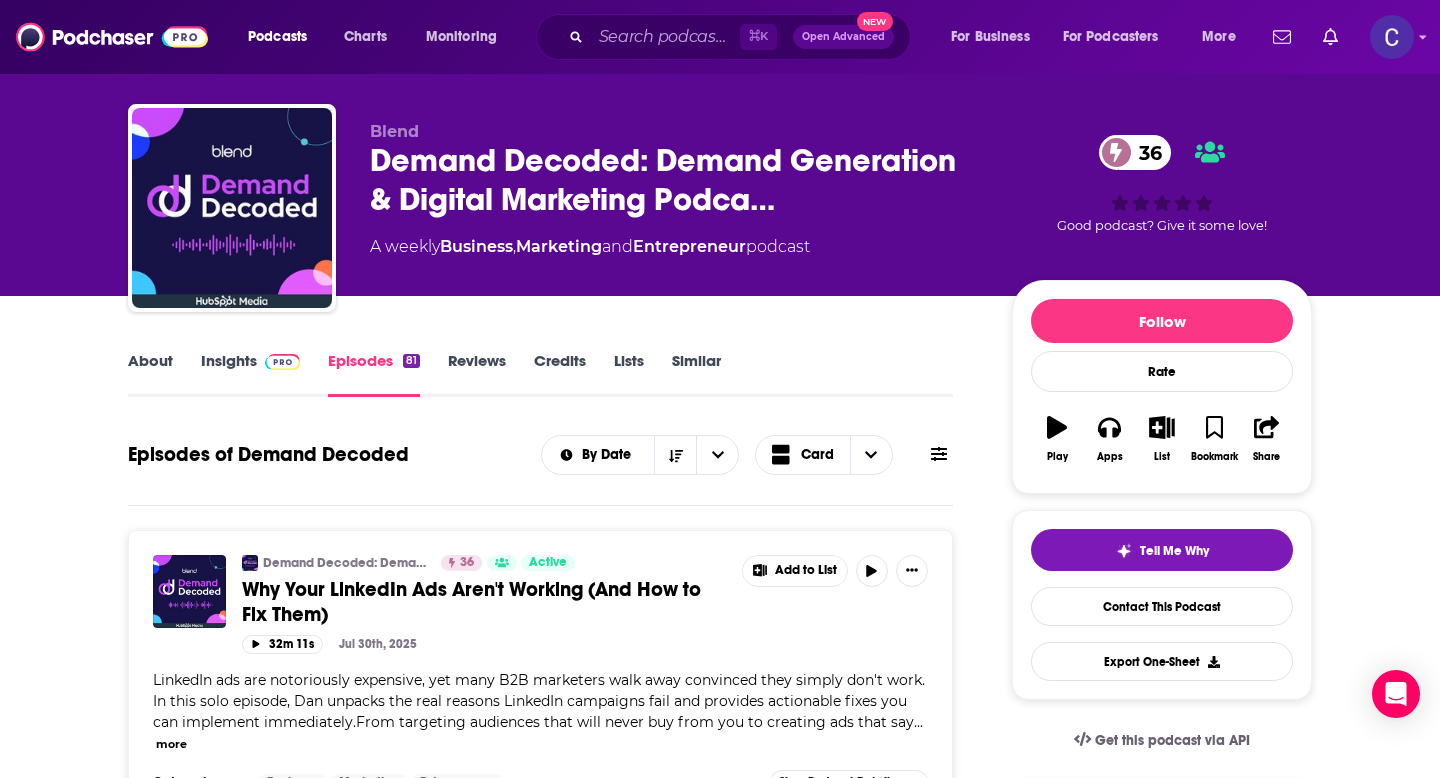 click on "Similar" at bounding box center (696, 374) 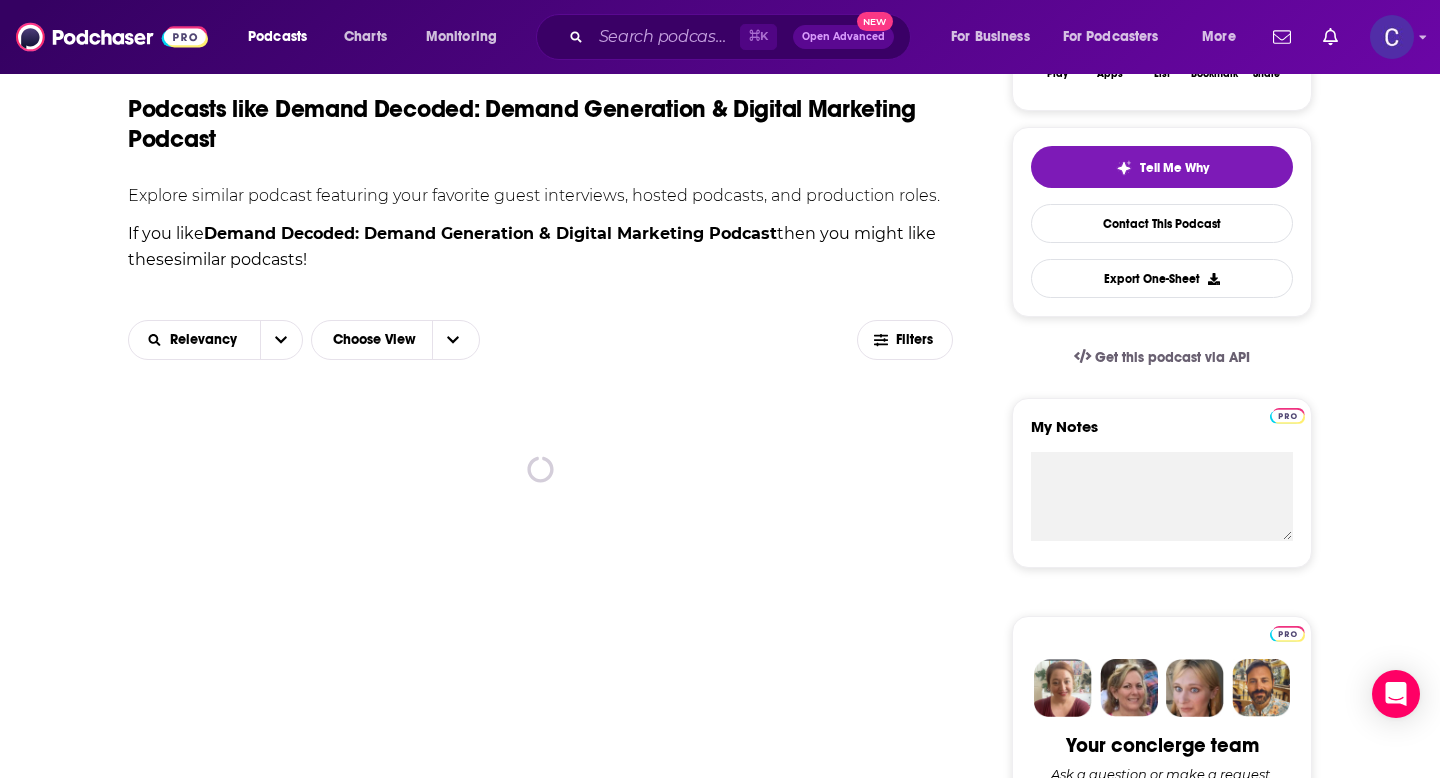 scroll, scrollTop: 455, scrollLeft: 0, axis: vertical 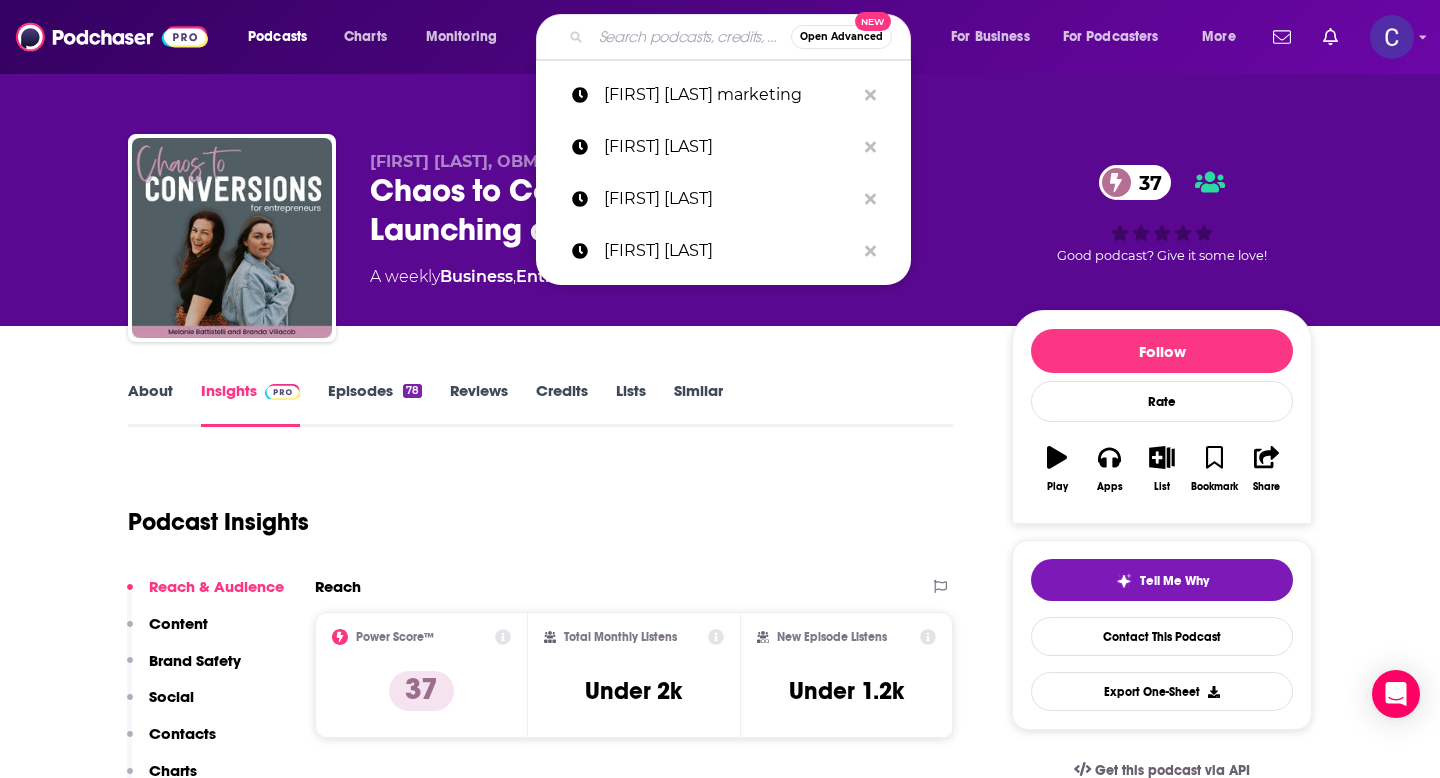 click at bounding box center (691, 37) 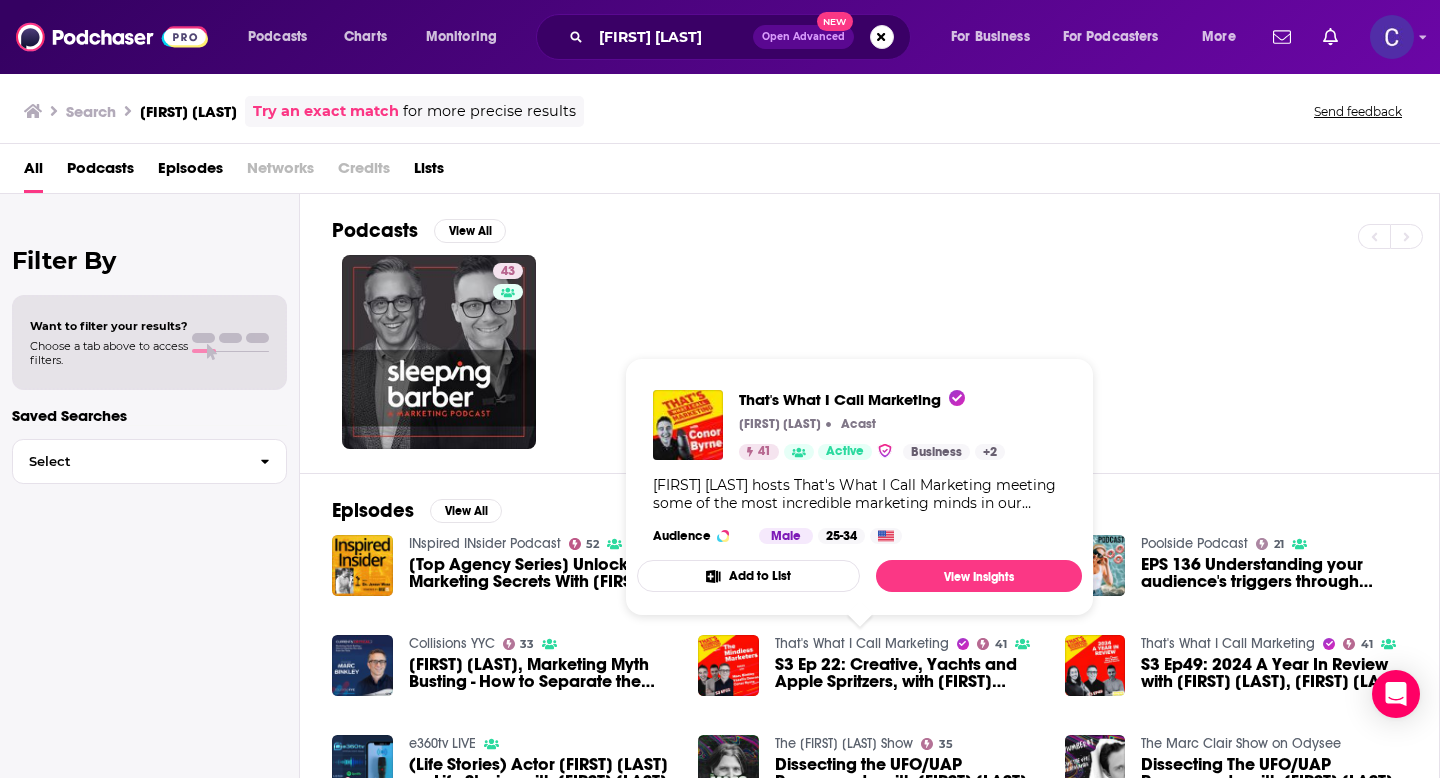 click on "43" at bounding box center (885, 352) 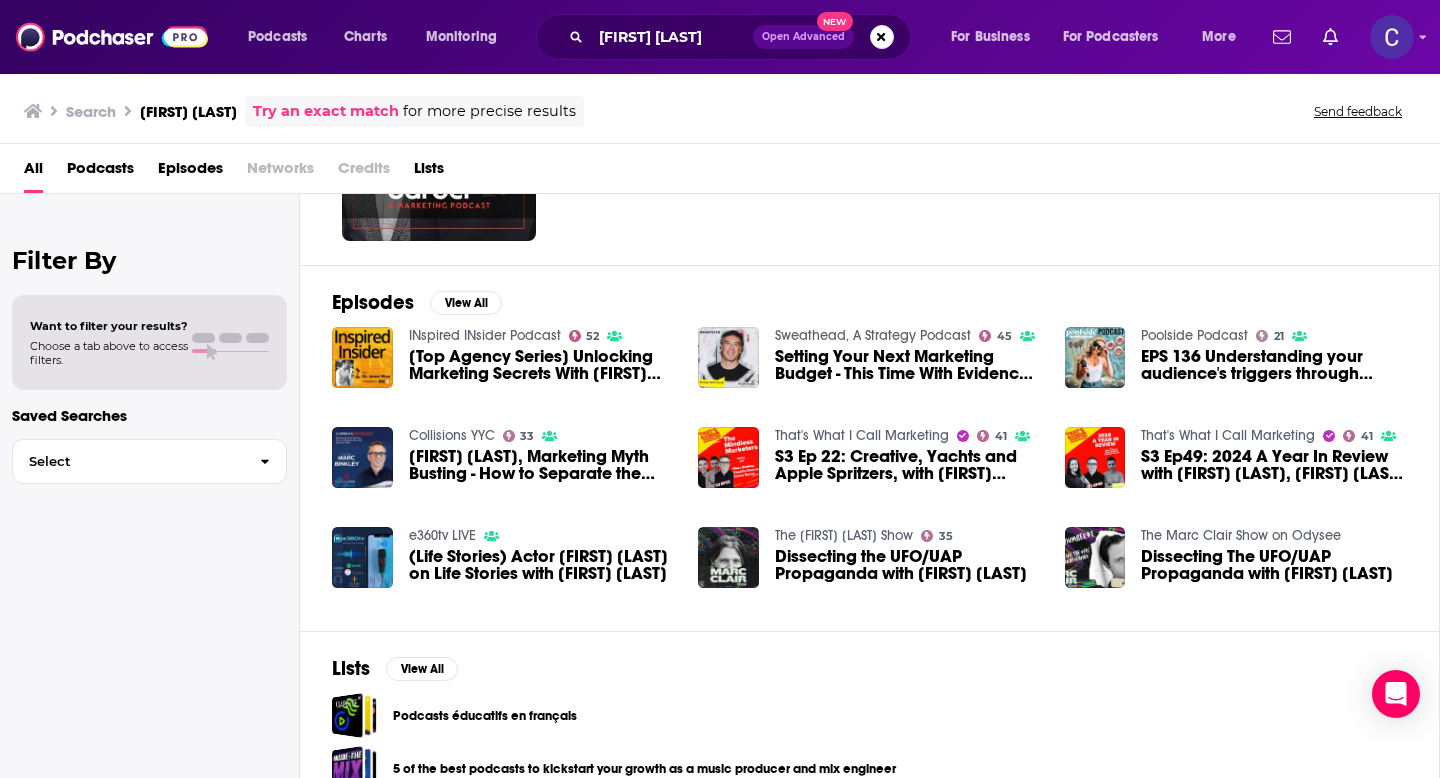scroll, scrollTop: 213, scrollLeft: 0, axis: vertical 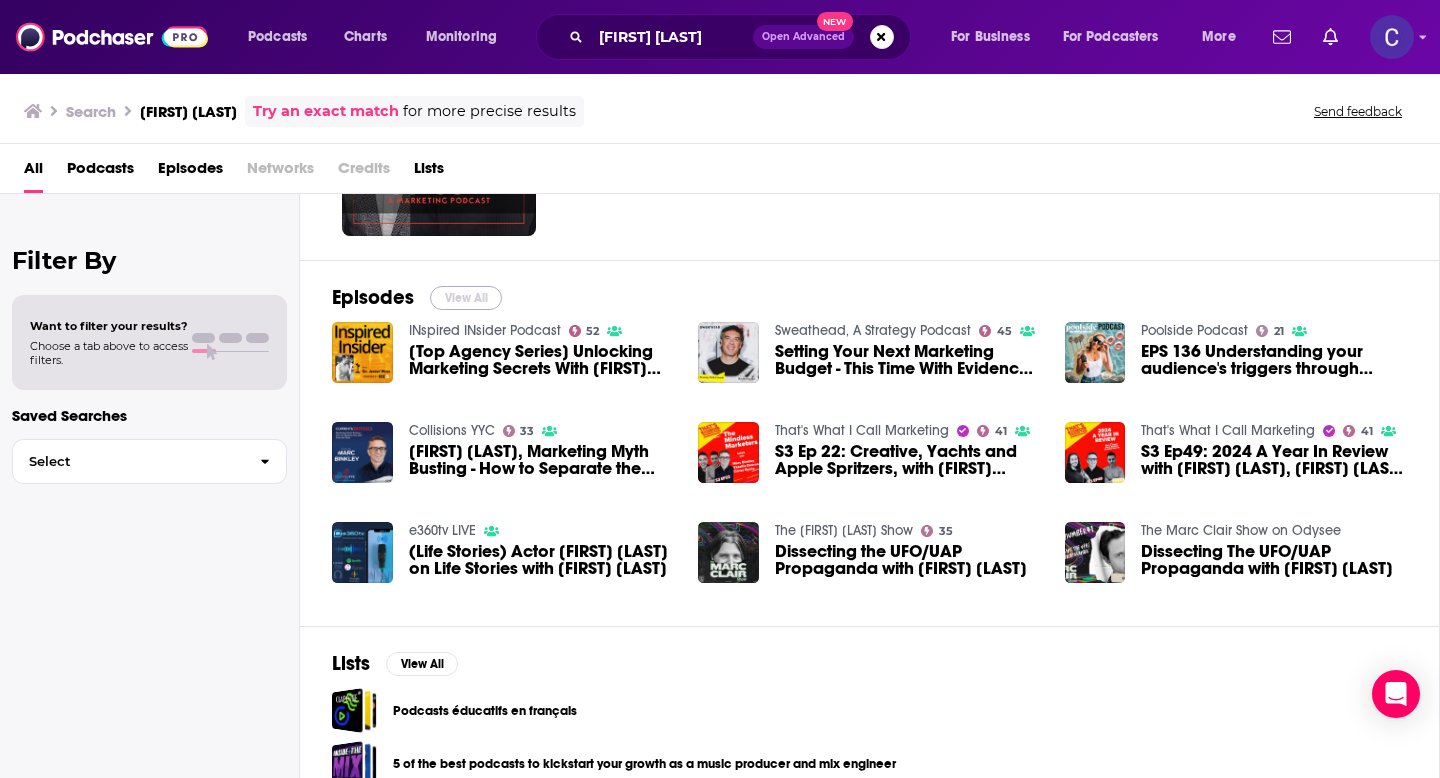 click on "View All" at bounding box center (466, 298) 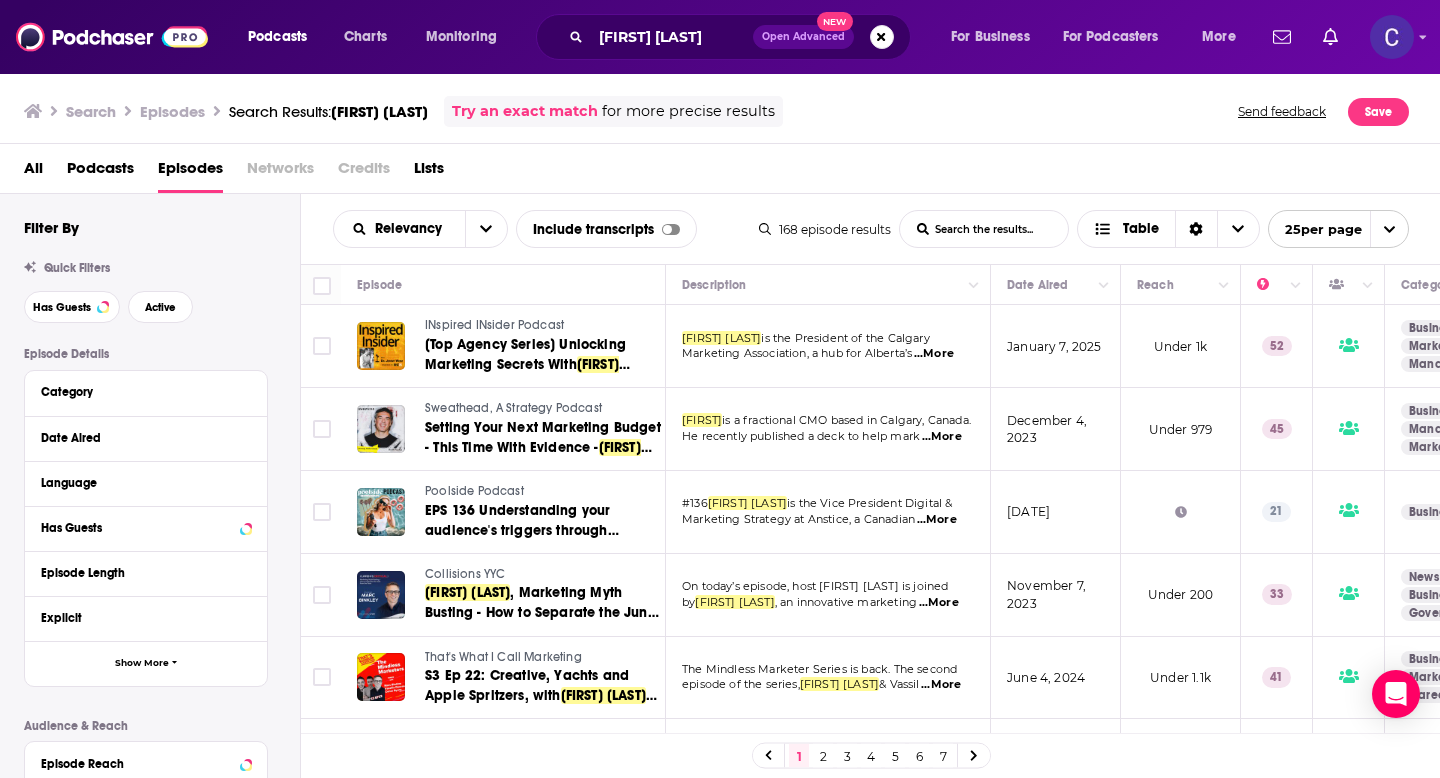 click on "2" at bounding box center (823, 756) 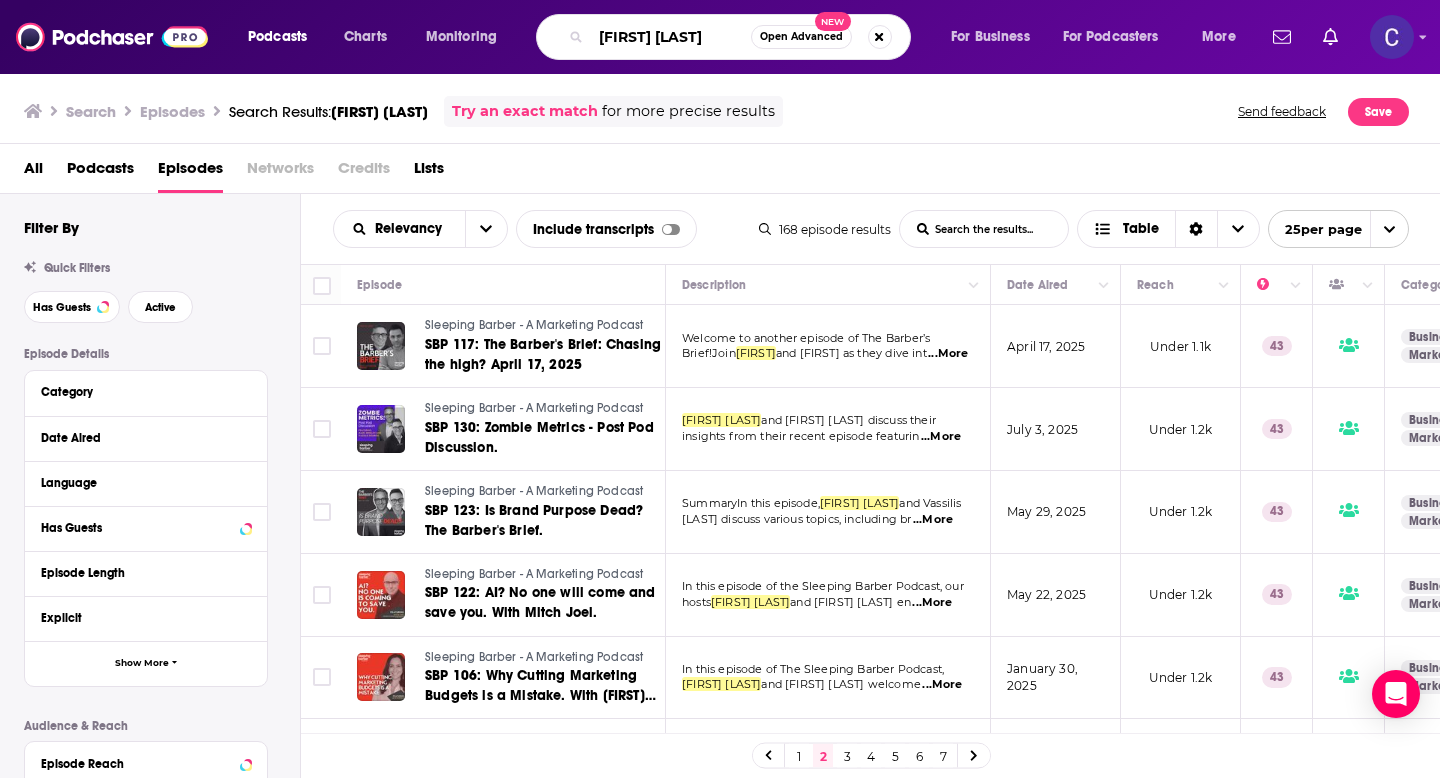 drag, startPoint x: 704, startPoint y: 31, endPoint x: 556, endPoint y: 31, distance: 148 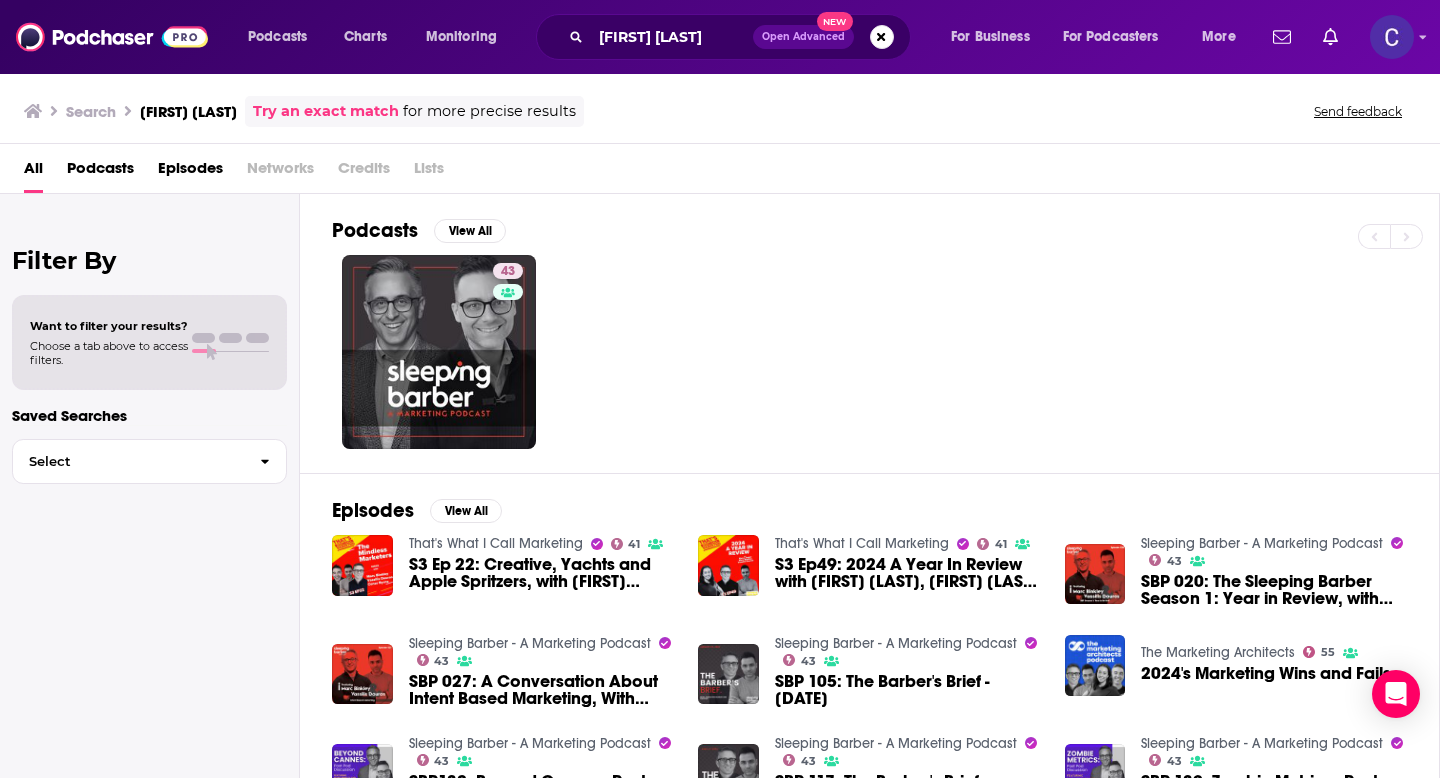 scroll, scrollTop: 56, scrollLeft: 0, axis: vertical 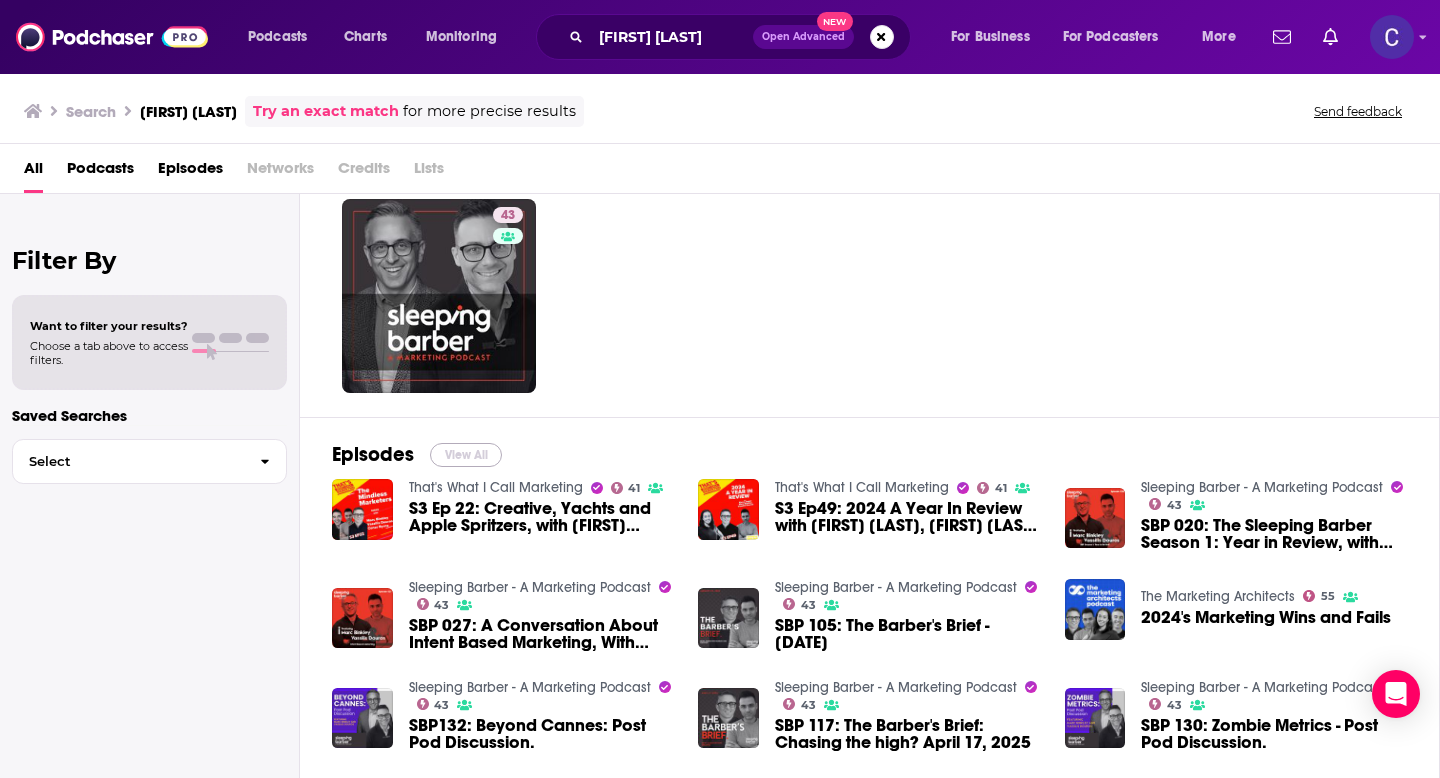 click on "View All" at bounding box center [466, 455] 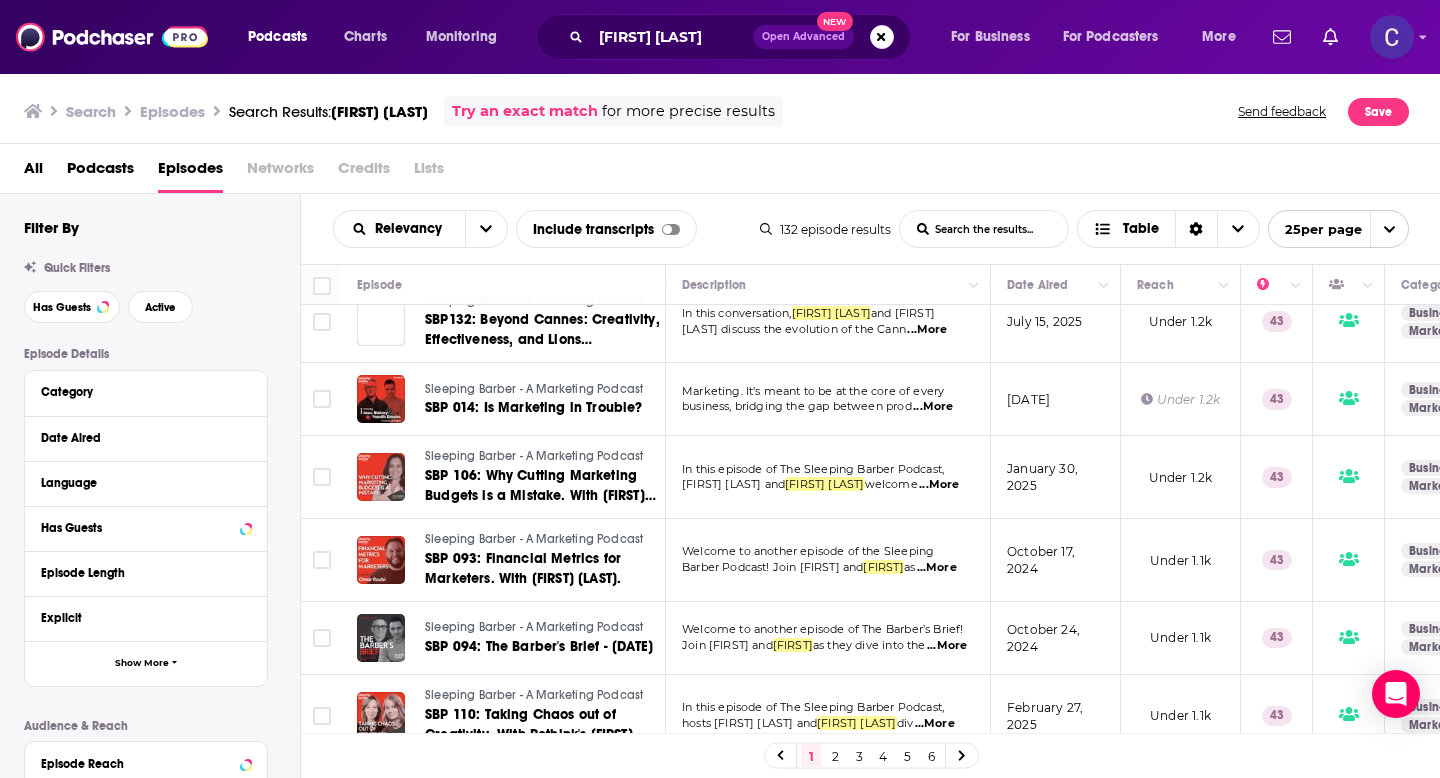 scroll, scrollTop: 1620, scrollLeft: 0, axis: vertical 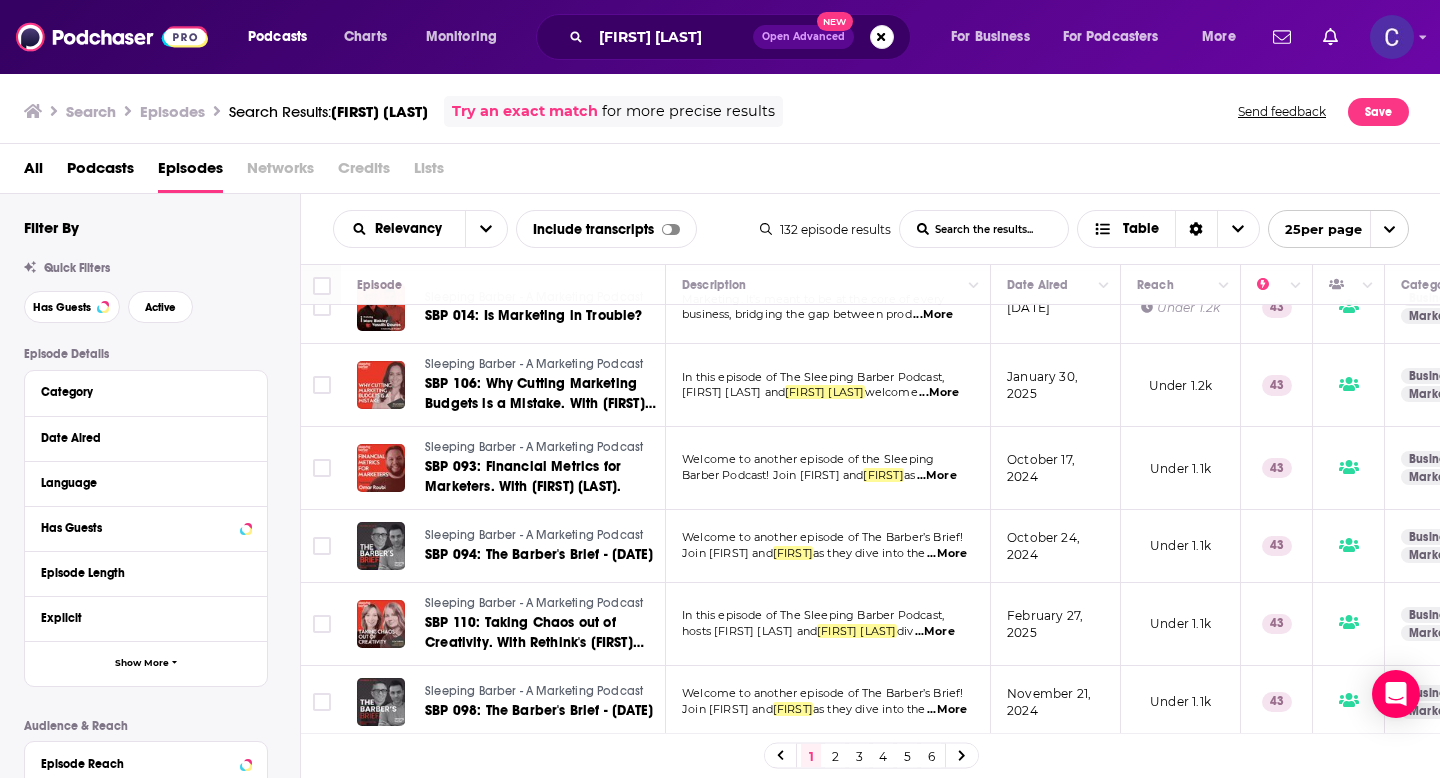 click on "2" at bounding box center (835, 756) 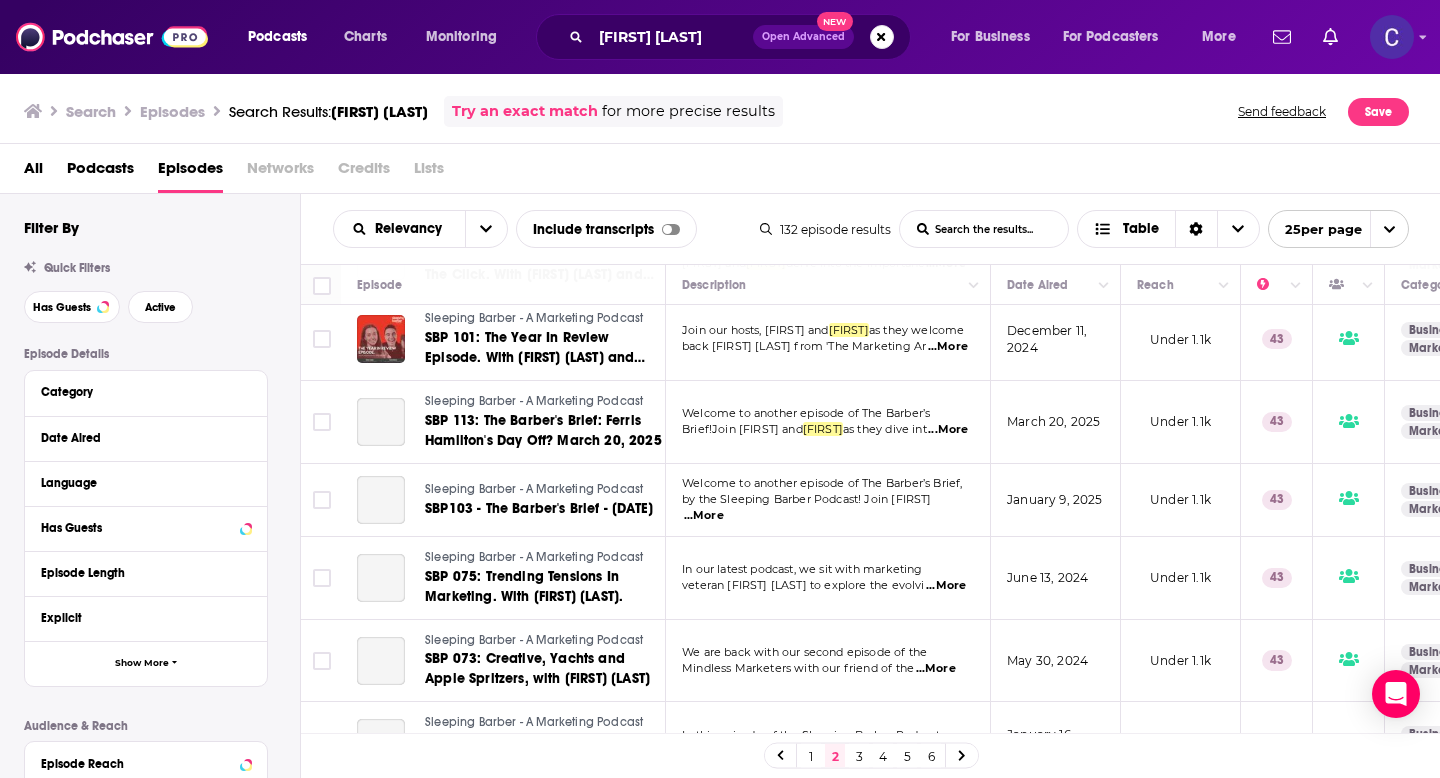 scroll, scrollTop: 980, scrollLeft: 0, axis: vertical 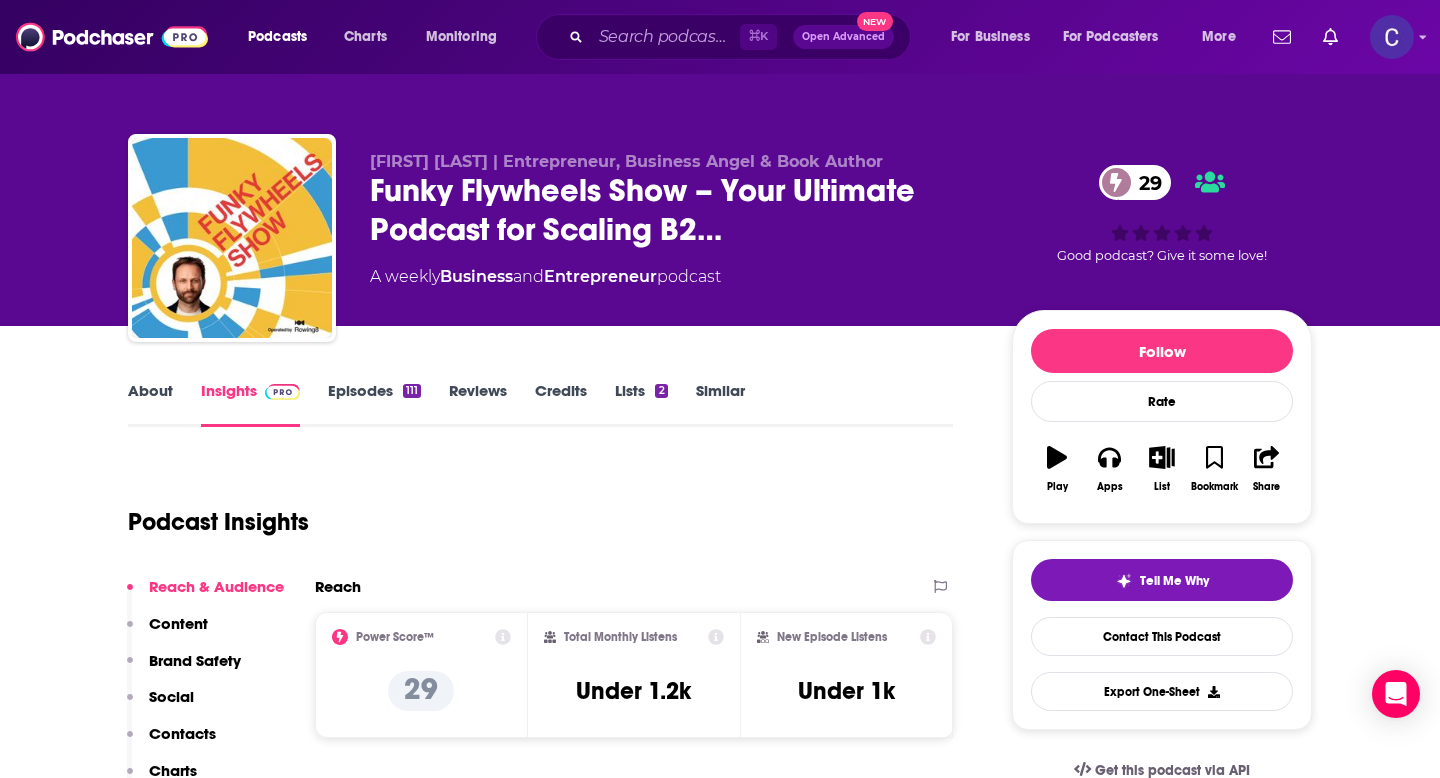 click on "About" at bounding box center (150, 404) 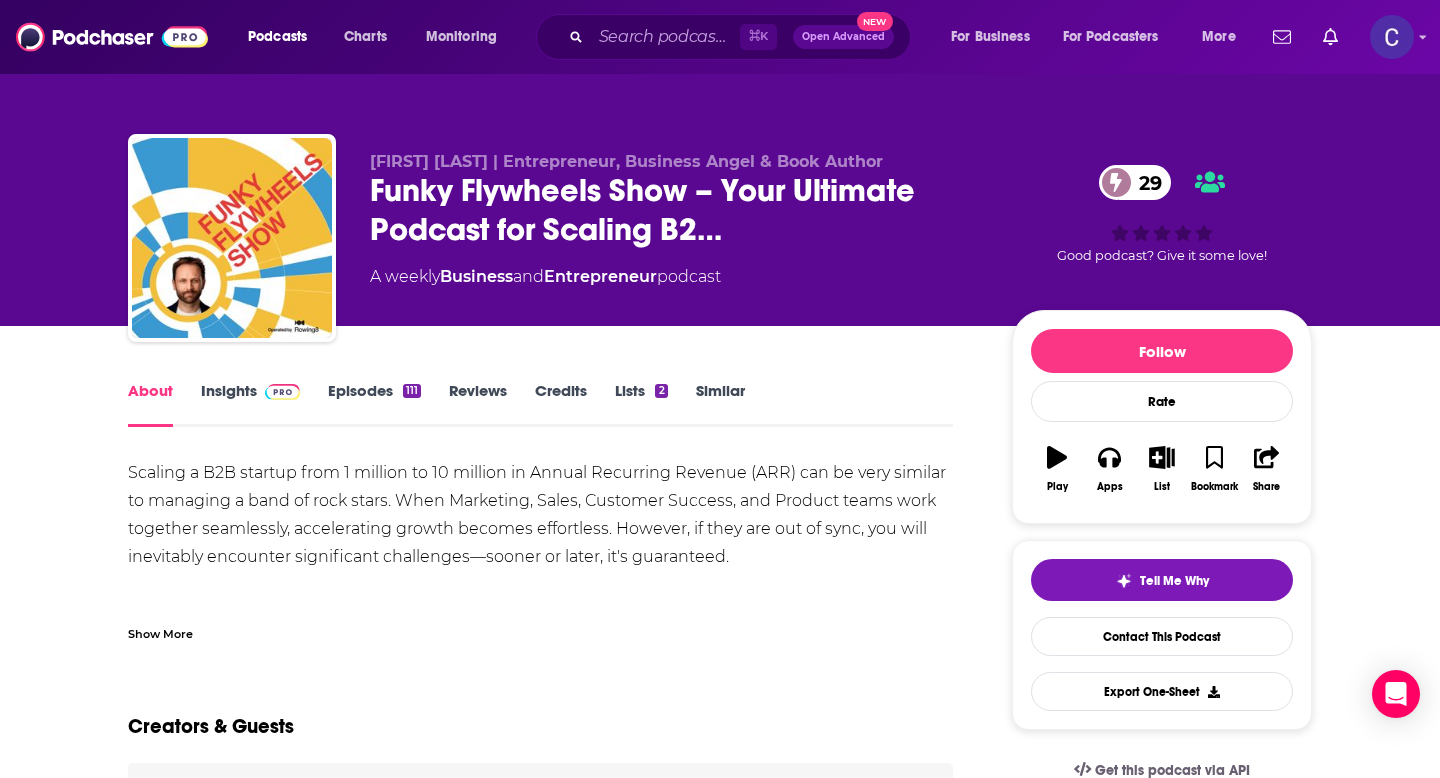 click on "Show More" at bounding box center (160, 632) 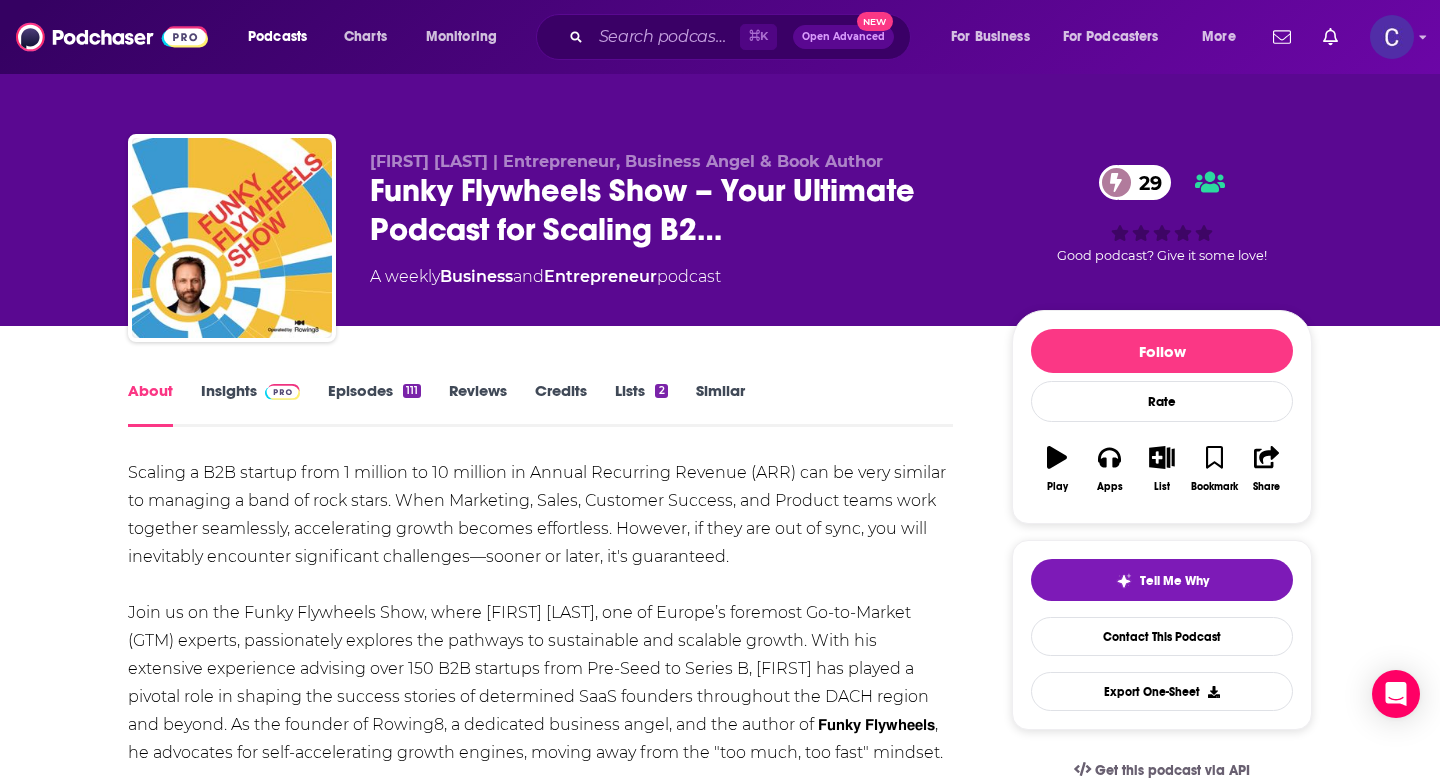scroll, scrollTop: 66, scrollLeft: 0, axis: vertical 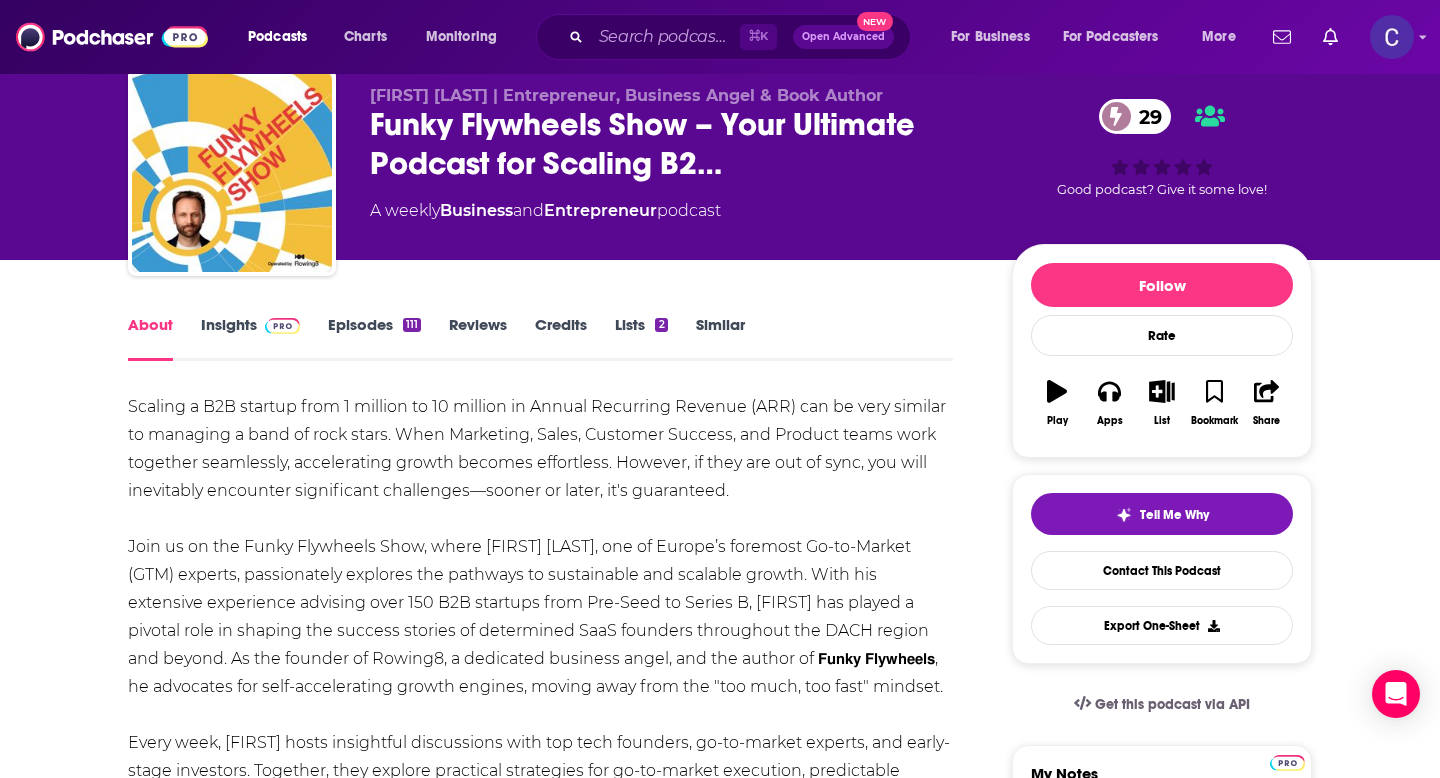 click on "Episodes 111" at bounding box center [374, 338] 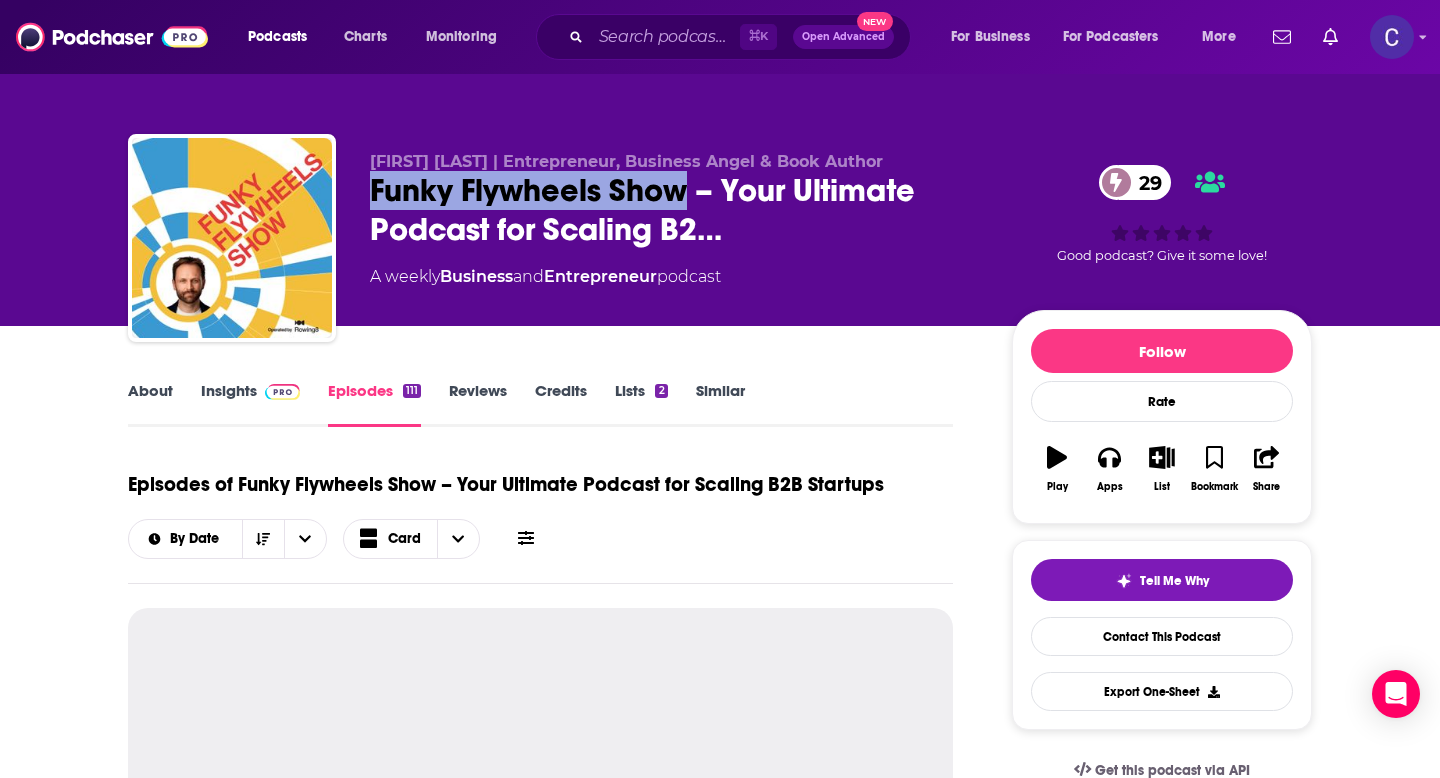 drag, startPoint x: 691, startPoint y: 188, endPoint x: 371, endPoint y: 186, distance: 320.00626 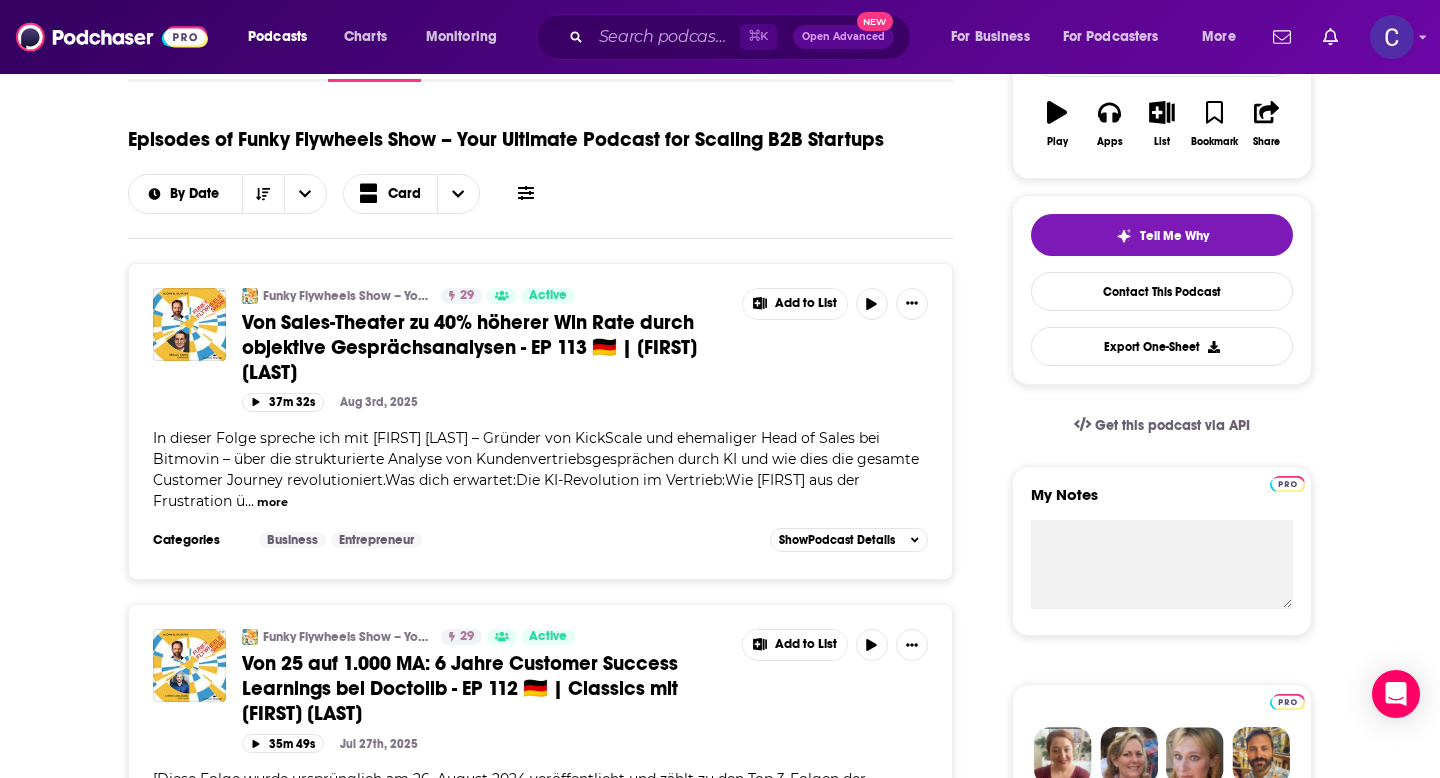 scroll, scrollTop: 0, scrollLeft: 0, axis: both 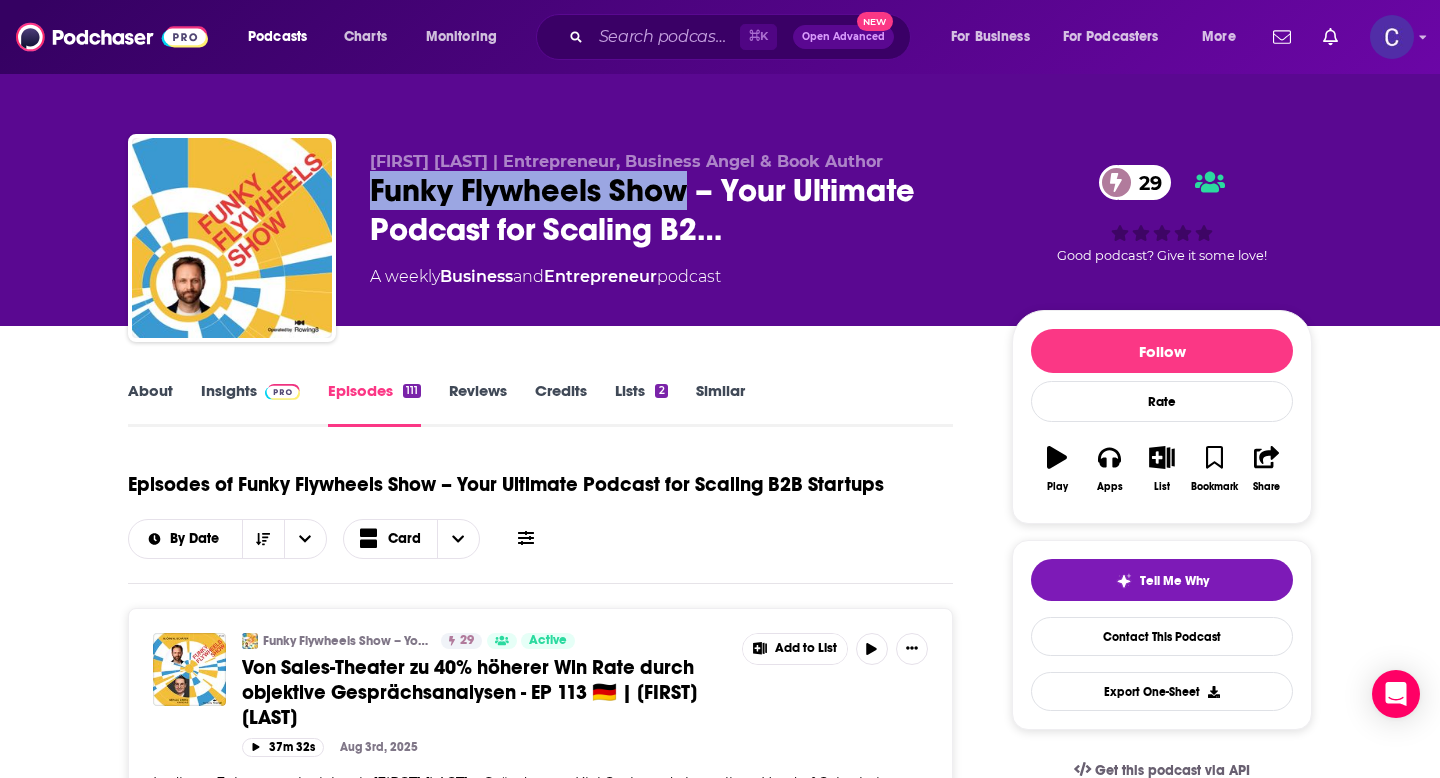 click on "Similar" at bounding box center (720, 404) 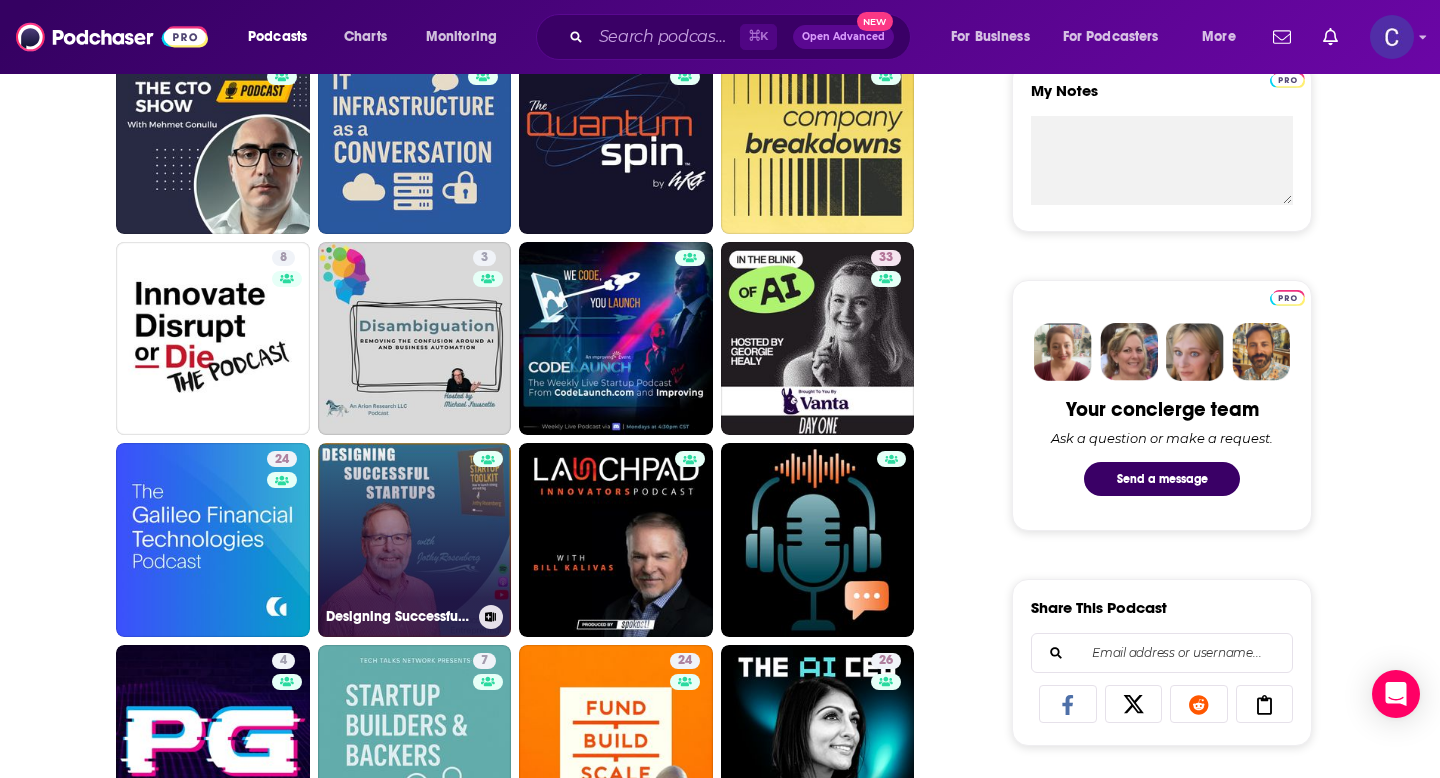 scroll, scrollTop: 765, scrollLeft: 0, axis: vertical 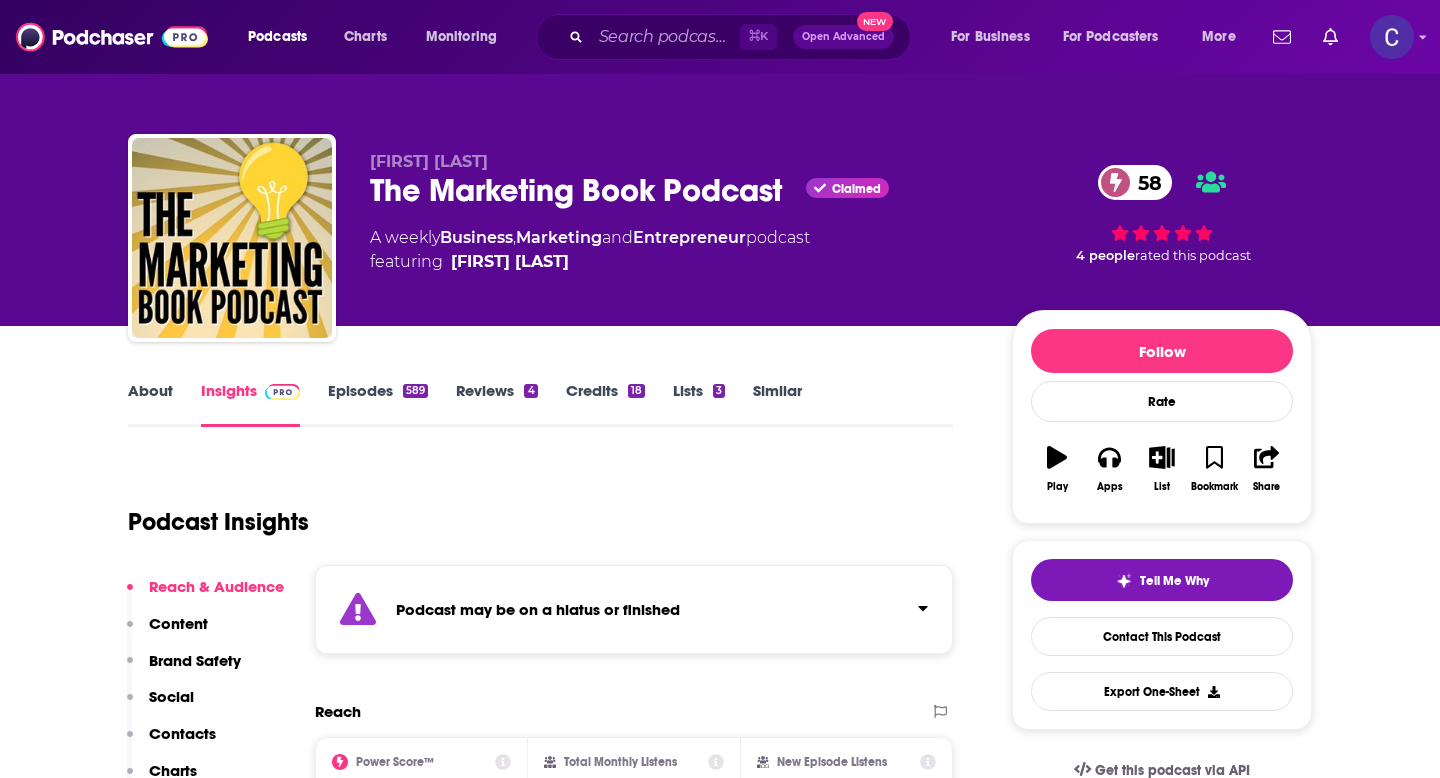 click on "Similar" at bounding box center [777, 404] 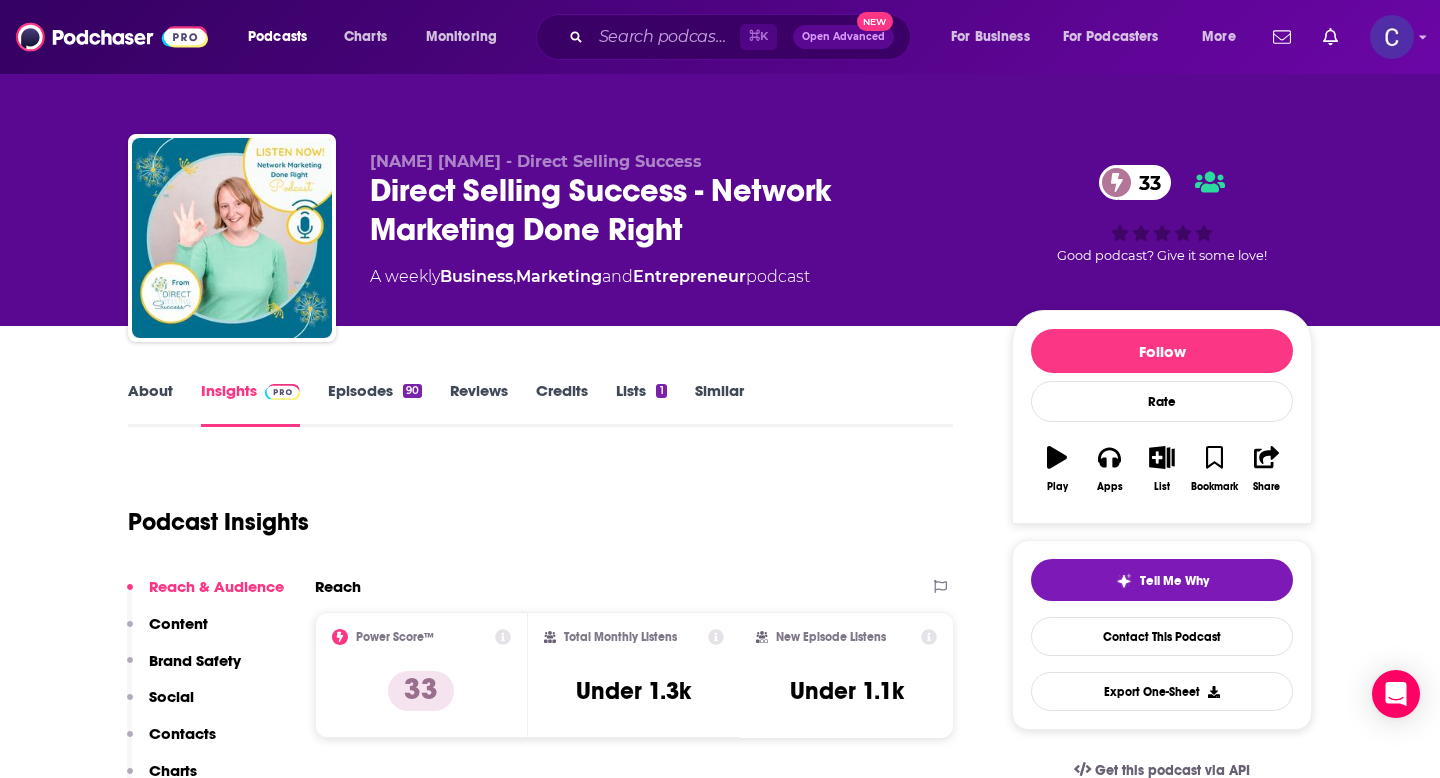 scroll, scrollTop: 0, scrollLeft: 0, axis: both 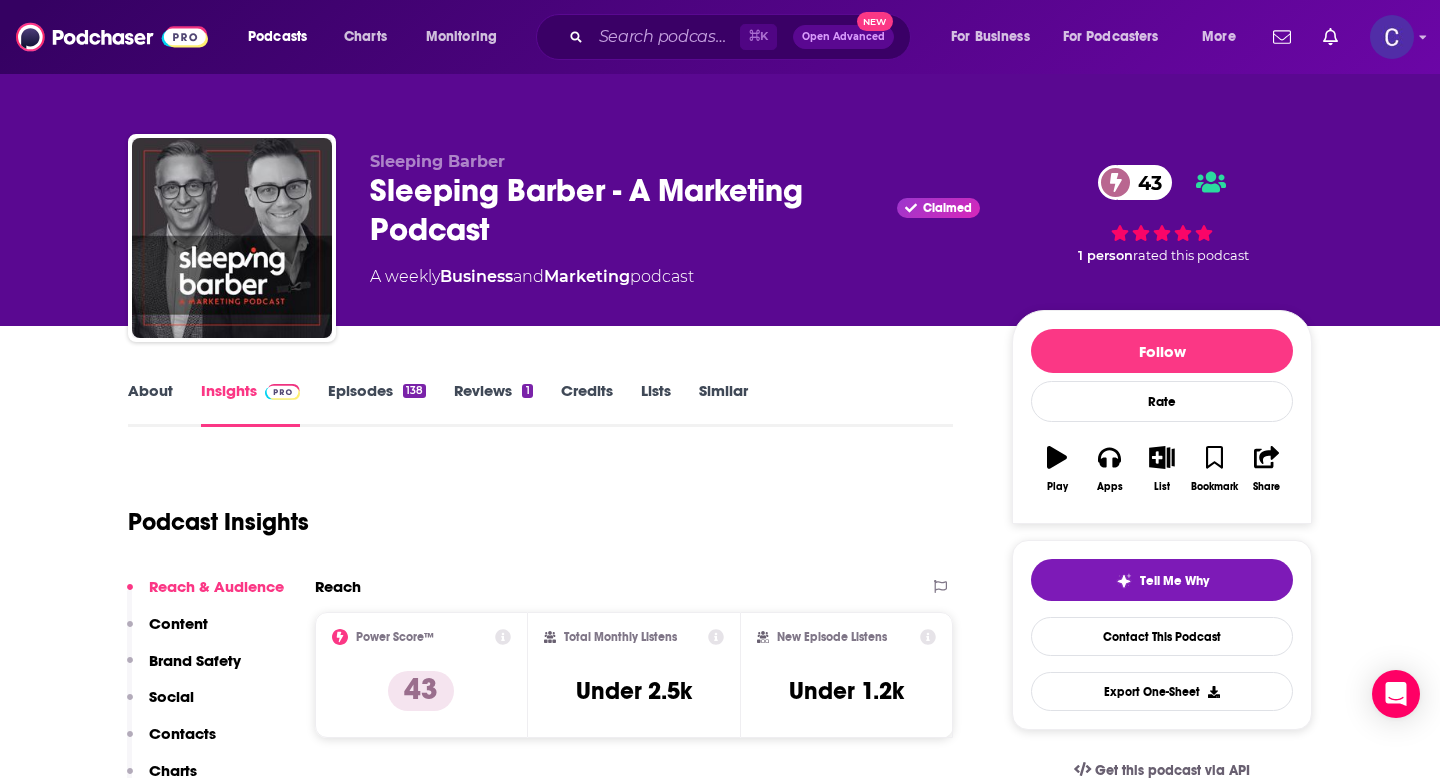 click on "About" at bounding box center [150, 404] 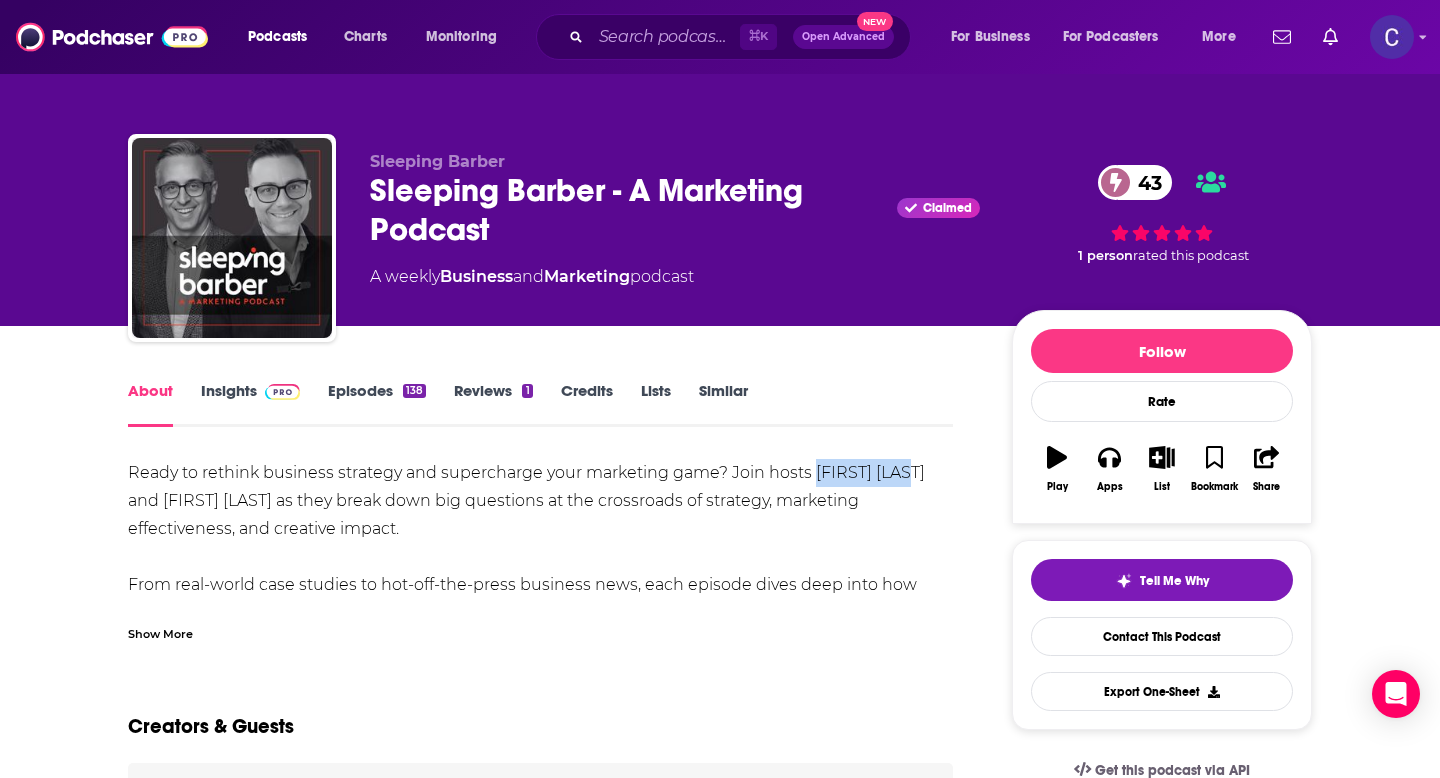 drag, startPoint x: 915, startPoint y: 478, endPoint x: 819, endPoint y: 470, distance: 96.332756 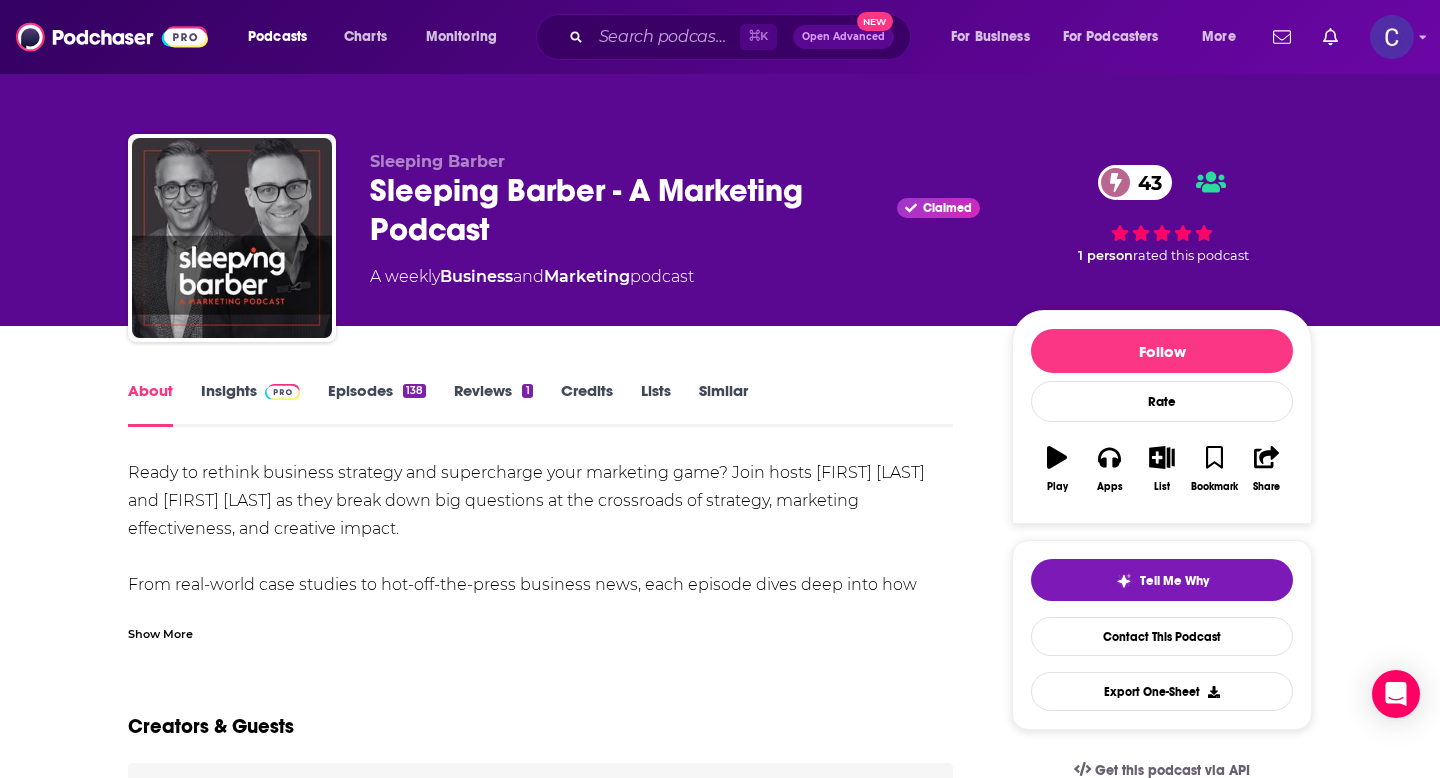 click on "Ready to rethink business strategy and supercharge your marketing game? Join hosts [FIRST] [LAST] and [FIRST] [LAST] as they break down big questions at the crossroads of strategy, marketing effectiveness, and creative impact.
From real-world case studies to hot-off-the-press business news, each episode dives deep into how modern companies navigate complexity. Plus, interviews with global thought leaders bring you fresh insights and actionable strategies to drive growth and build unforgettable customer experiences.
This is your backstage pass to smarter thinking and better business results." at bounding box center (540, 585) 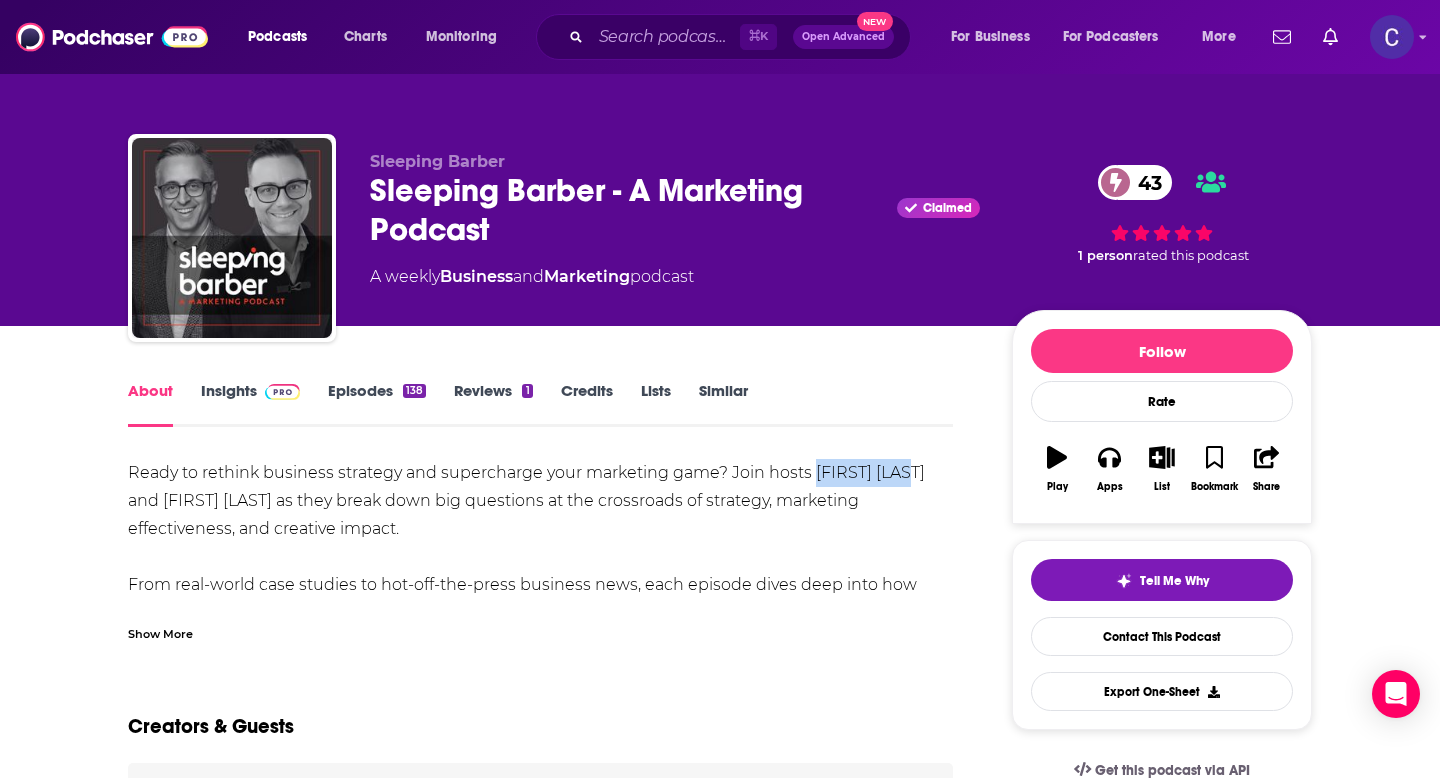 drag, startPoint x: 914, startPoint y: 477, endPoint x: 819, endPoint y: 474, distance: 95.047356 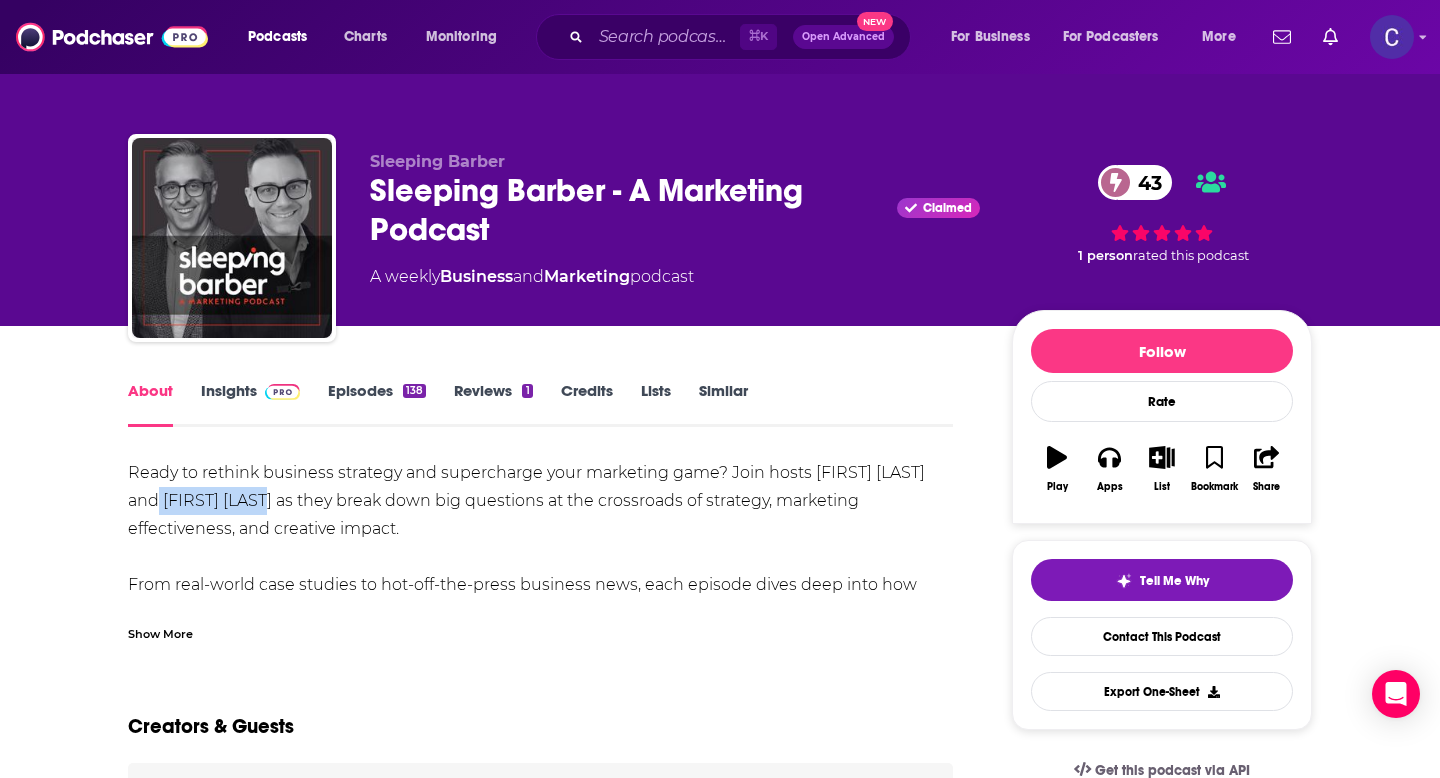 drag, startPoint x: 245, startPoint y: 503, endPoint x: 135, endPoint y: 502, distance: 110.00455 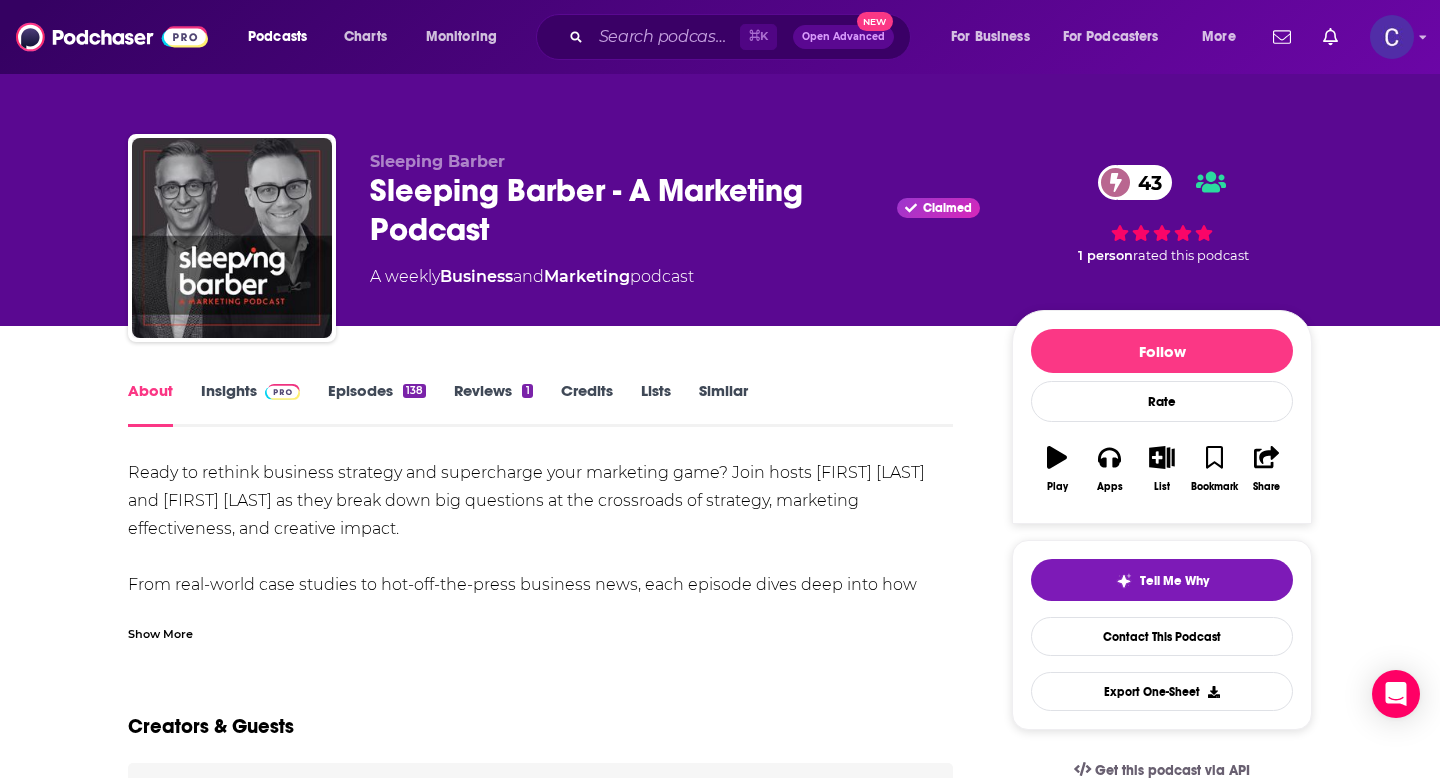 click on "About Insights Episodes 138 Reviews 1 Credits Lists Similar Ready to rethink business strategy and supercharge your marketing game? Join hosts [FIRST] [LAST] and [FIRST] [LAST] as they break down big questions at the crossroads of strategy, marketing effectiveness, and creative impact.
From real-world case studies to hot-off-the-press business news, each episode dives deep into how modern companies navigate complexity. Plus, interviews with global thought leaders bring you fresh insights and actionable strategies to drive growth and build unforgettable customer experiences.
This is your backstage pass to smarter thinking and better business results. Show More Creators & Guests We don't know anything about the creators of this podcast yet . You can   add them yourself   so they can be credited for this and other podcasts. Recent Episodes View All Consumer First, Data Always. With [FIRST] [LAST]. [DATE] SBP 133: GenAI Is Coming for Your Commercials! The Barber's Brief, [DATE] [DATE] View All 0" at bounding box center [554, 1295] 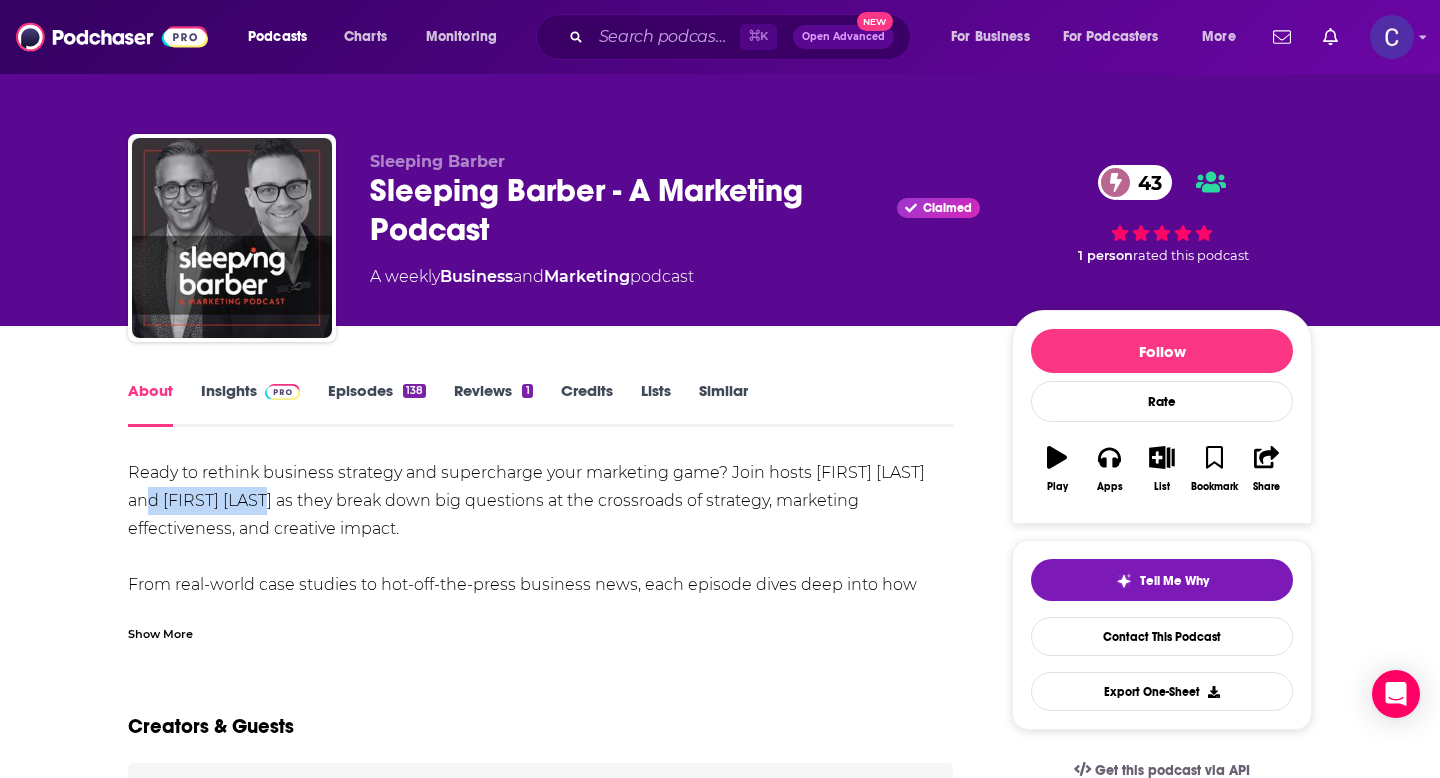 drag, startPoint x: 131, startPoint y: 501, endPoint x: 243, endPoint y: 501, distance: 112 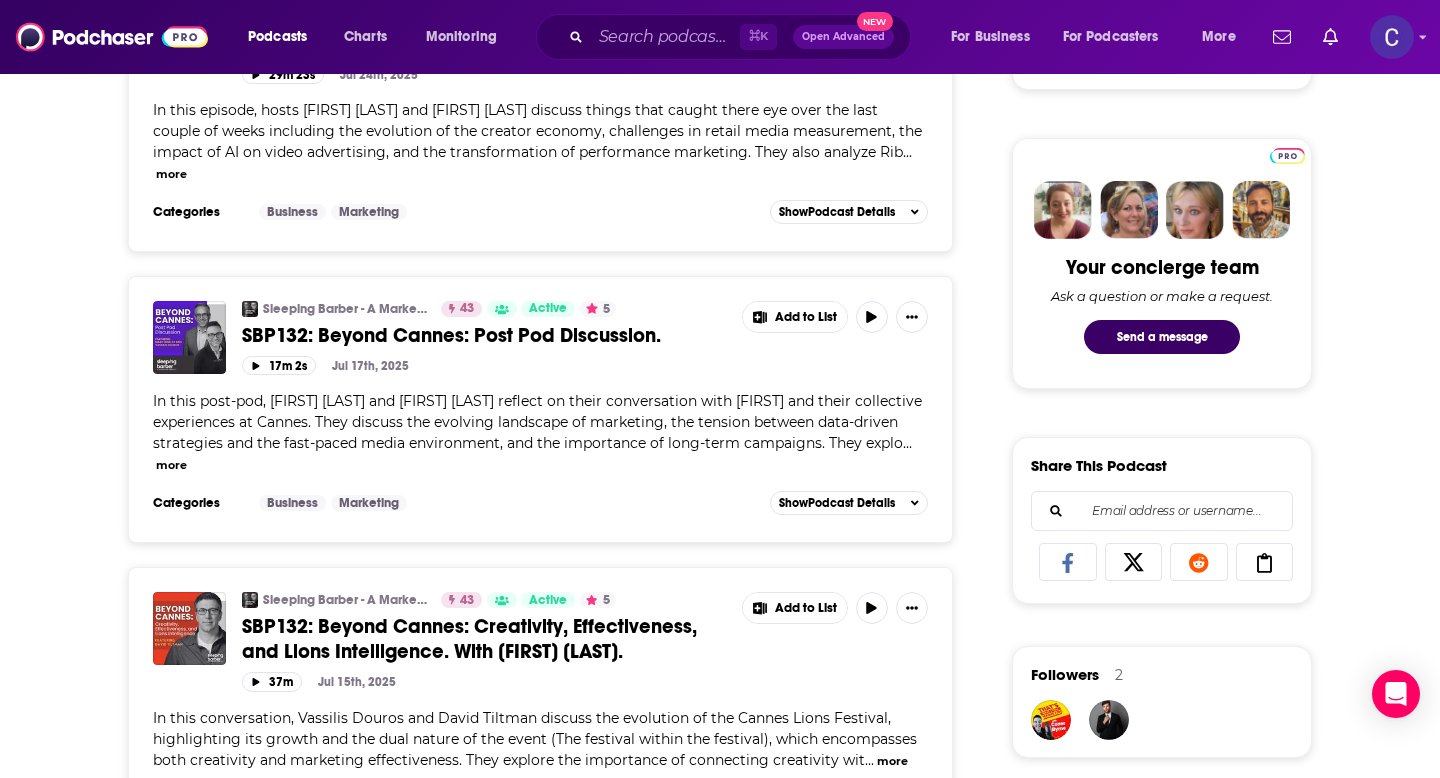 scroll, scrollTop: 928, scrollLeft: 0, axis: vertical 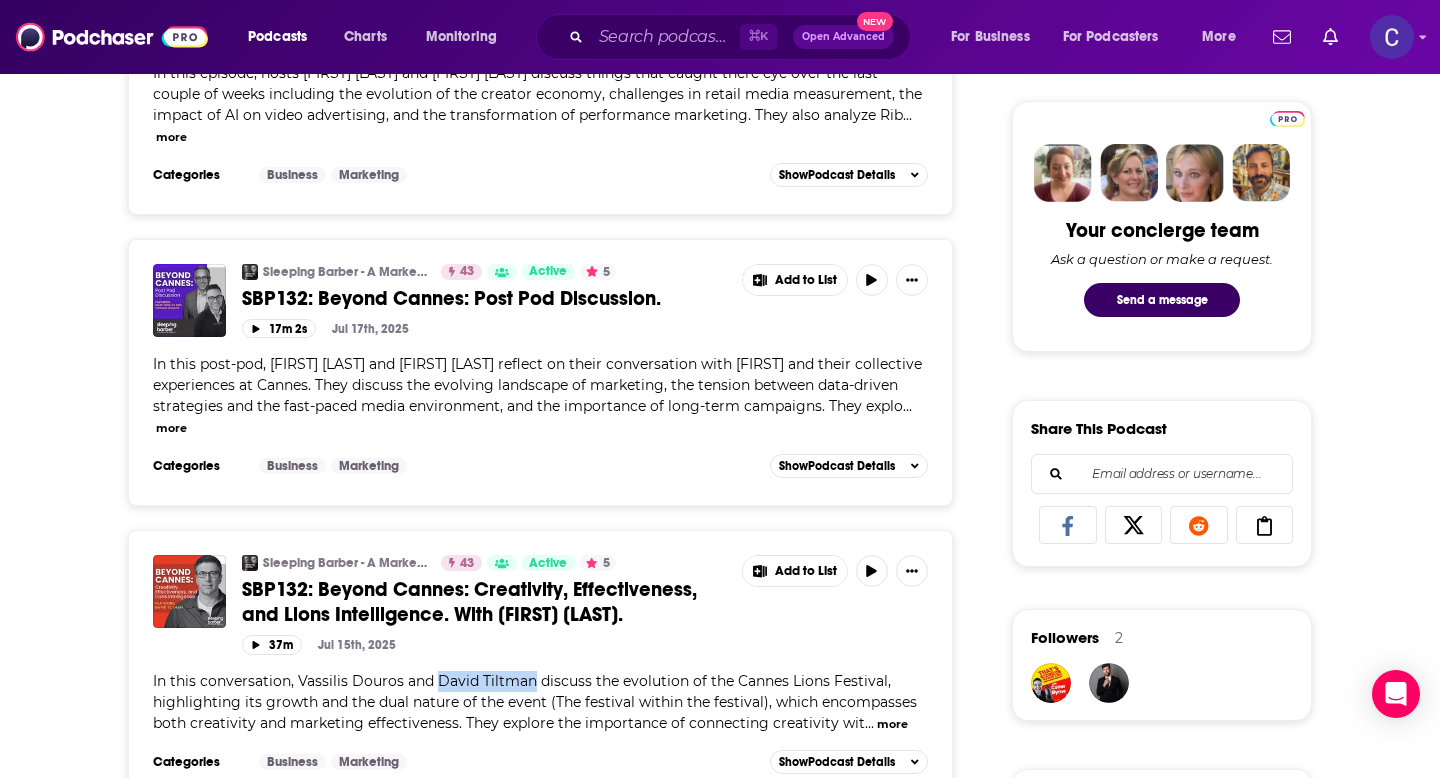 drag, startPoint x: 530, startPoint y: 683, endPoint x: 435, endPoint y: 682, distance: 95.005264 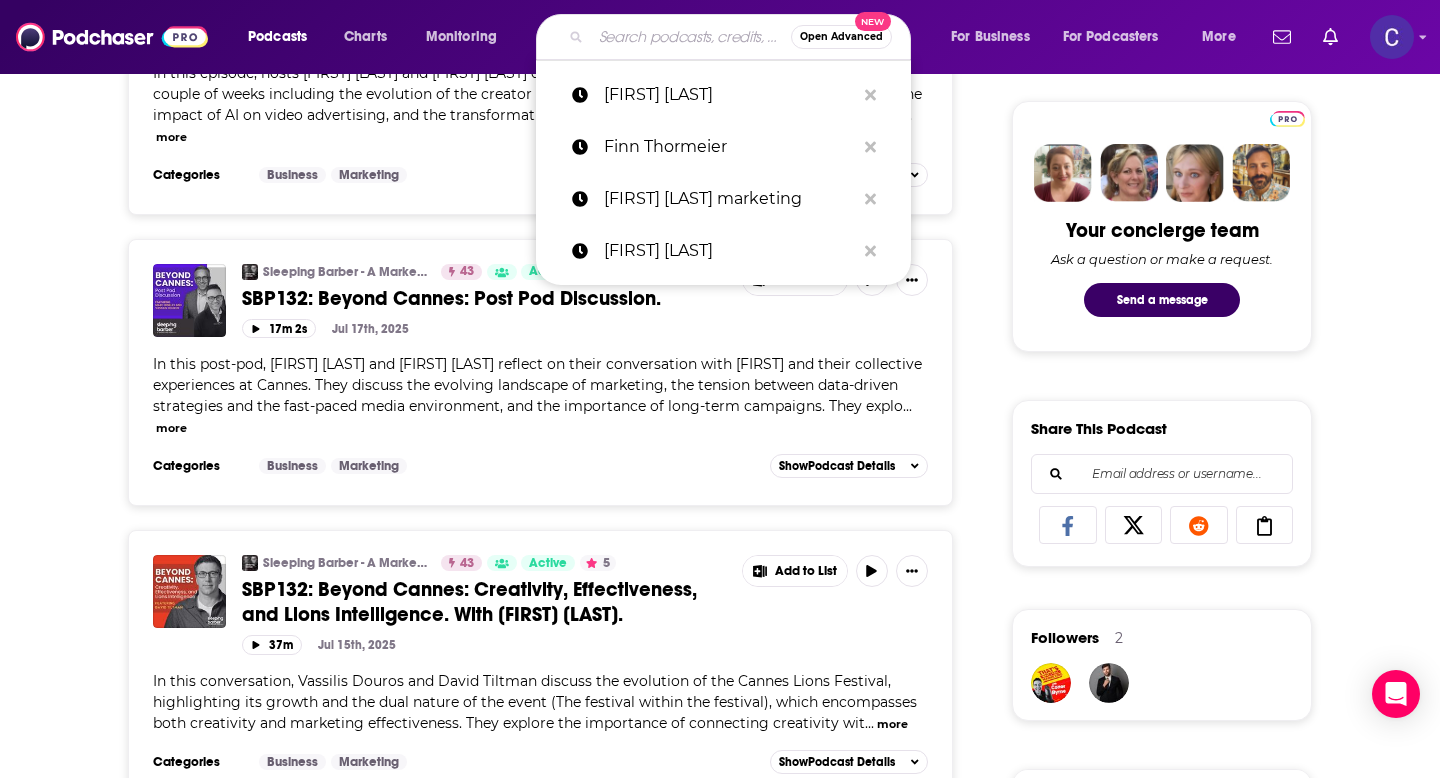 click at bounding box center (691, 37) 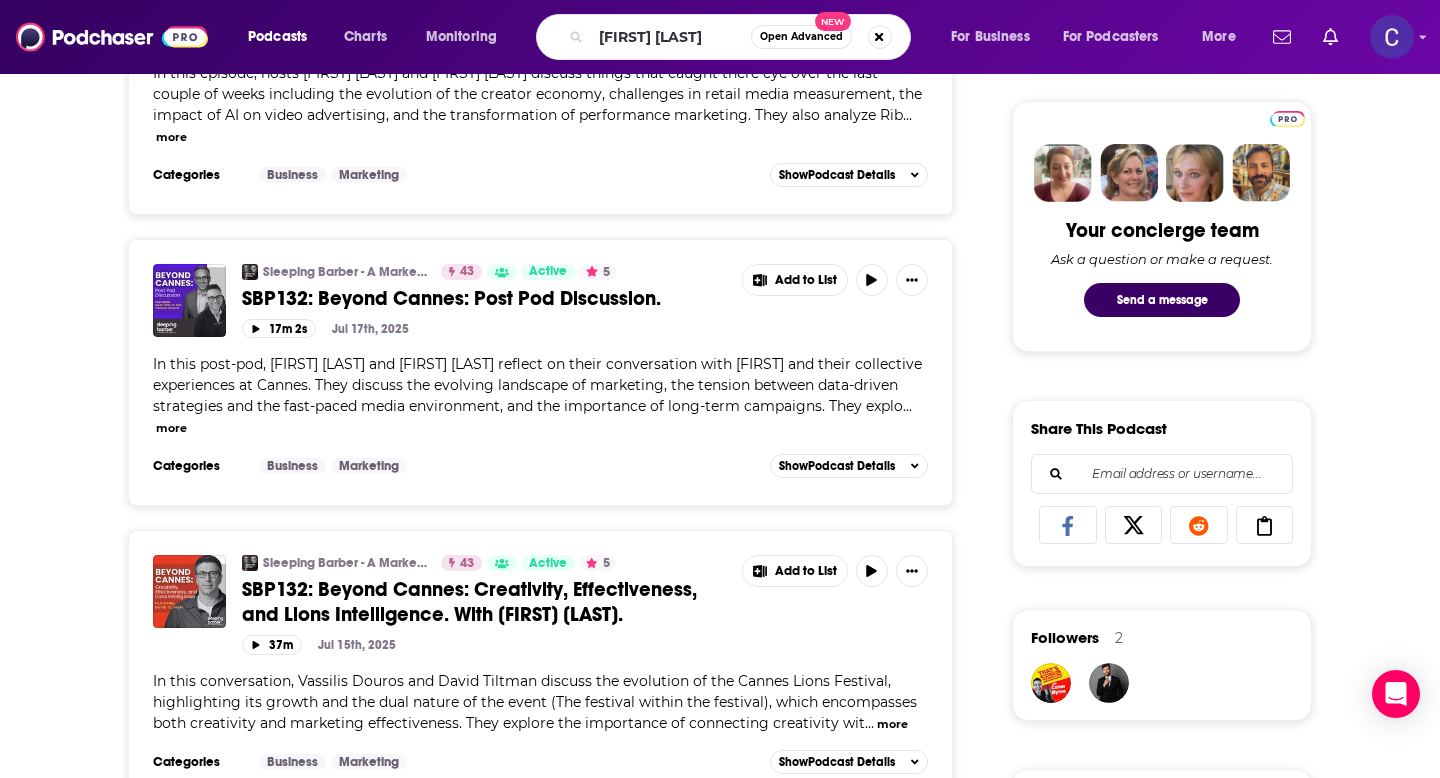 scroll, scrollTop: 0, scrollLeft: 0, axis: both 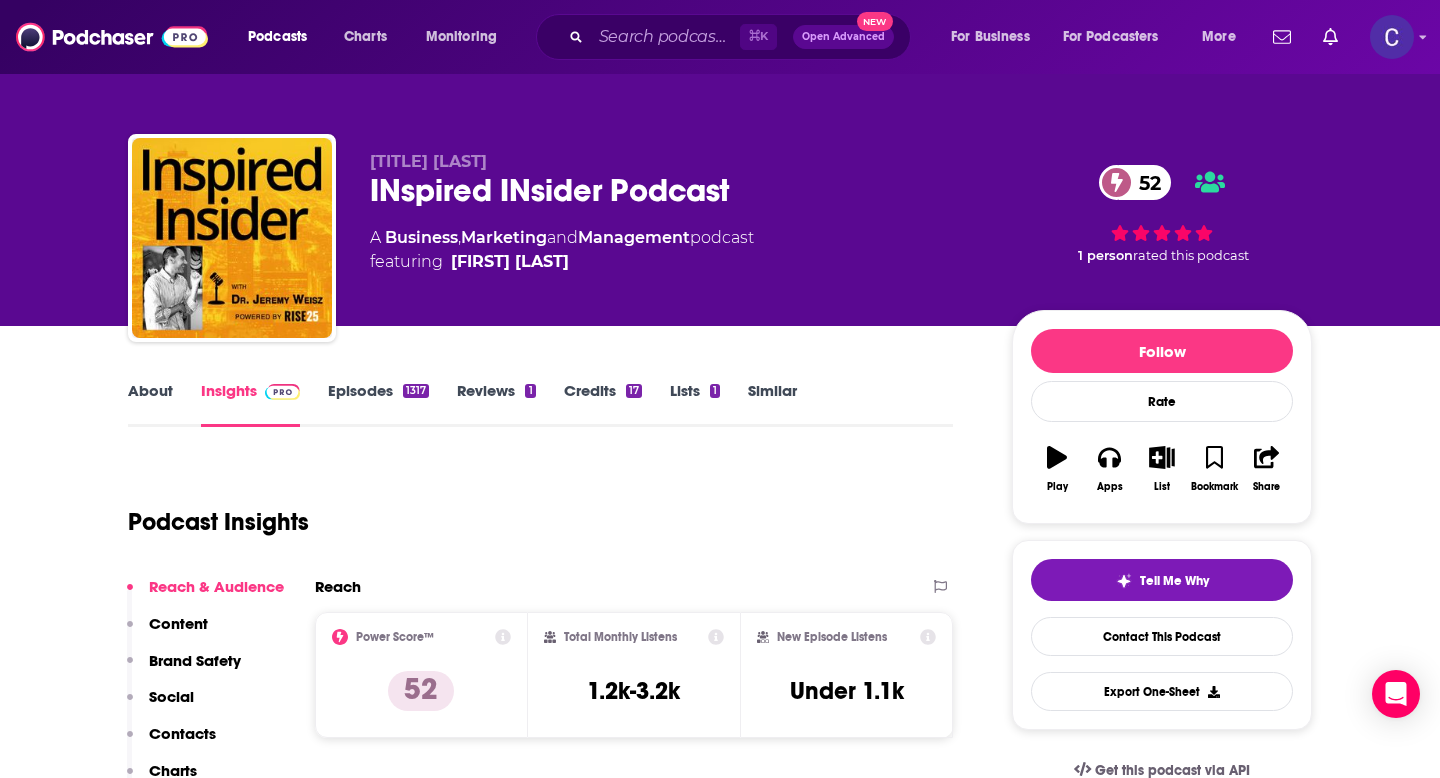 click on "About" at bounding box center (150, 404) 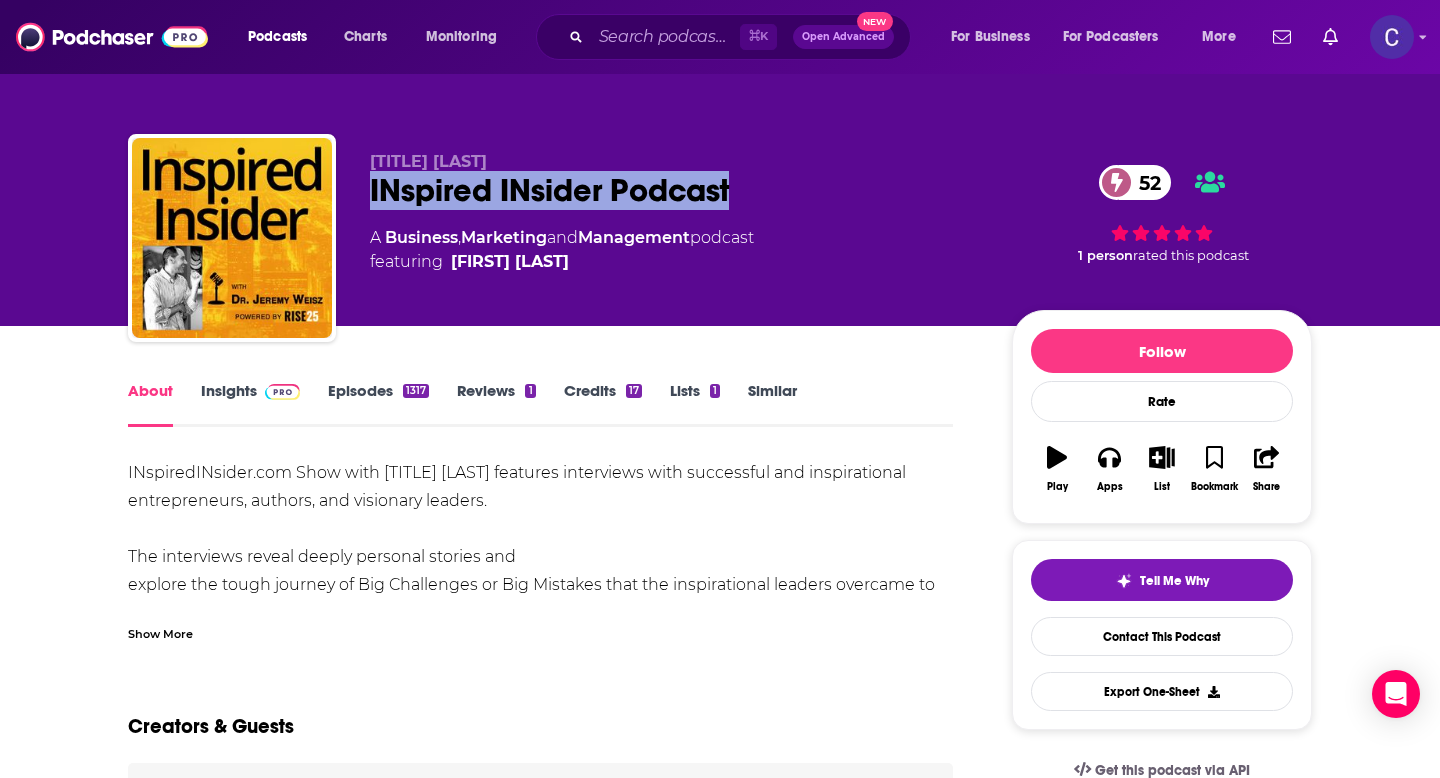 drag, startPoint x: 752, startPoint y: 196, endPoint x: 364, endPoint y: 191, distance: 388.03223 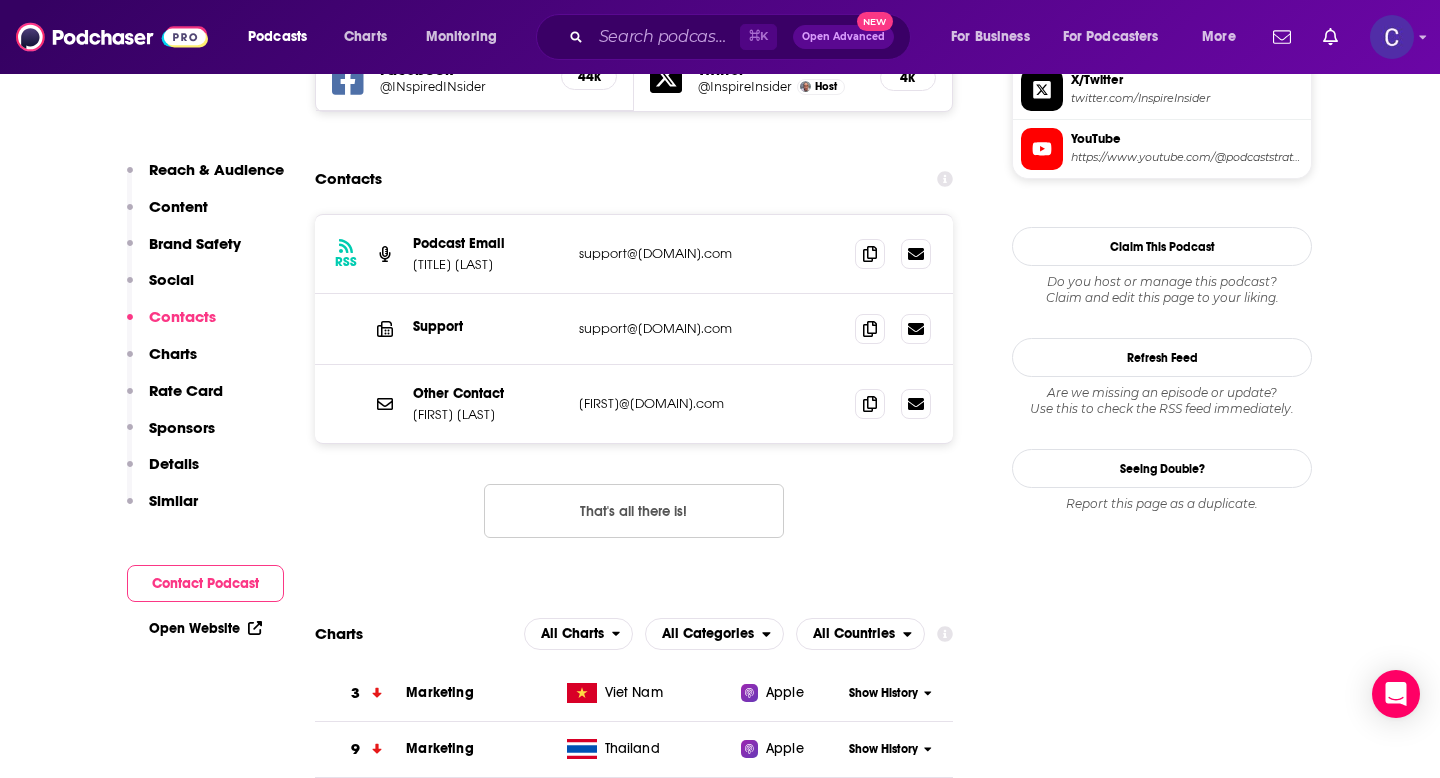 scroll, scrollTop: 1998, scrollLeft: 0, axis: vertical 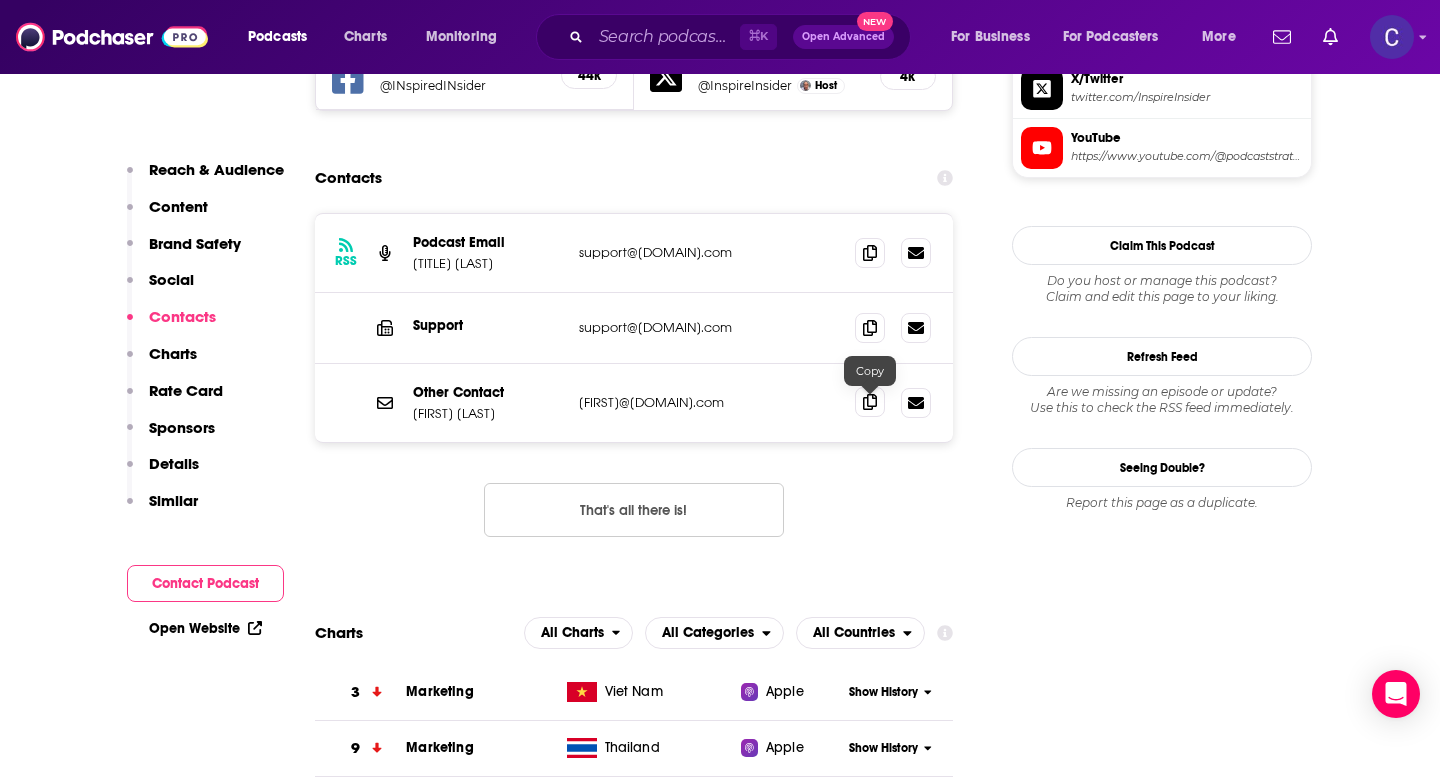 click 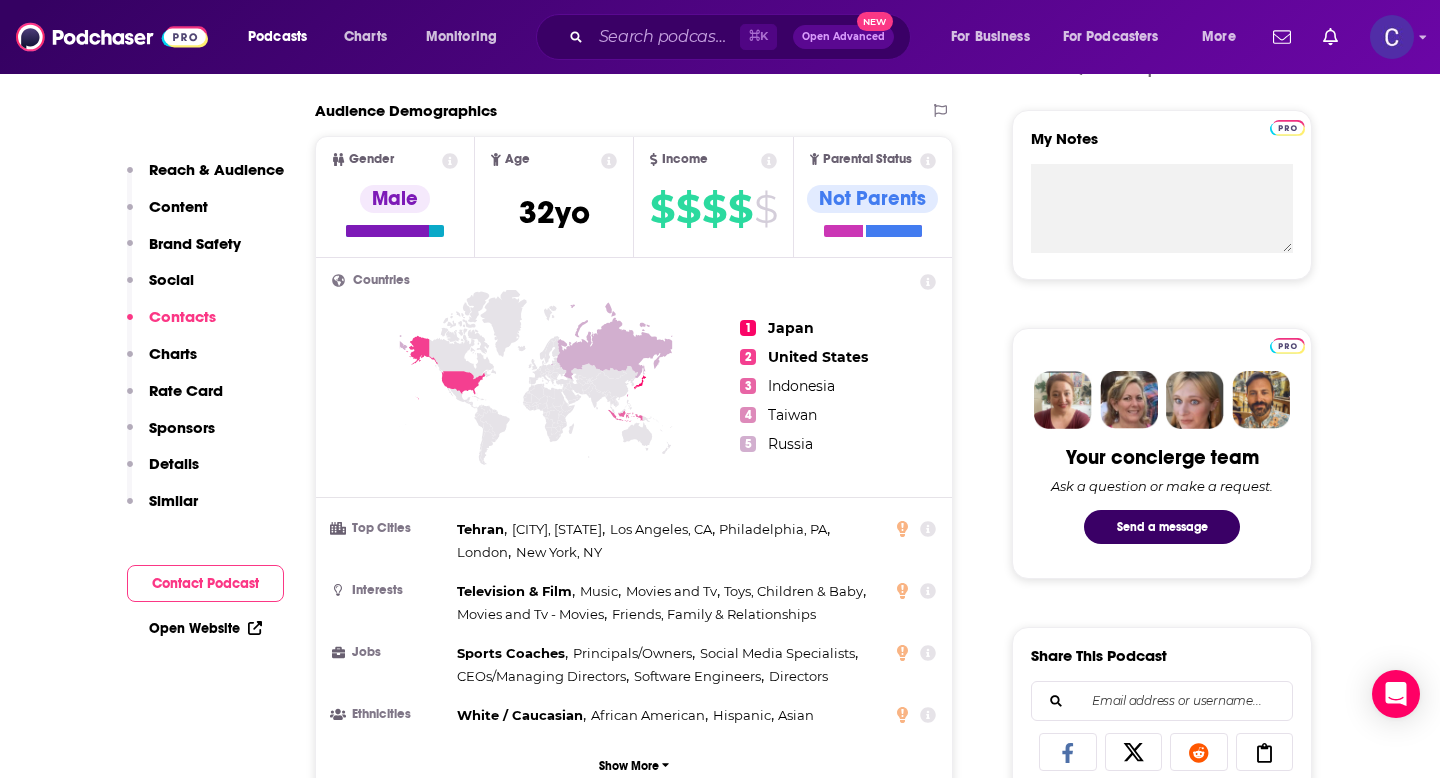 scroll, scrollTop: 0, scrollLeft: 0, axis: both 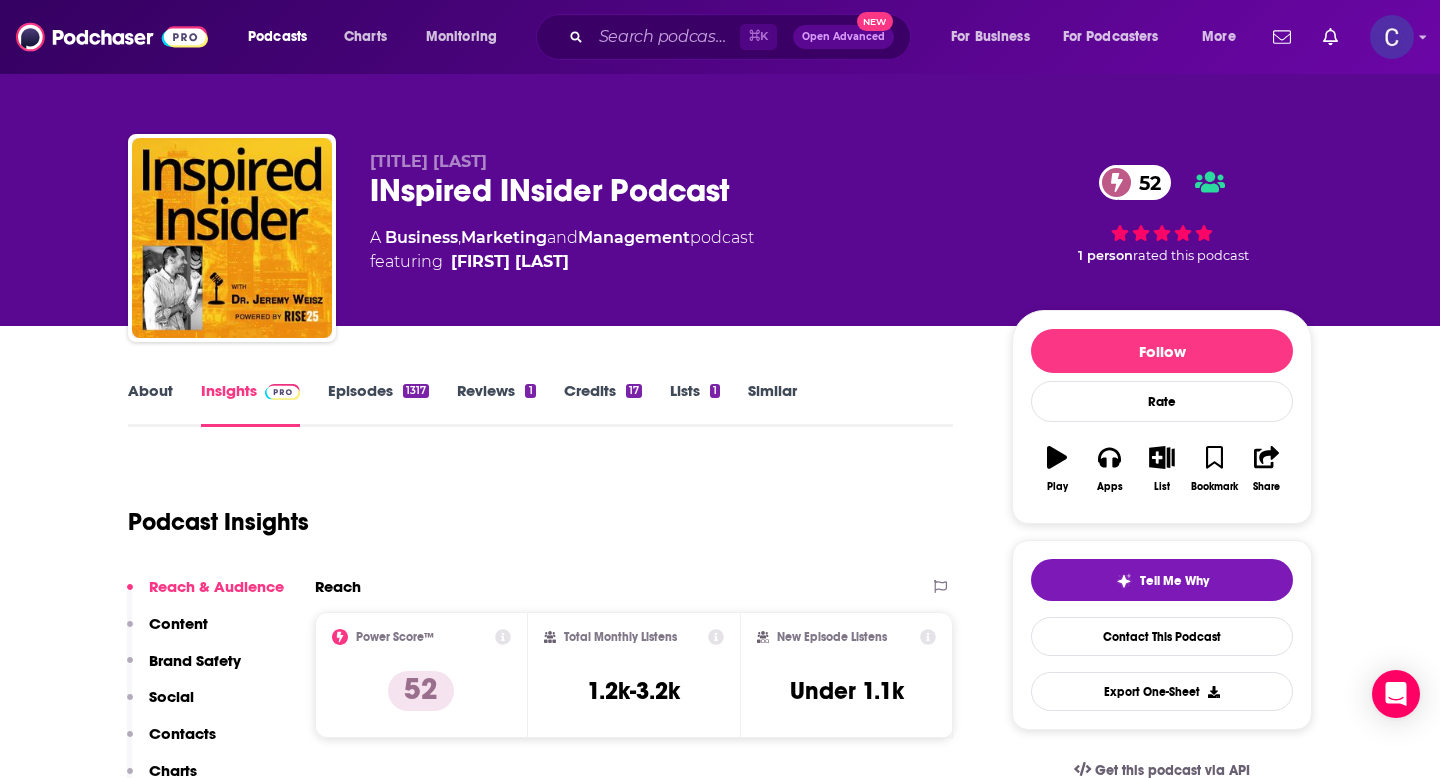 click on "Similar" at bounding box center [772, 404] 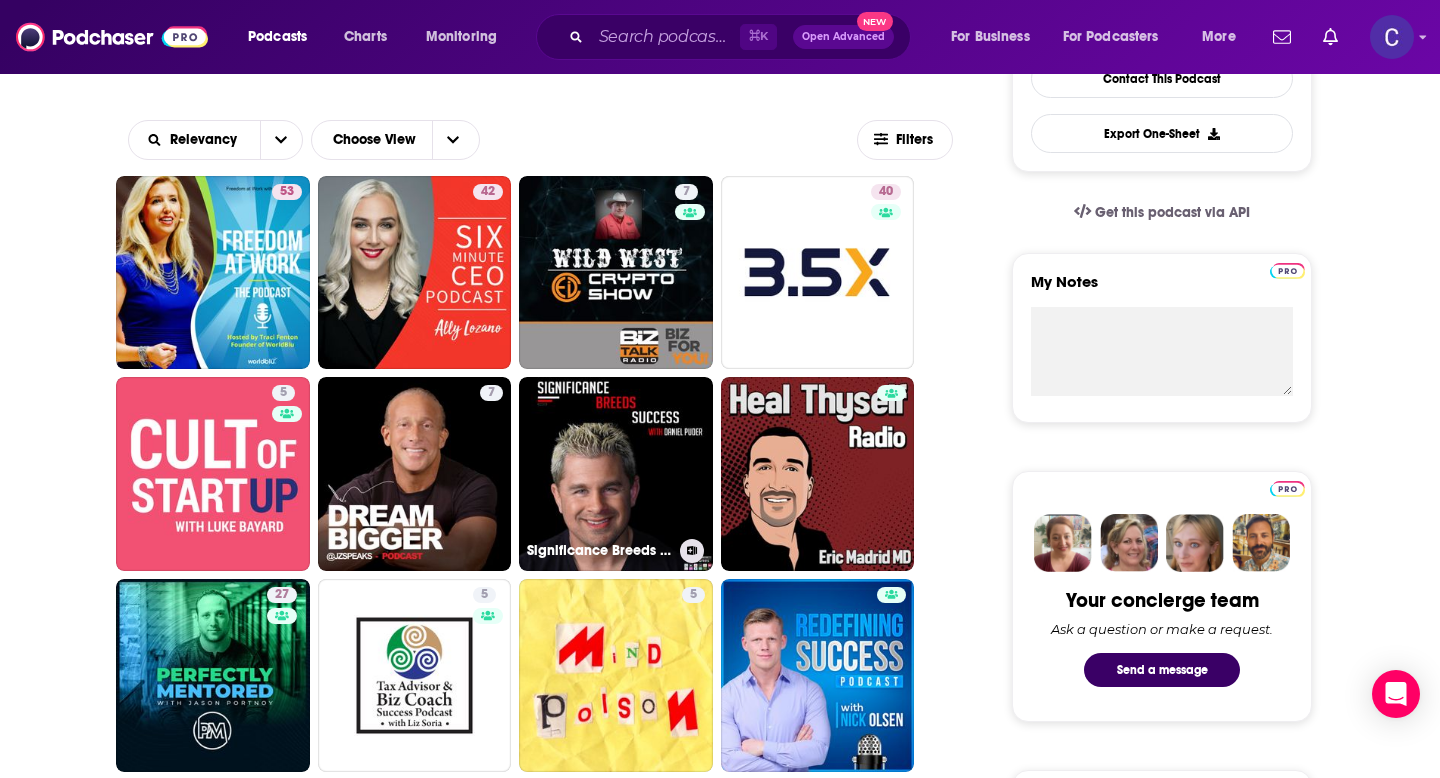 scroll, scrollTop: 584, scrollLeft: 0, axis: vertical 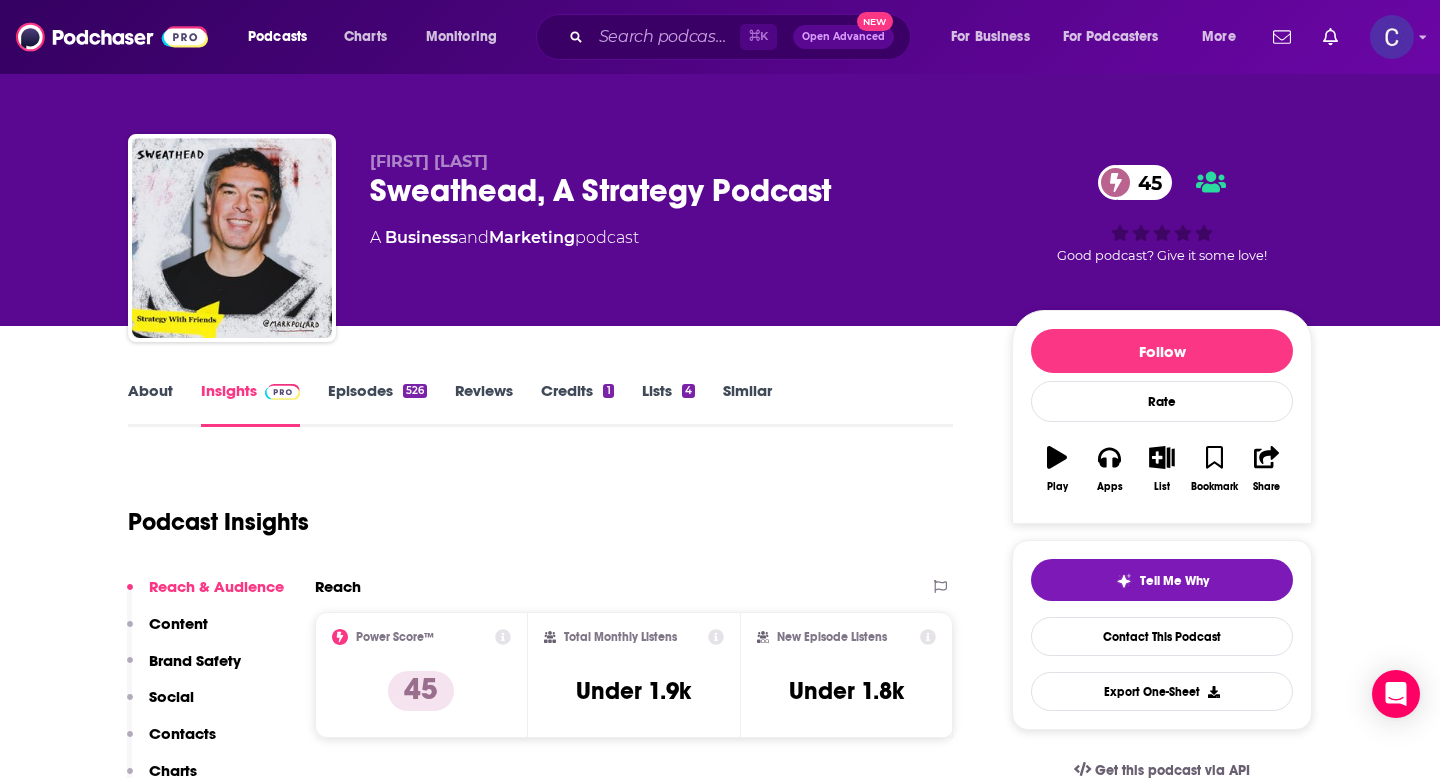 click on "About" at bounding box center (150, 404) 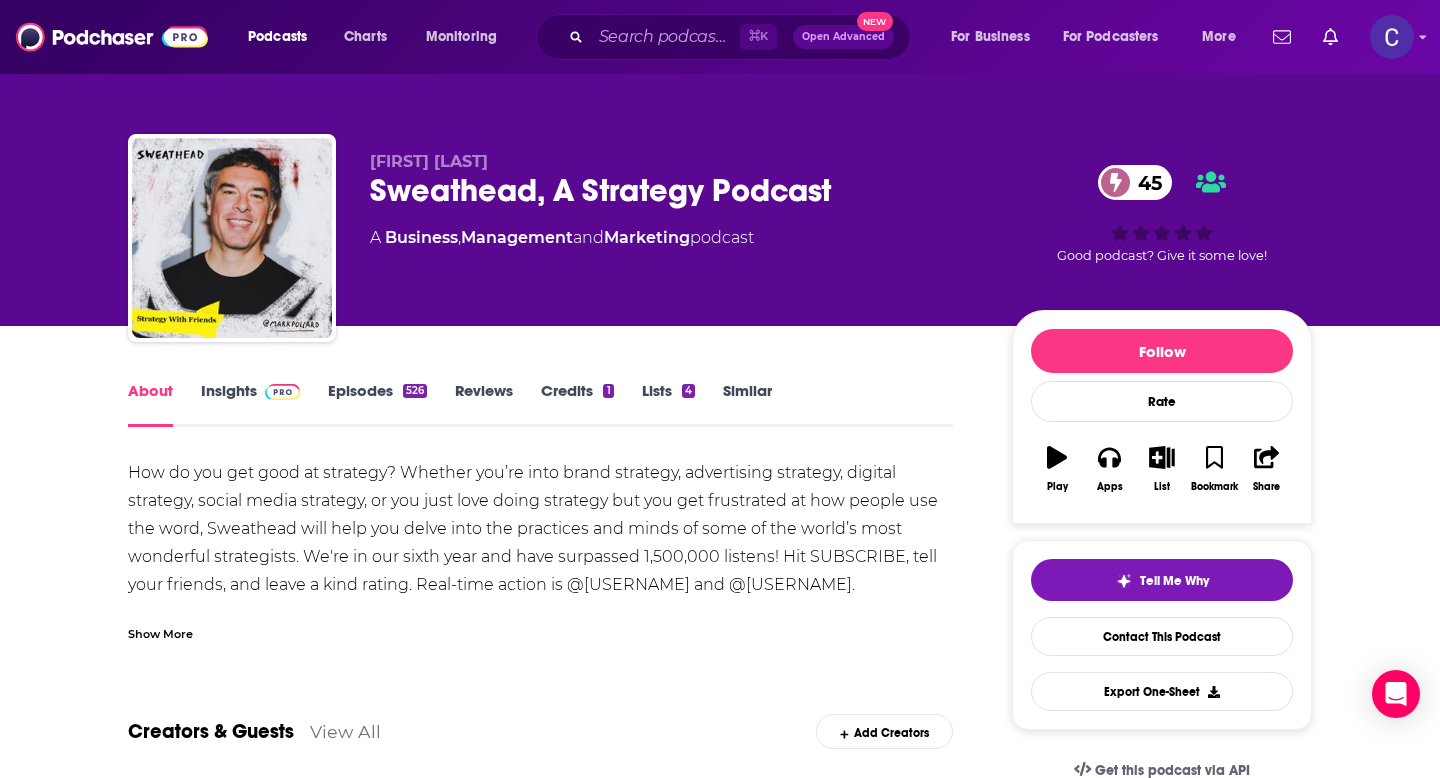 click on "Episodes 526" at bounding box center [377, 404] 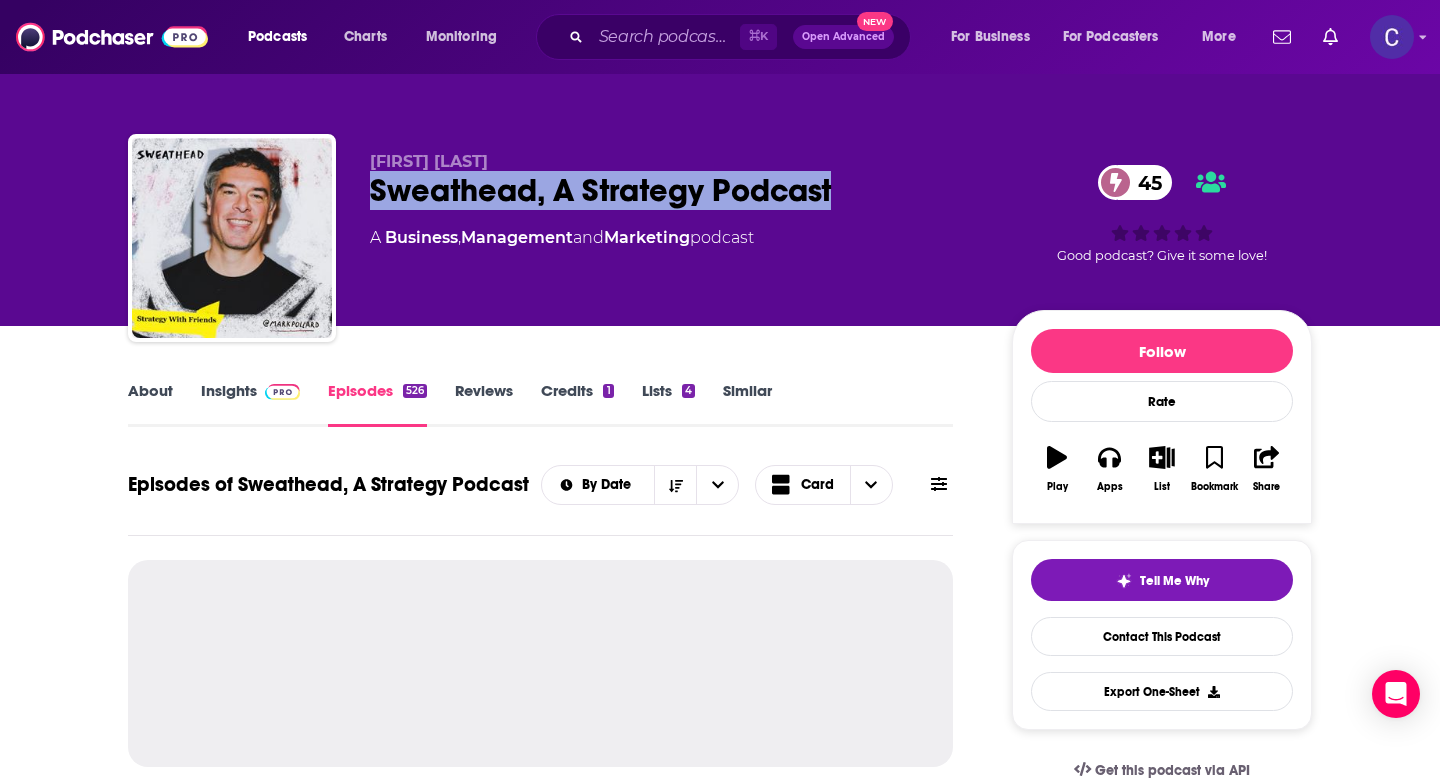 drag, startPoint x: 367, startPoint y: 188, endPoint x: 886, endPoint y: 188, distance: 519 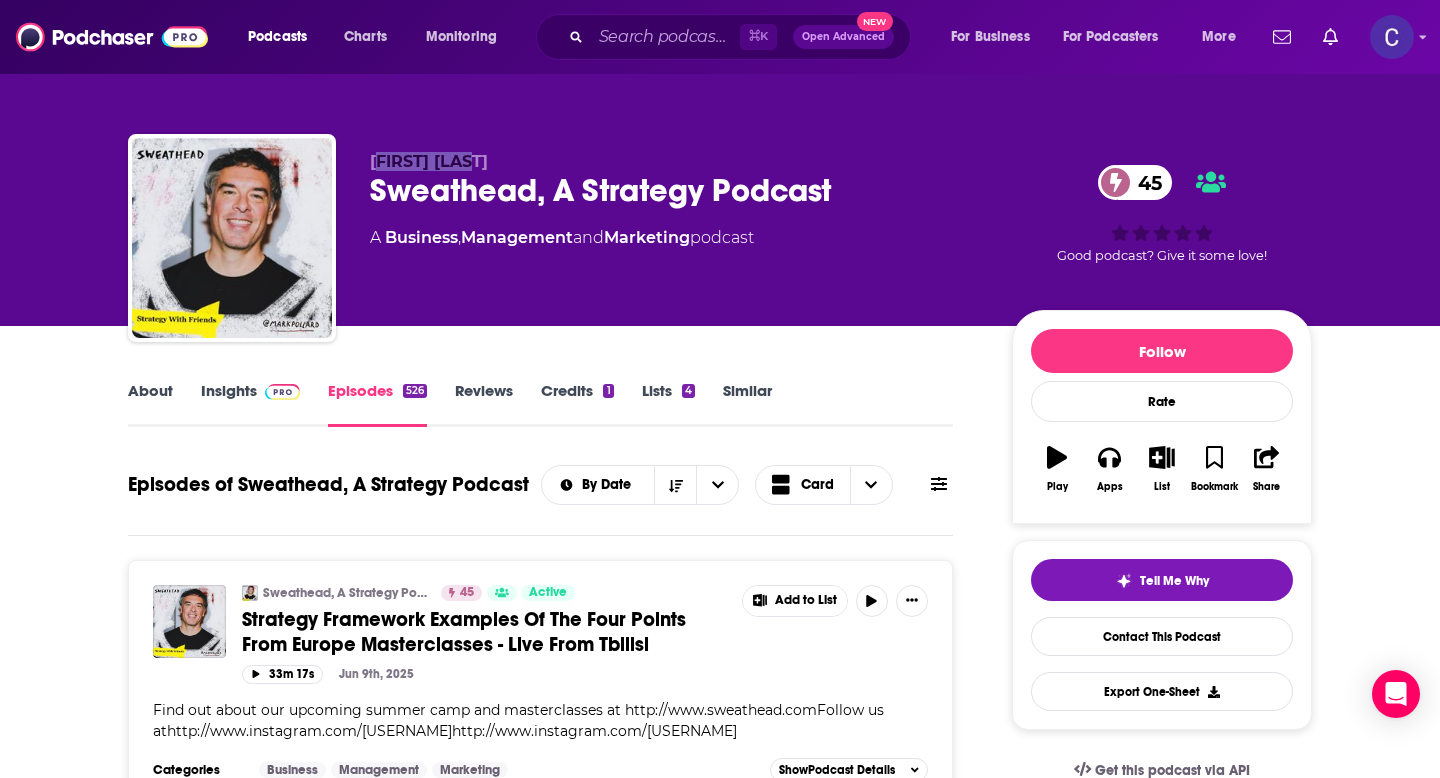 drag, startPoint x: 381, startPoint y: 156, endPoint x: 505, endPoint y: 156, distance: 124 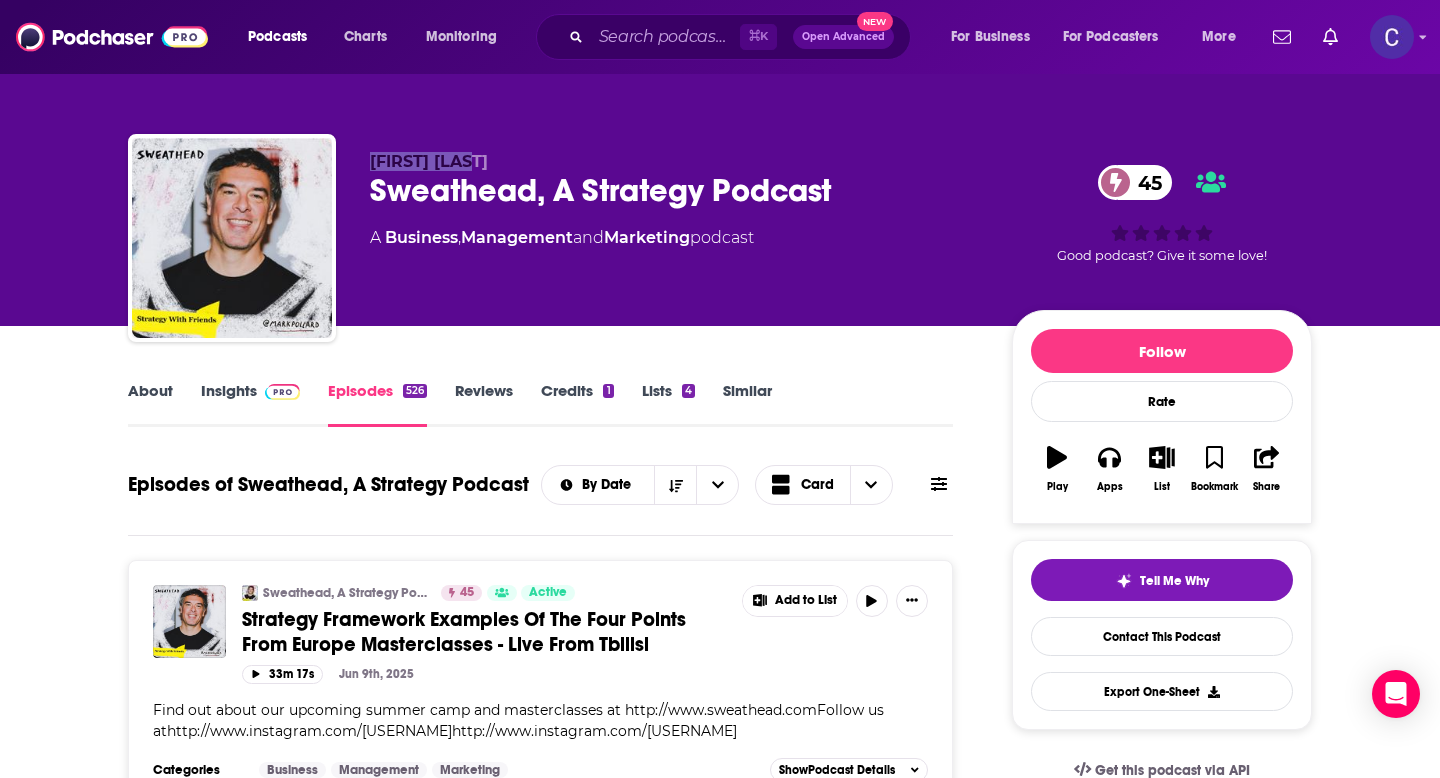 drag, startPoint x: 363, startPoint y: 154, endPoint x: 514, endPoint y: 154, distance: 151 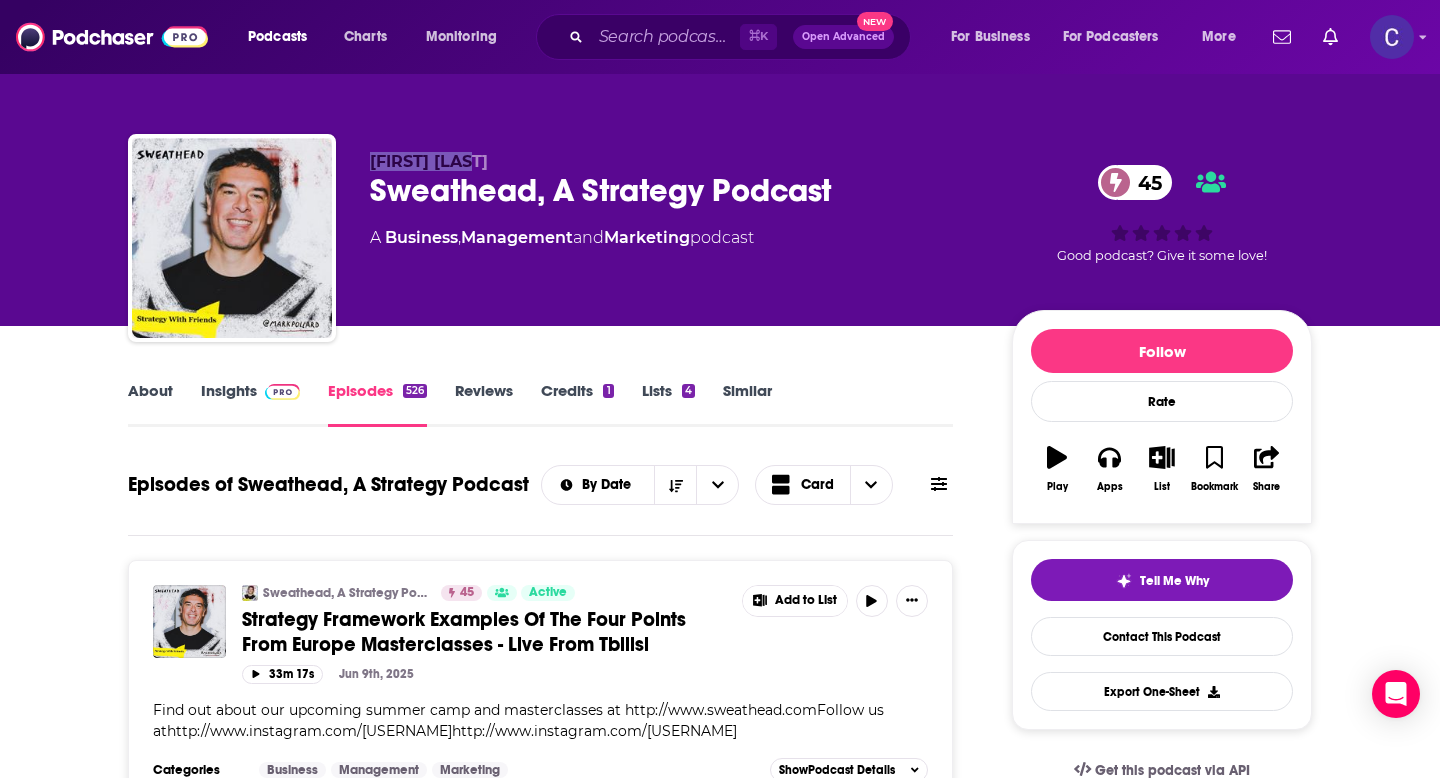 click on "Insights" at bounding box center (250, 404) 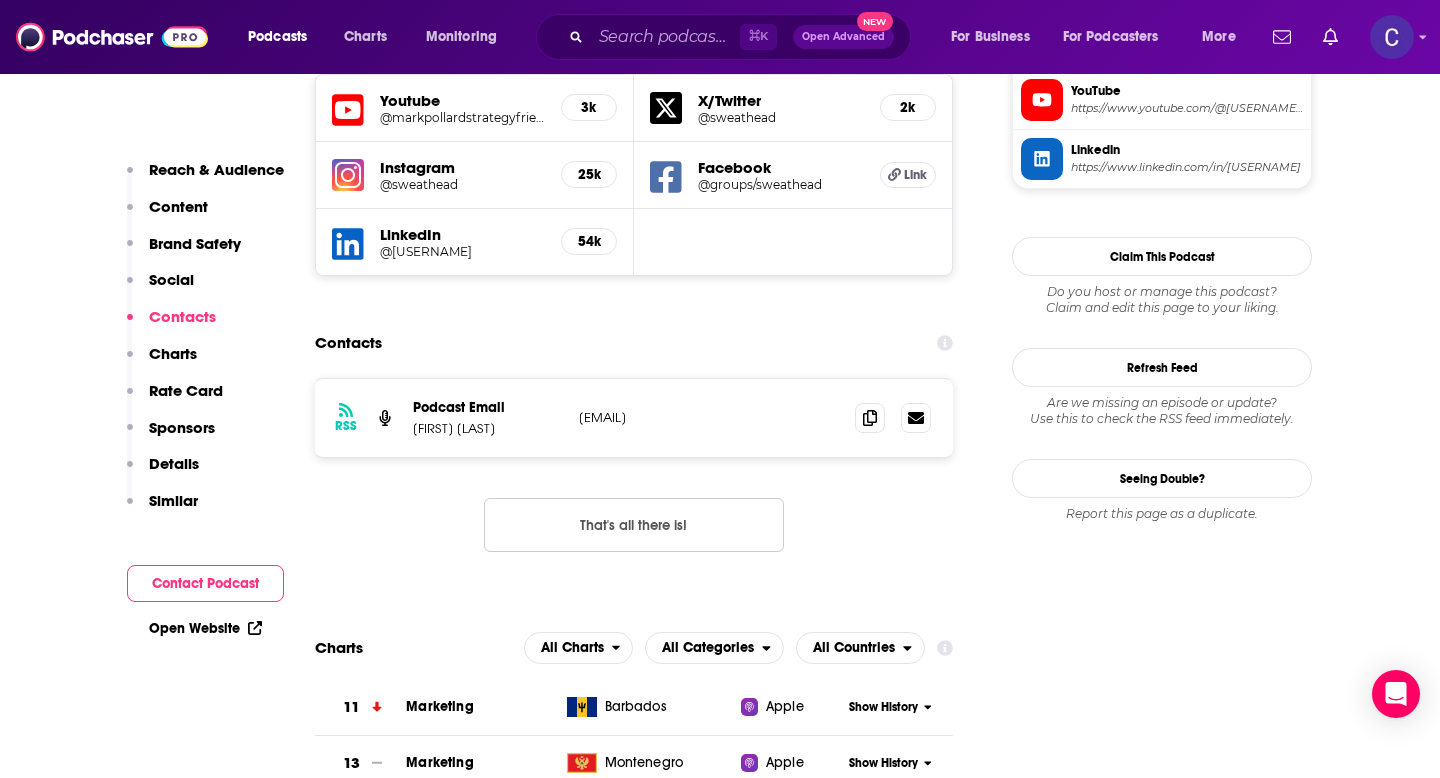 scroll, scrollTop: 1924, scrollLeft: 0, axis: vertical 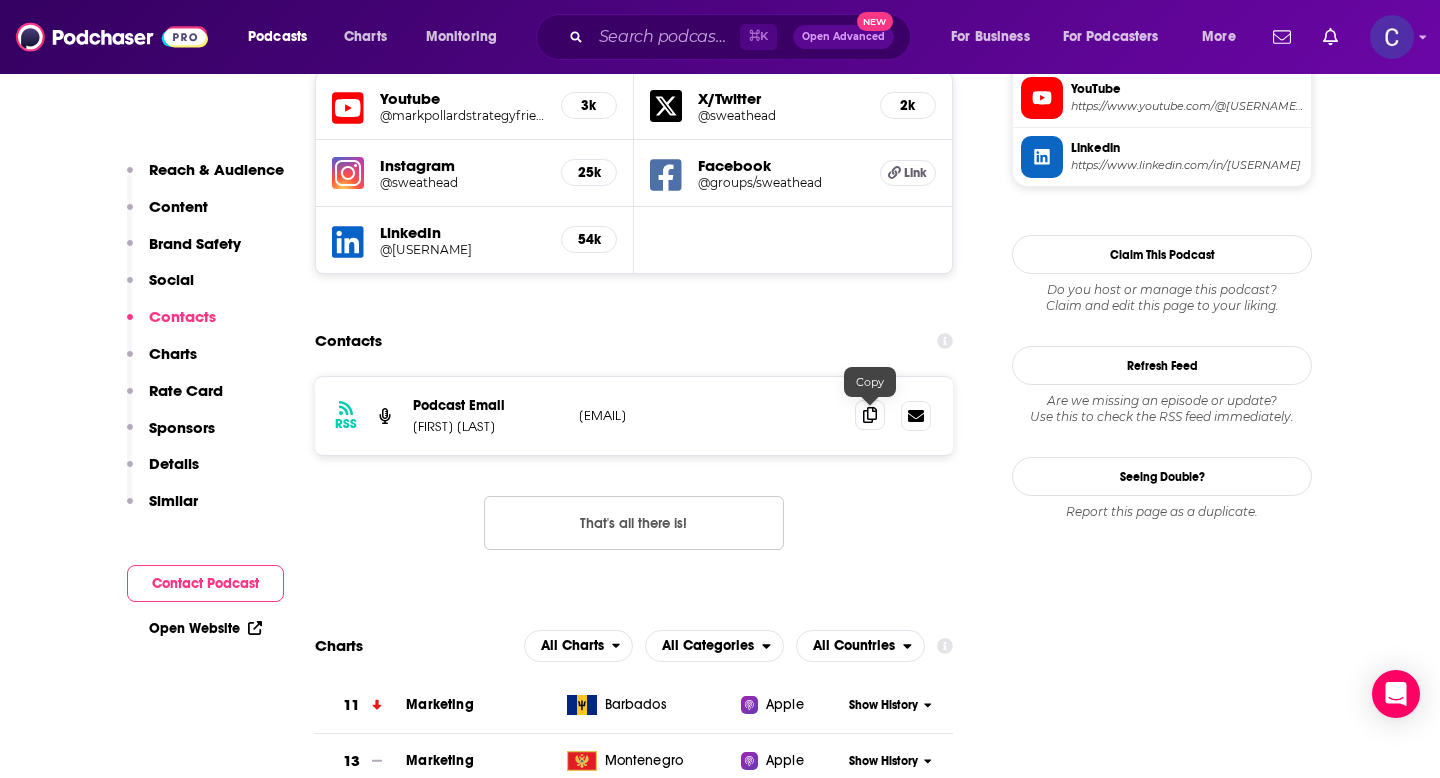 click 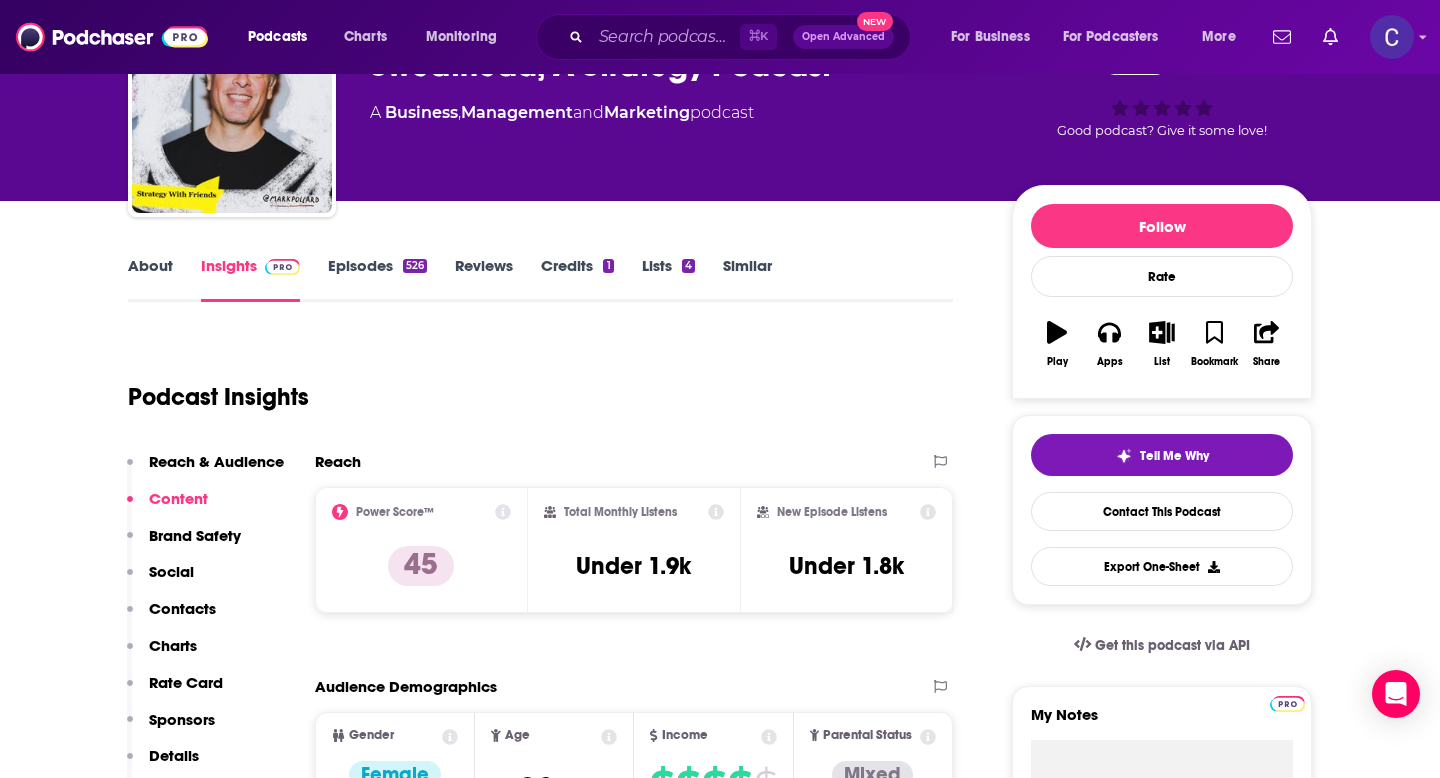 scroll, scrollTop: 0, scrollLeft: 0, axis: both 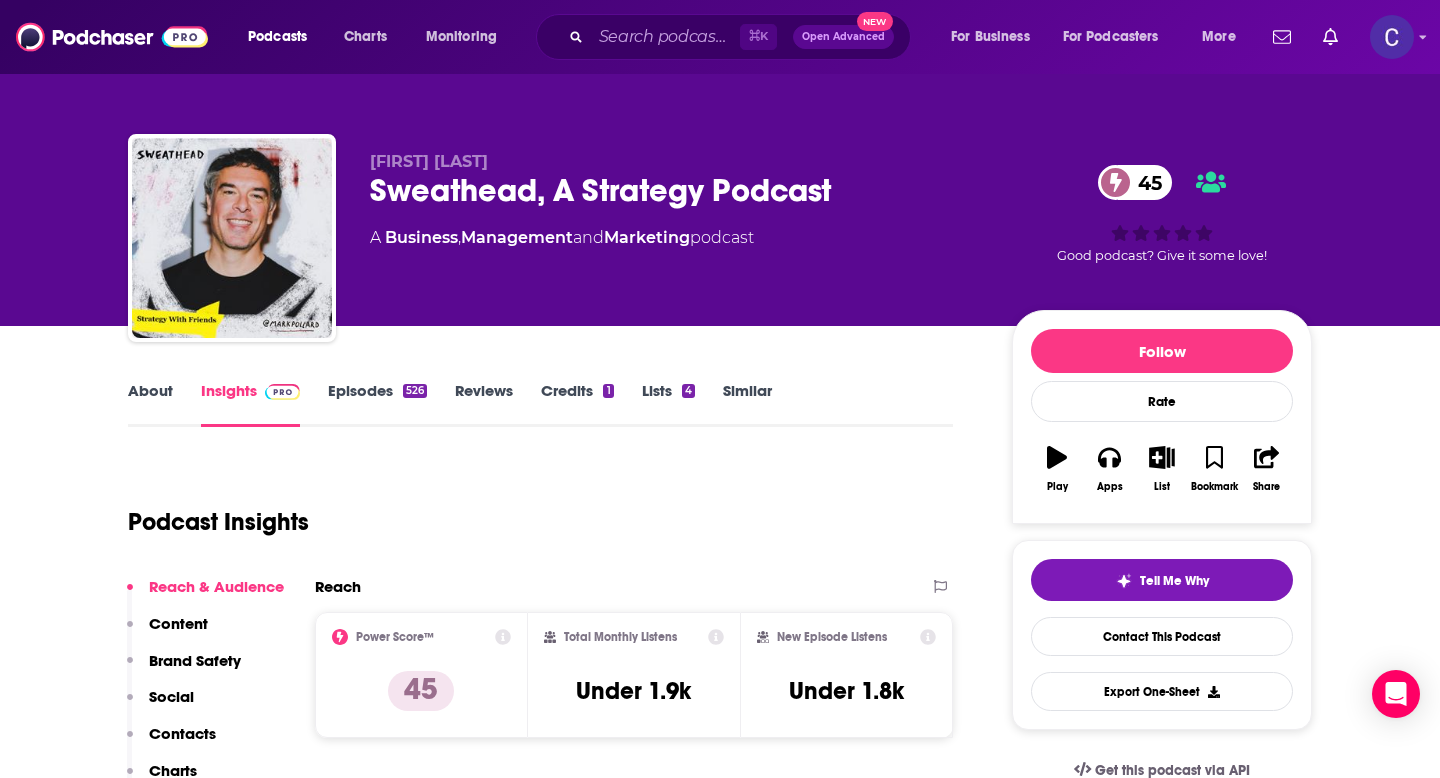 click on "Similar" at bounding box center [747, 404] 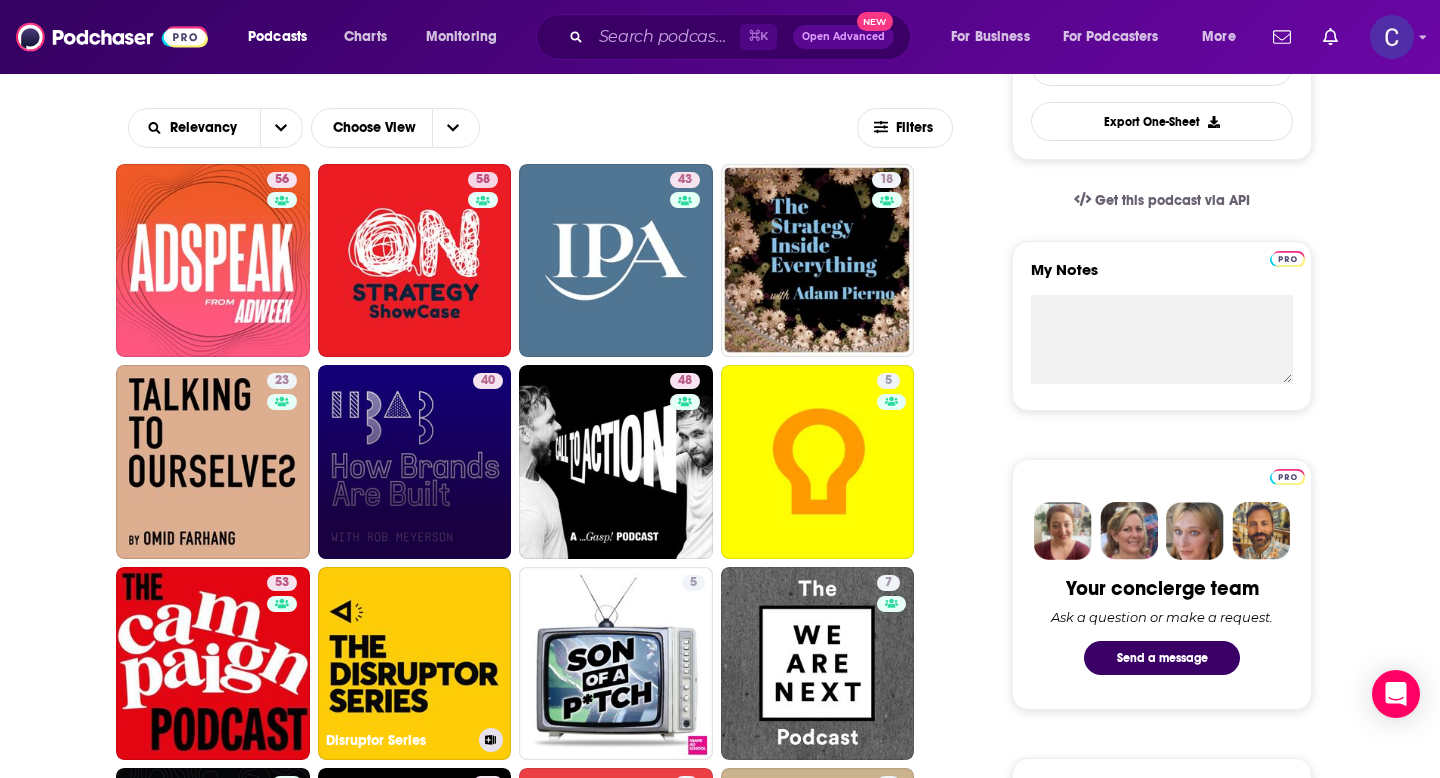 scroll, scrollTop: 592, scrollLeft: 0, axis: vertical 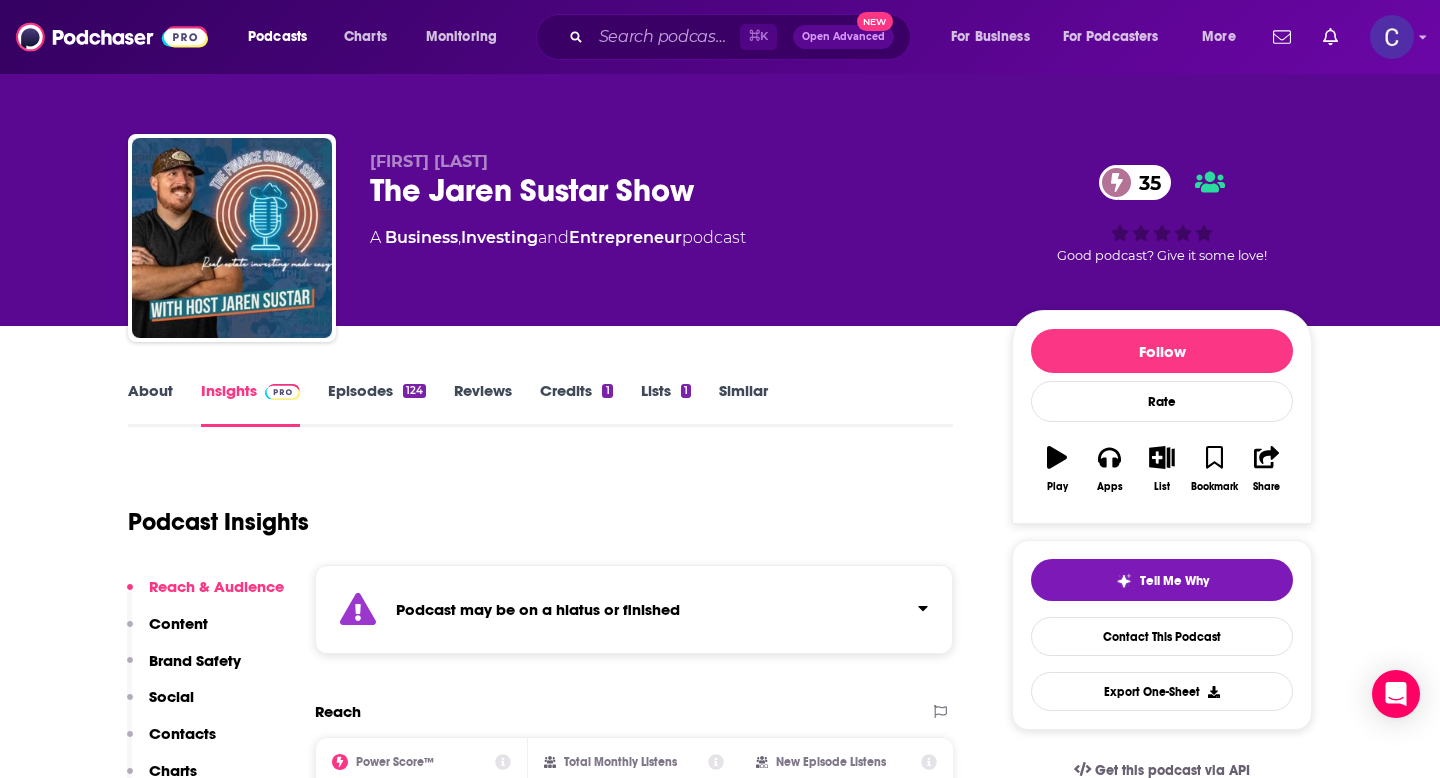 click on "Similar" at bounding box center (743, 404) 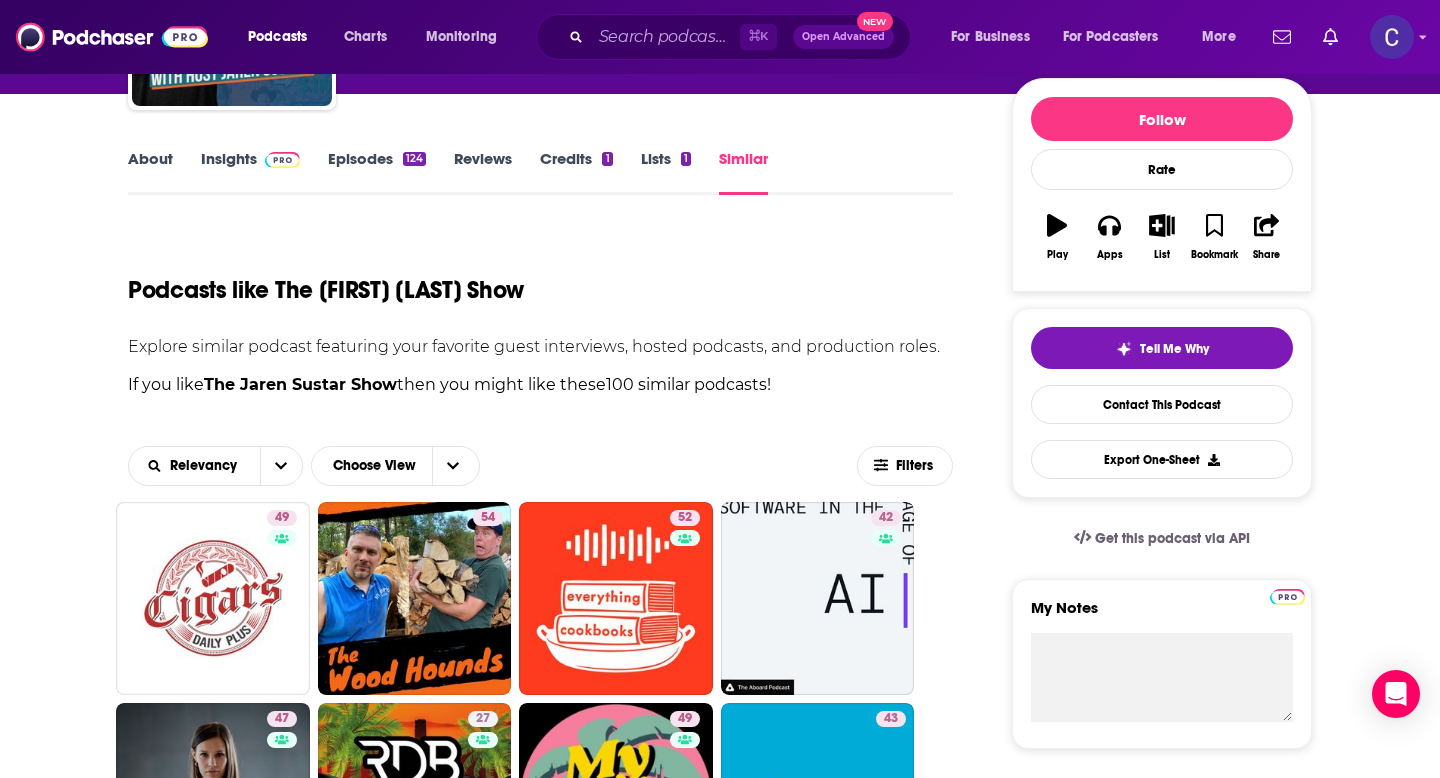 scroll, scrollTop: 641, scrollLeft: 0, axis: vertical 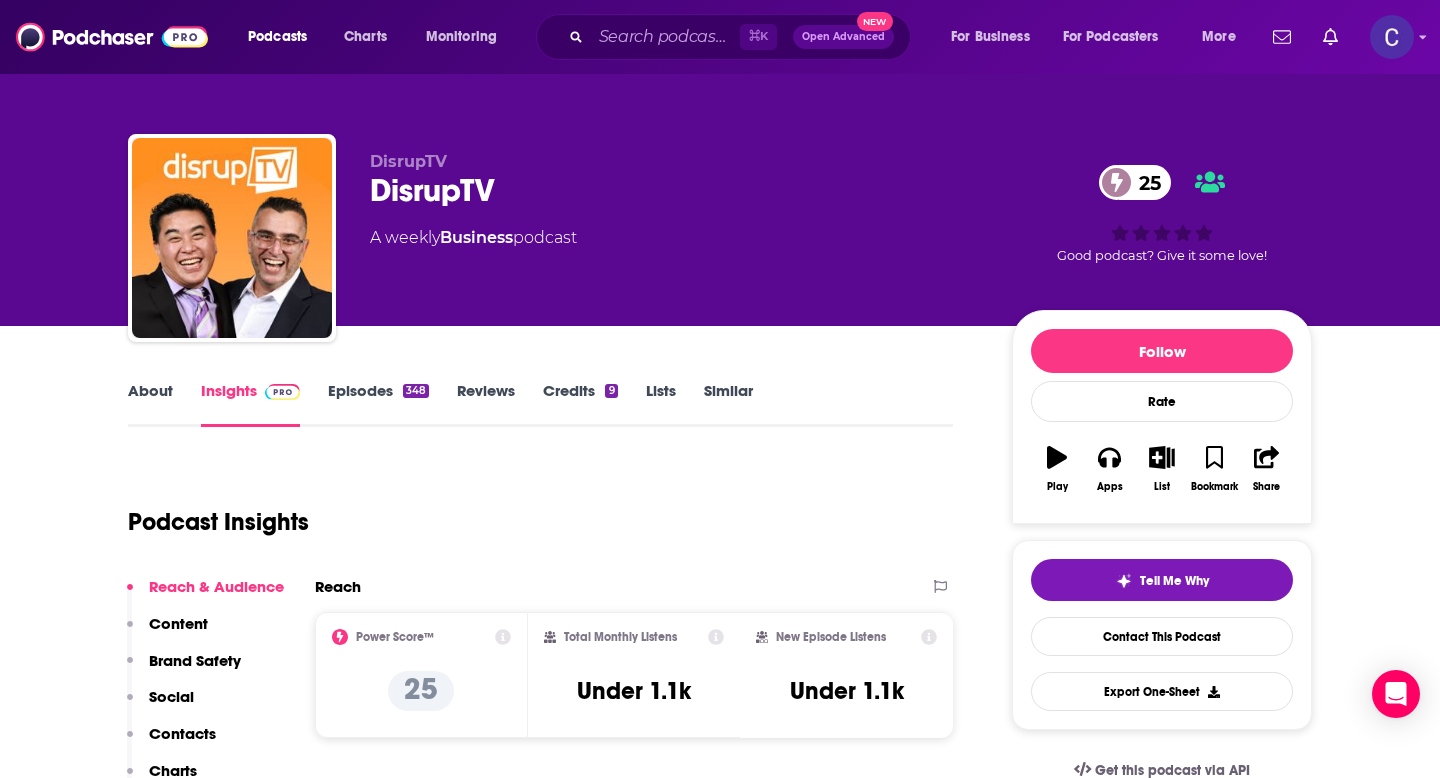 click on "About" at bounding box center (150, 404) 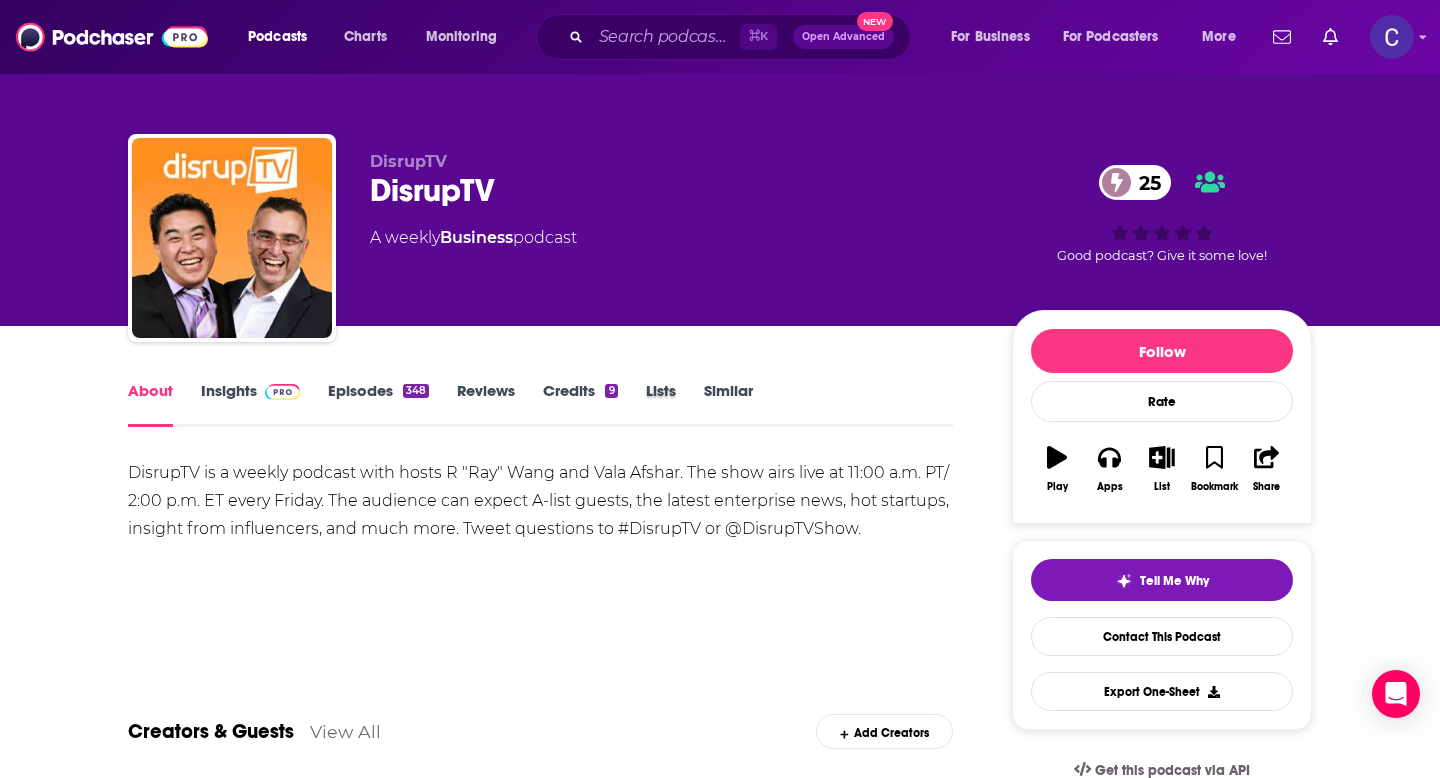click on "Lists" at bounding box center [675, 404] 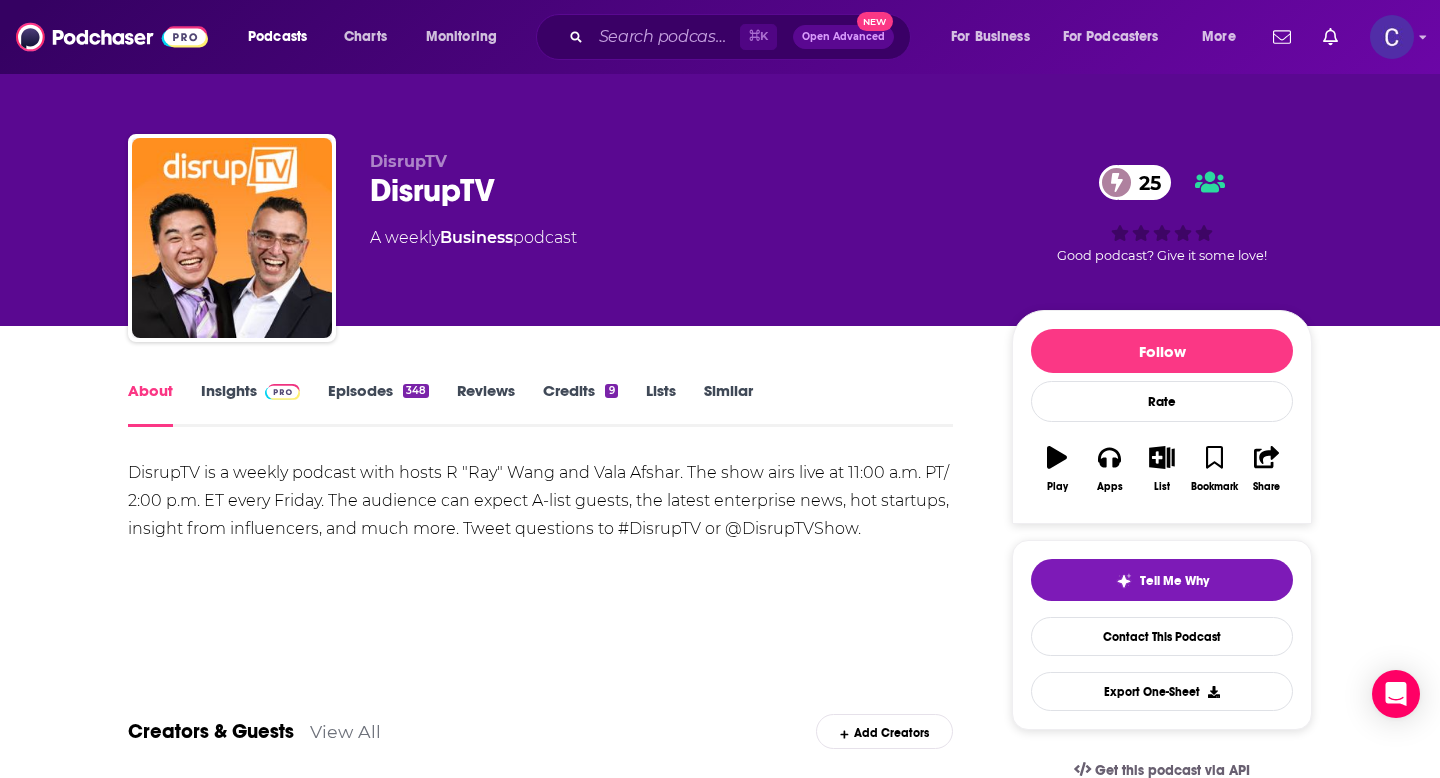 click on "Similar" at bounding box center [728, 404] 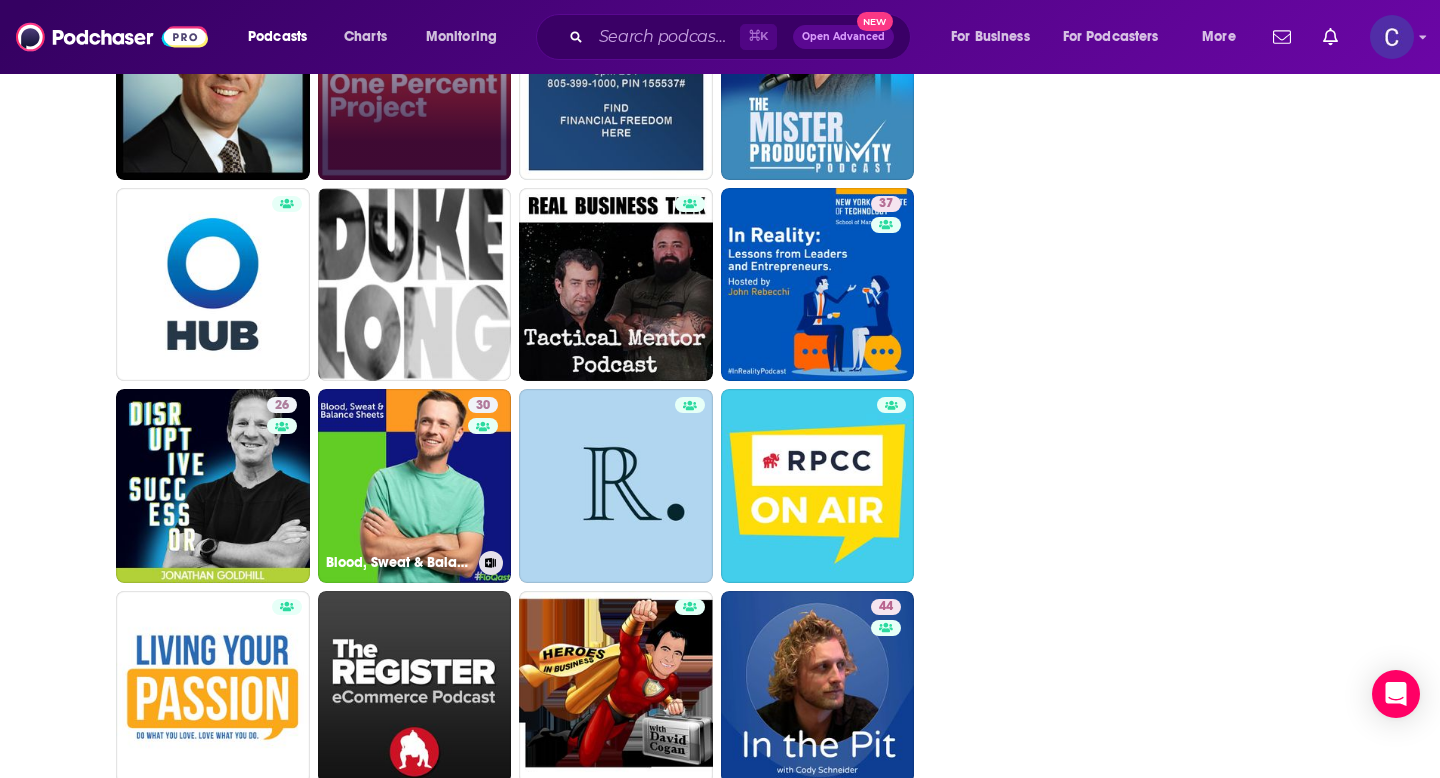 scroll, scrollTop: 2805, scrollLeft: 0, axis: vertical 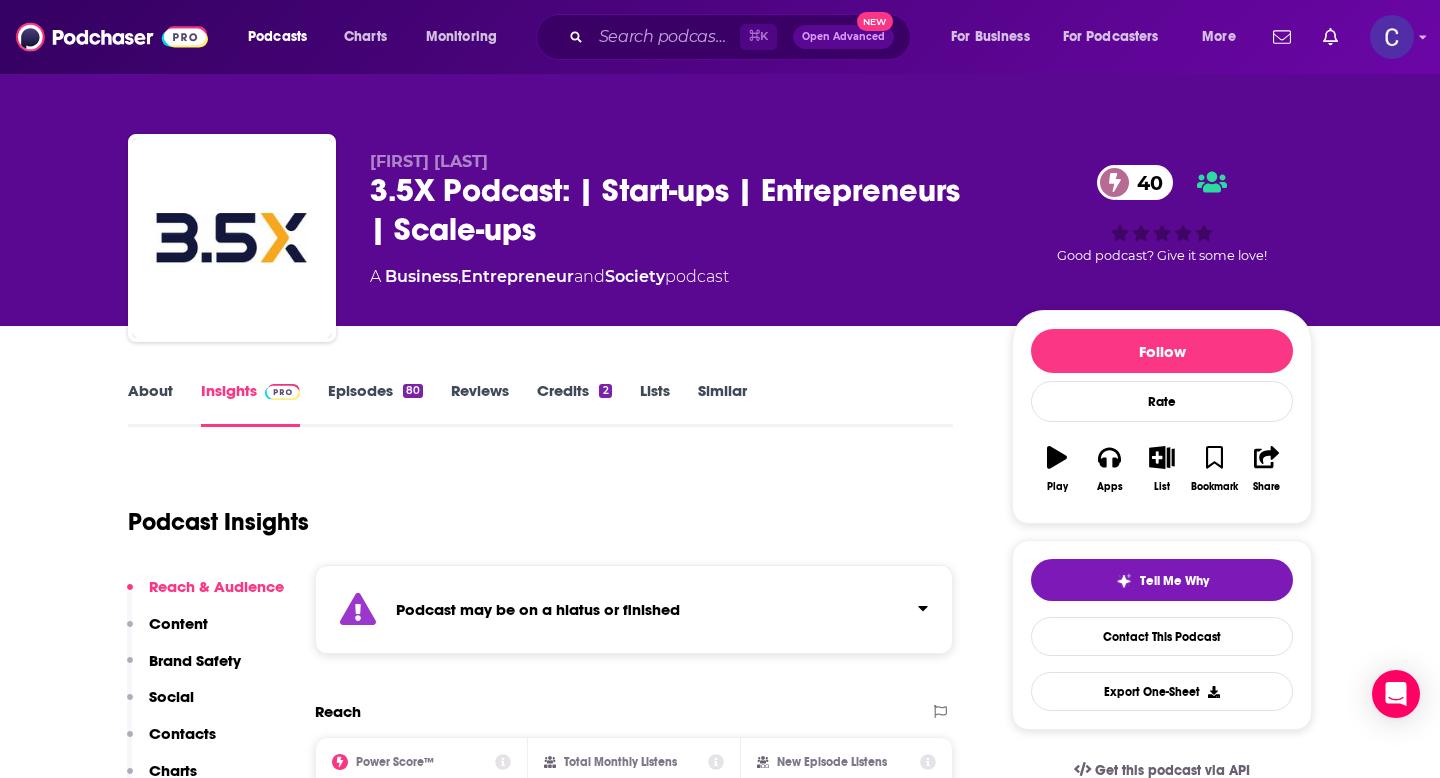 click on "Similar" at bounding box center [722, 404] 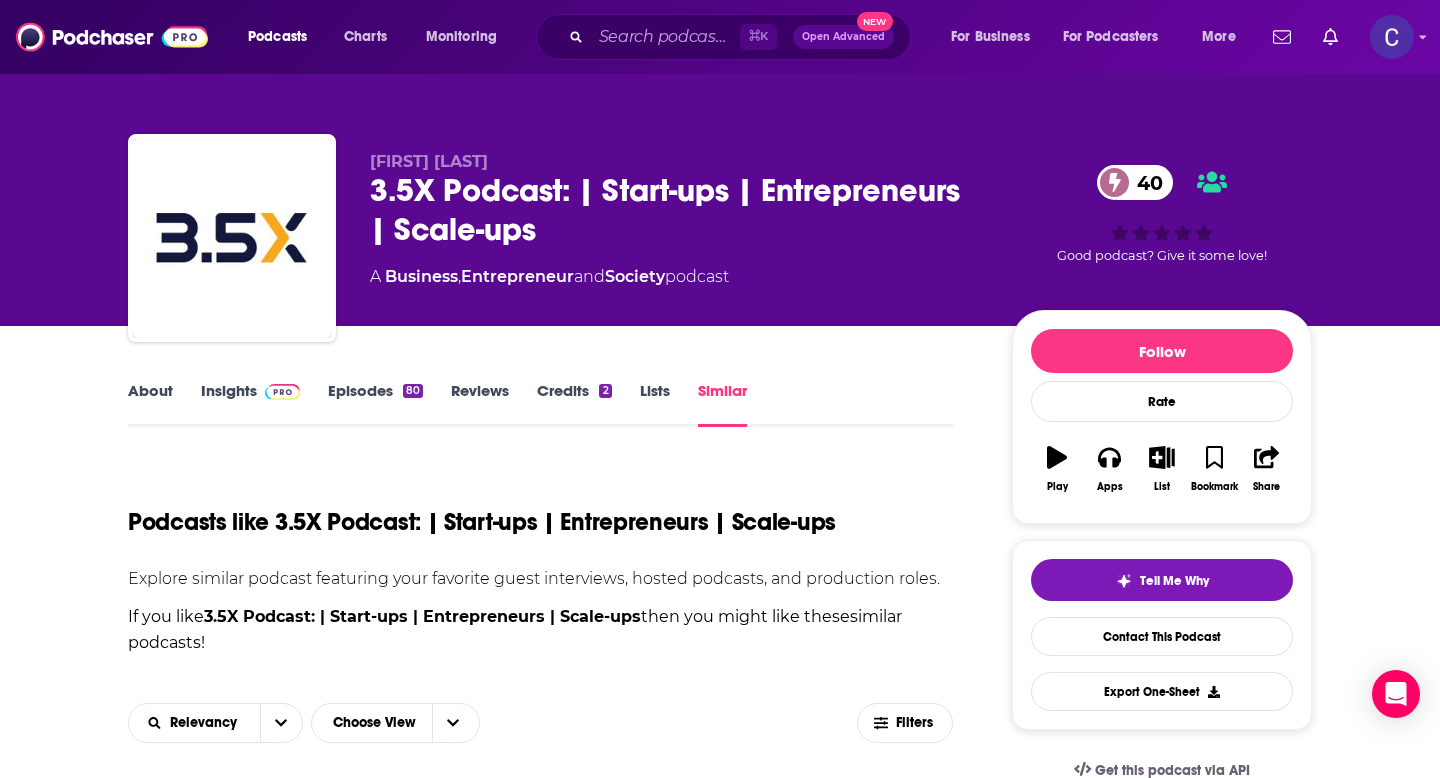 click on "Episodes 80" at bounding box center (375, 404) 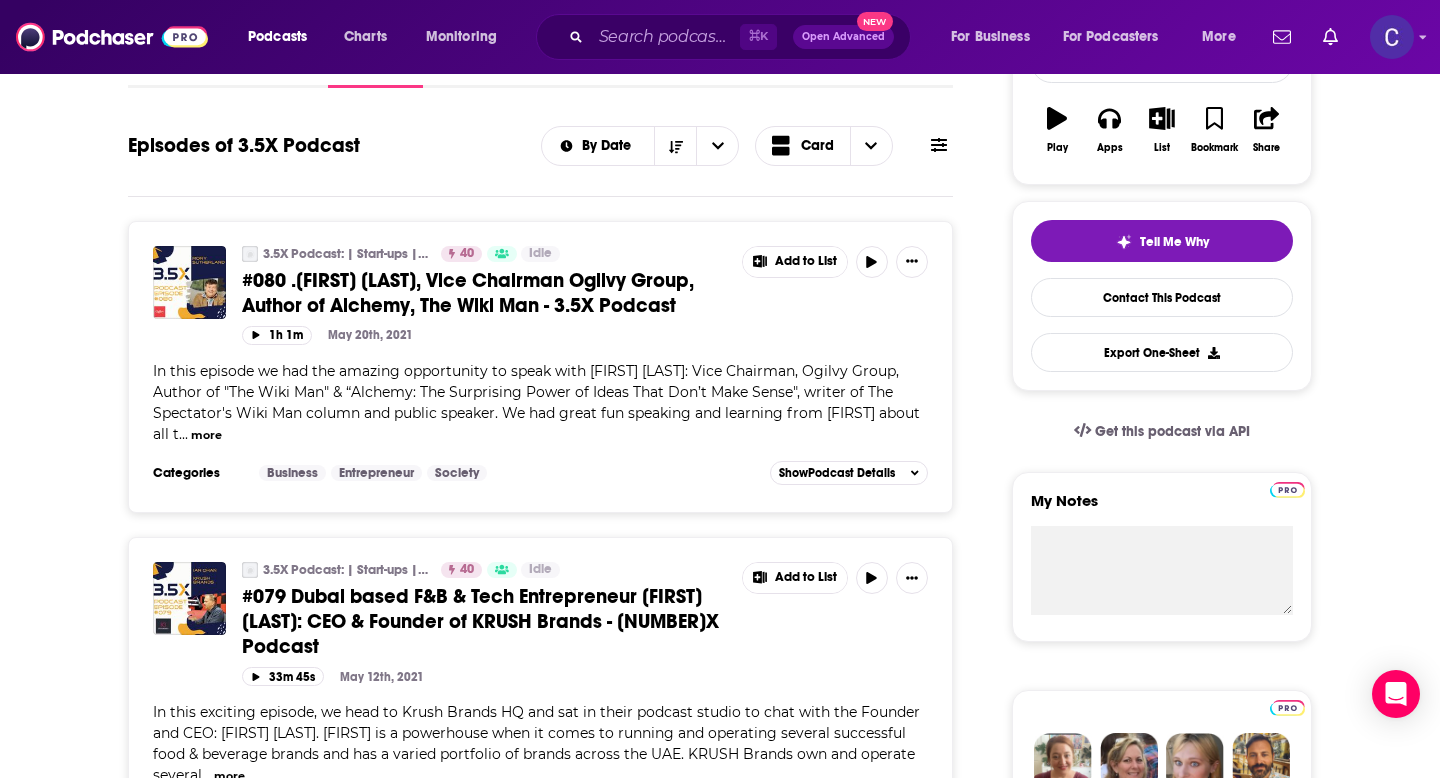 scroll, scrollTop: 631, scrollLeft: 0, axis: vertical 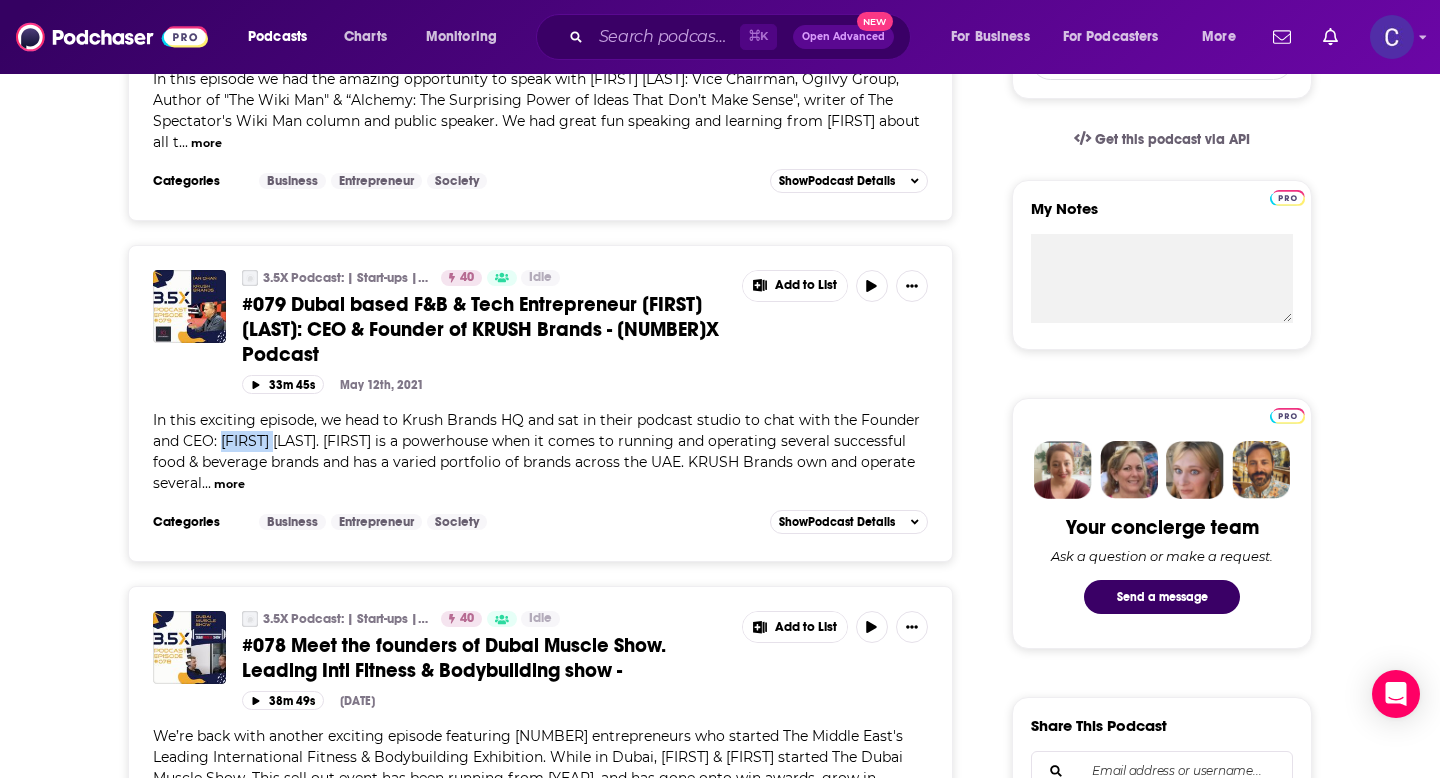 drag, startPoint x: 220, startPoint y: 439, endPoint x: 285, endPoint y: 439, distance: 65 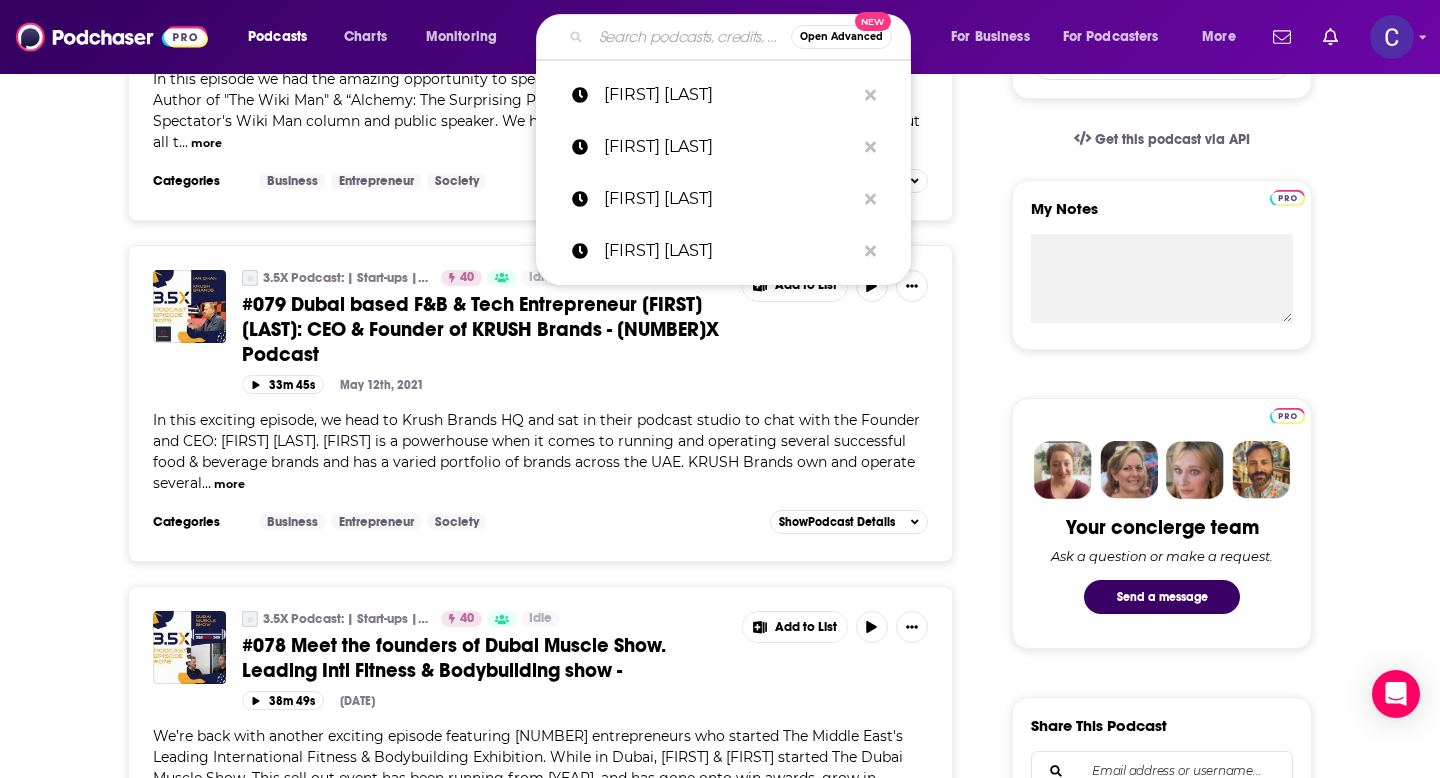 click at bounding box center [691, 37] 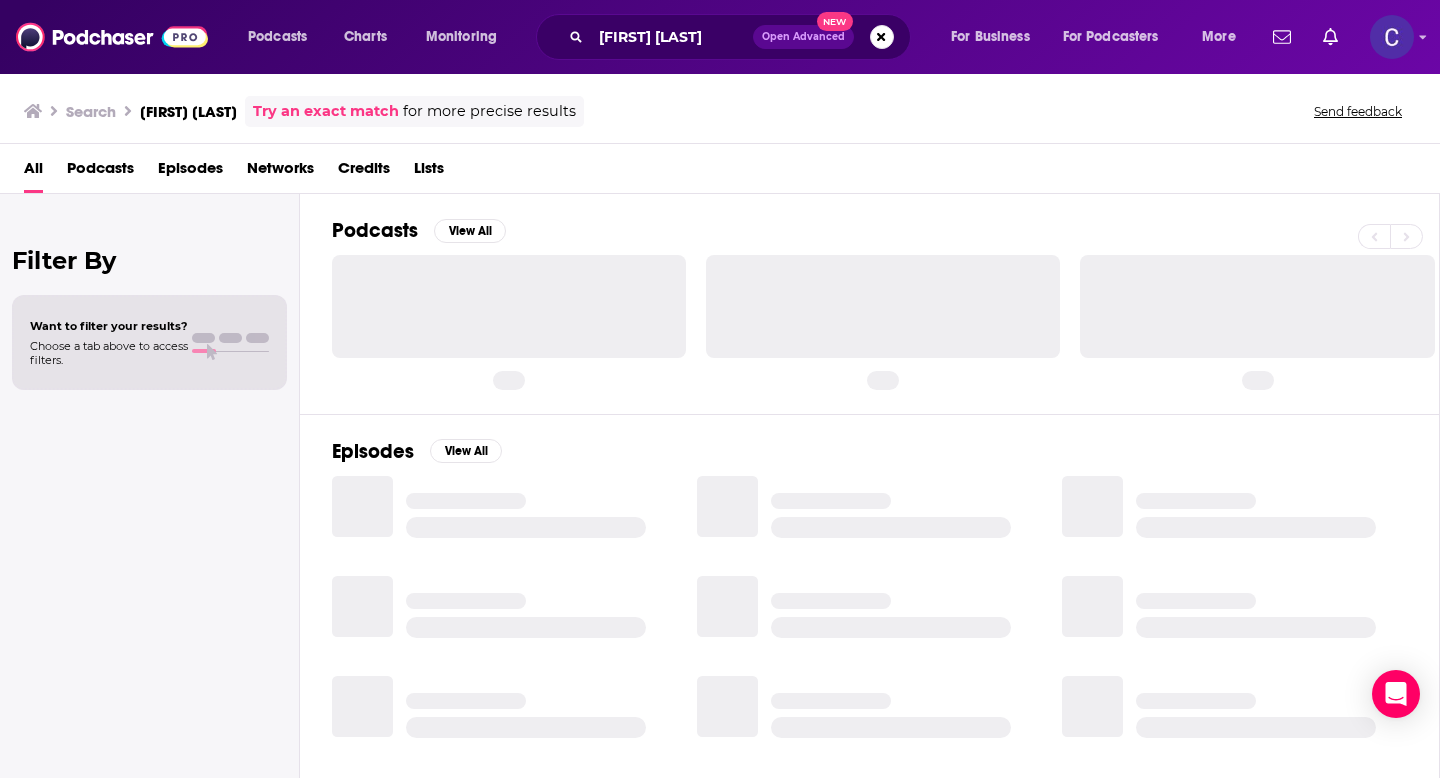 scroll, scrollTop: 0, scrollLeft: 0, axis: both 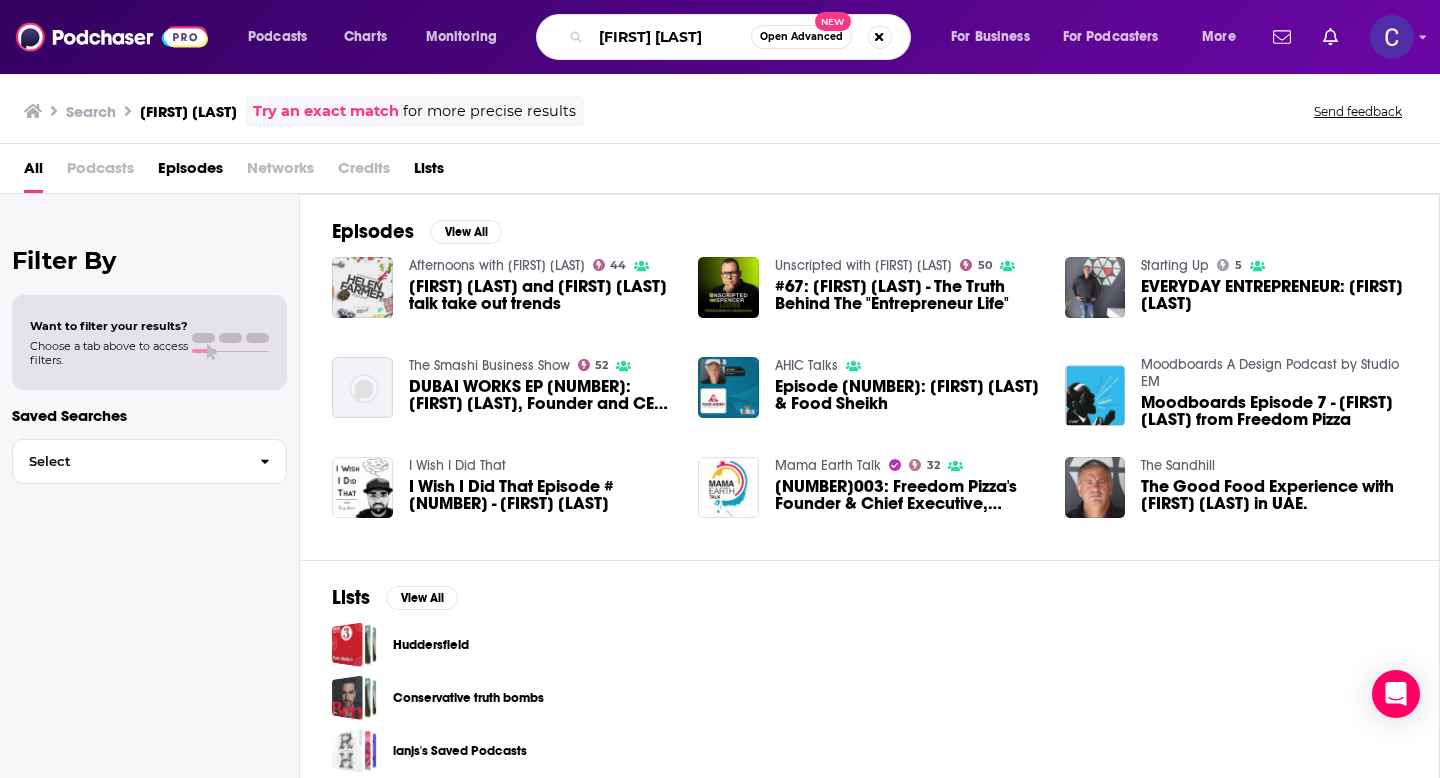 drag, startPoint x: 675, startPoint y: 39, endPoint x: 537, endPoint y: 39, distance: 138 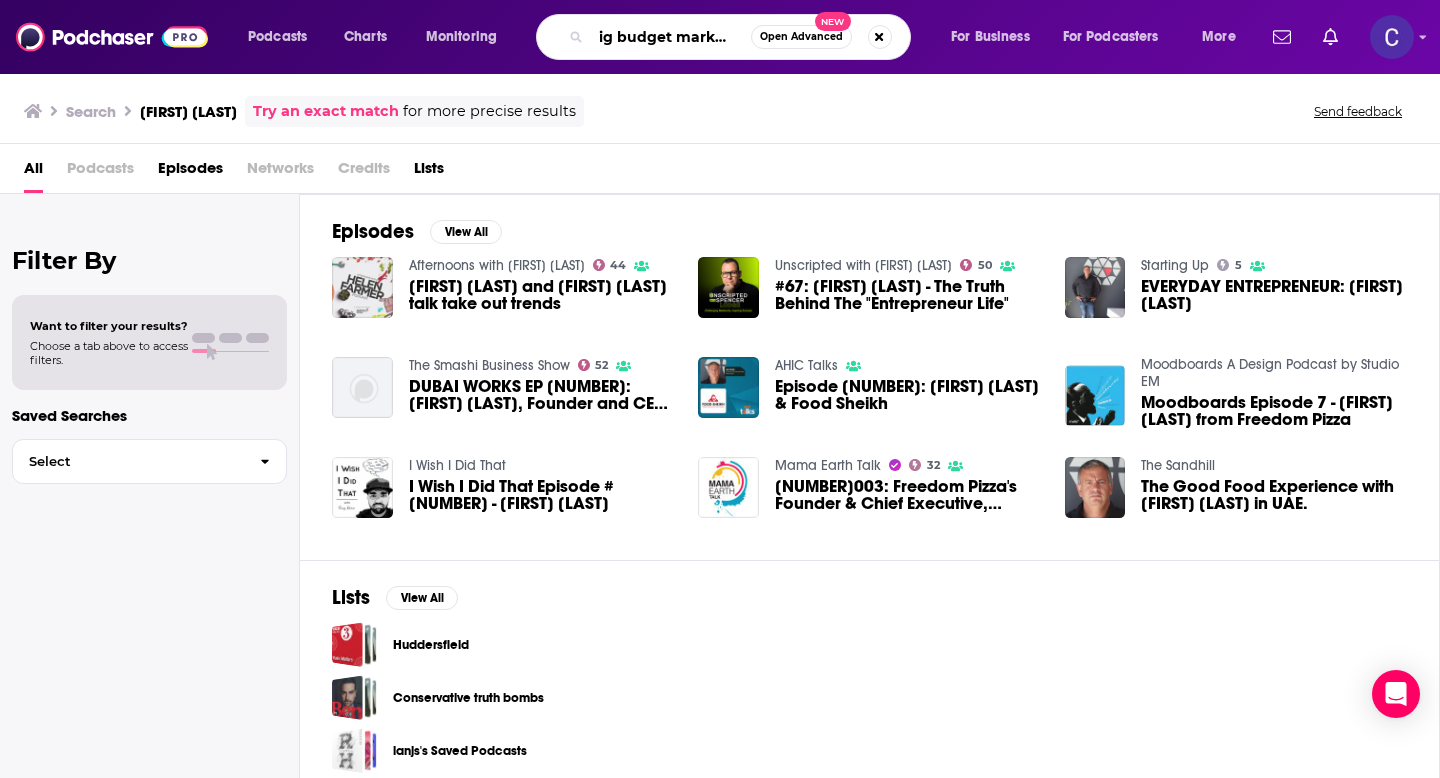 scroll, scrollTop: 0, scrollLeft: 20, axis: horizontal 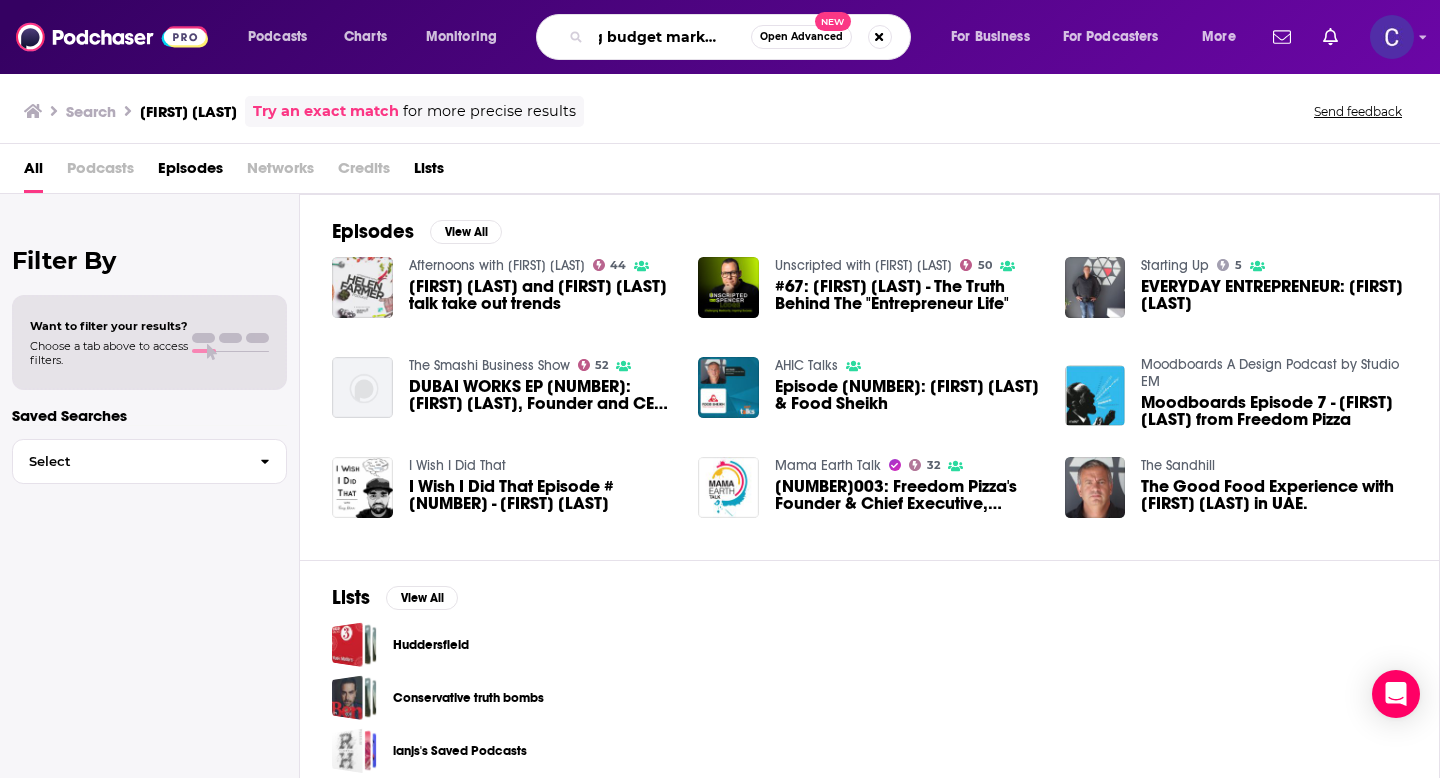 type on "big budget marketing" 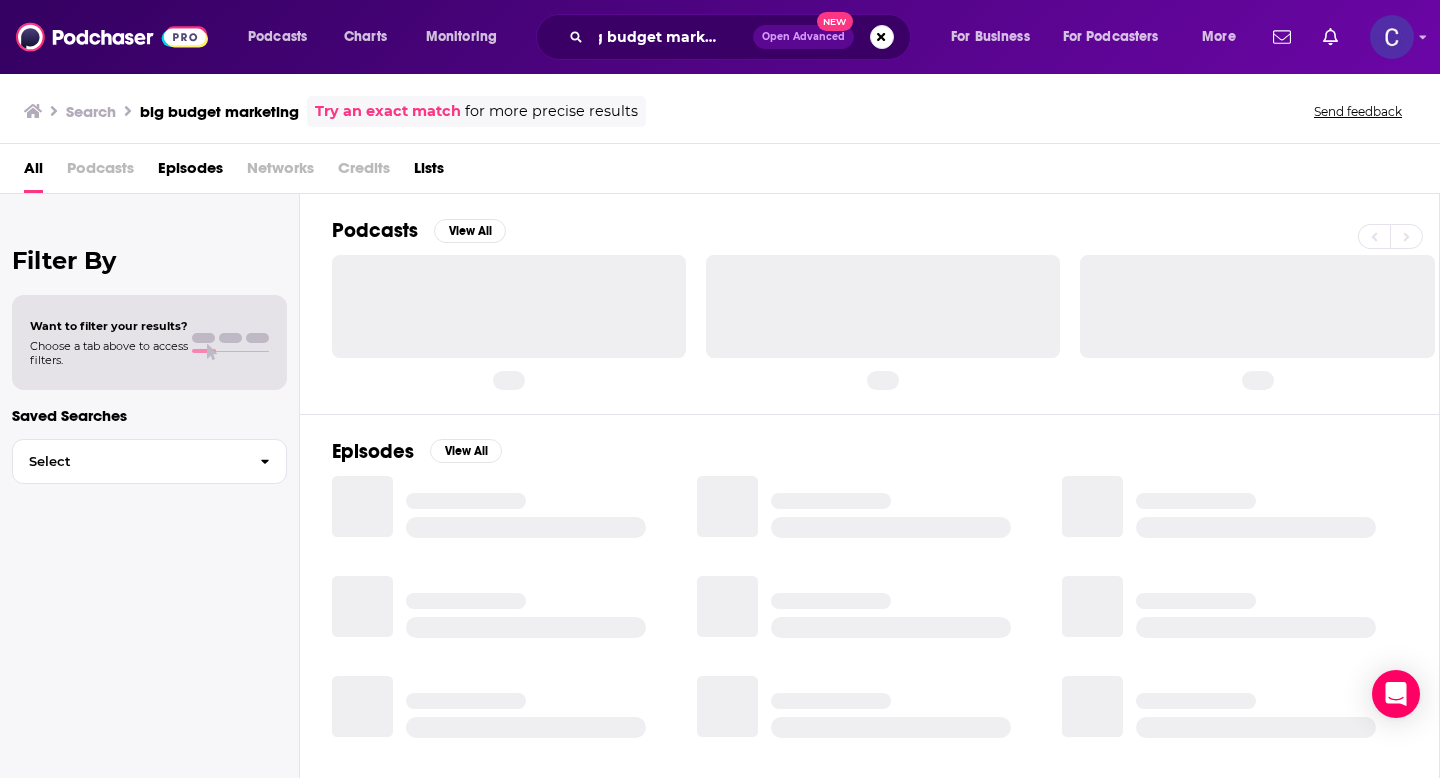 scroll, scrollTop: 0, scrollLeft: 0, axis: both 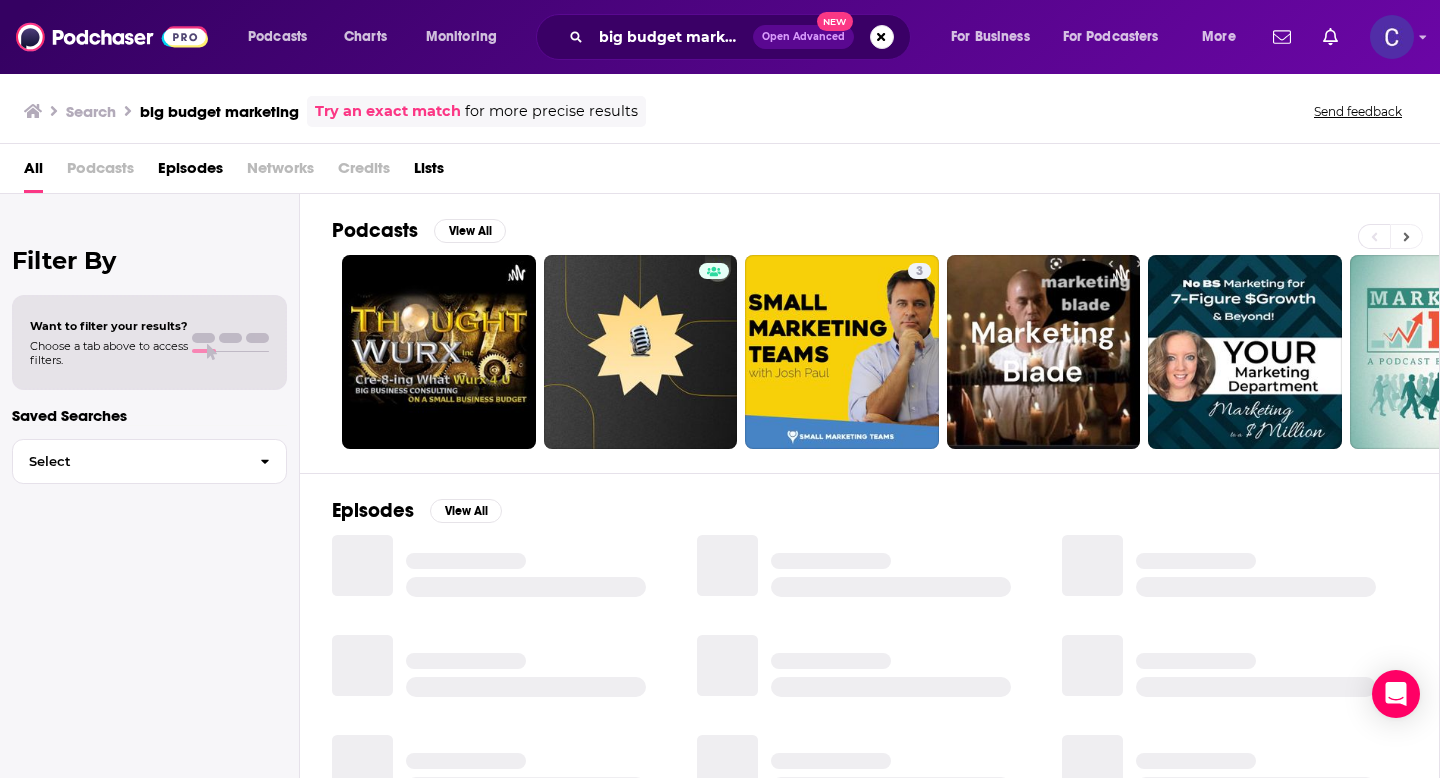 click at bounding box center (1406, 236) 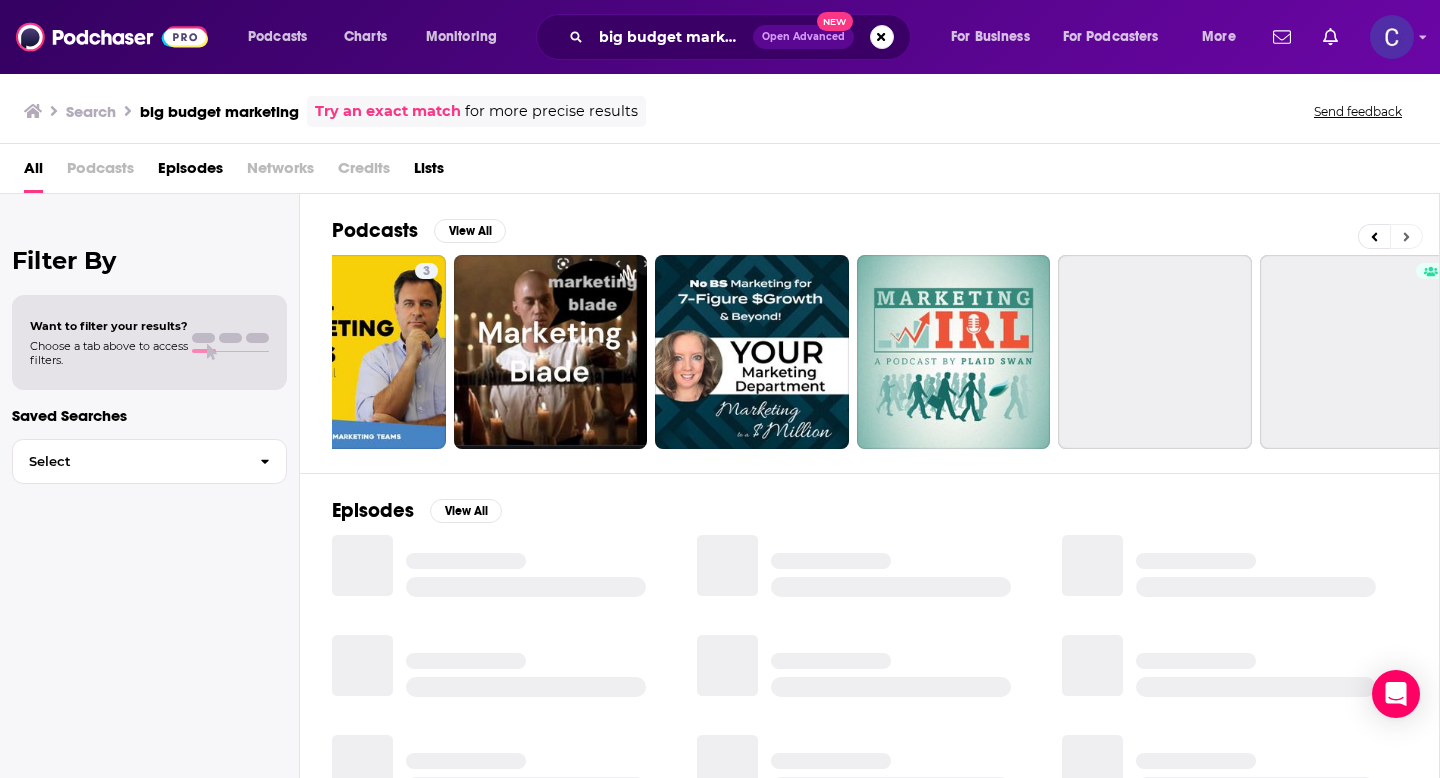 scroll, scrollTop: 0, scrollLeft: 507, axis: horizontal 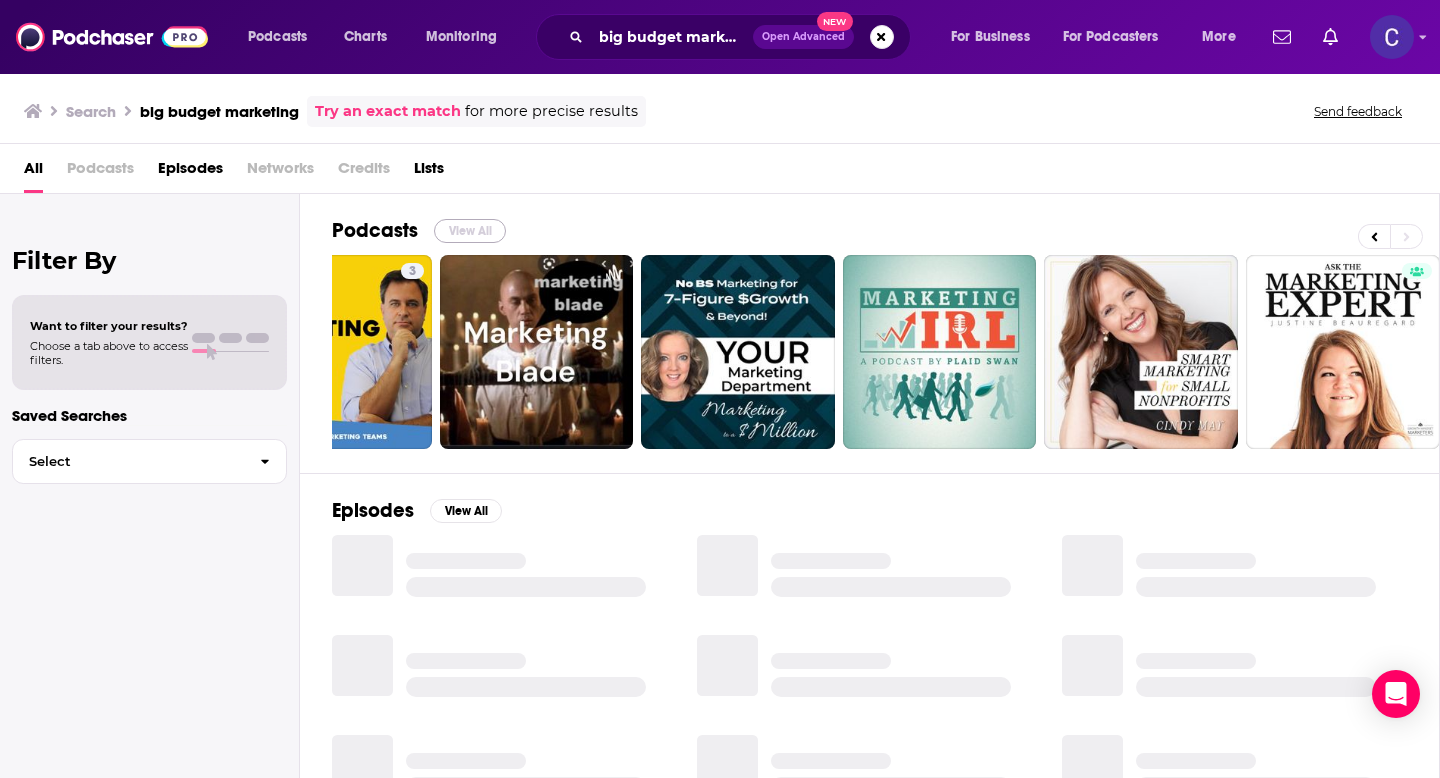 click on "View All" at bounding box center (470, 231) 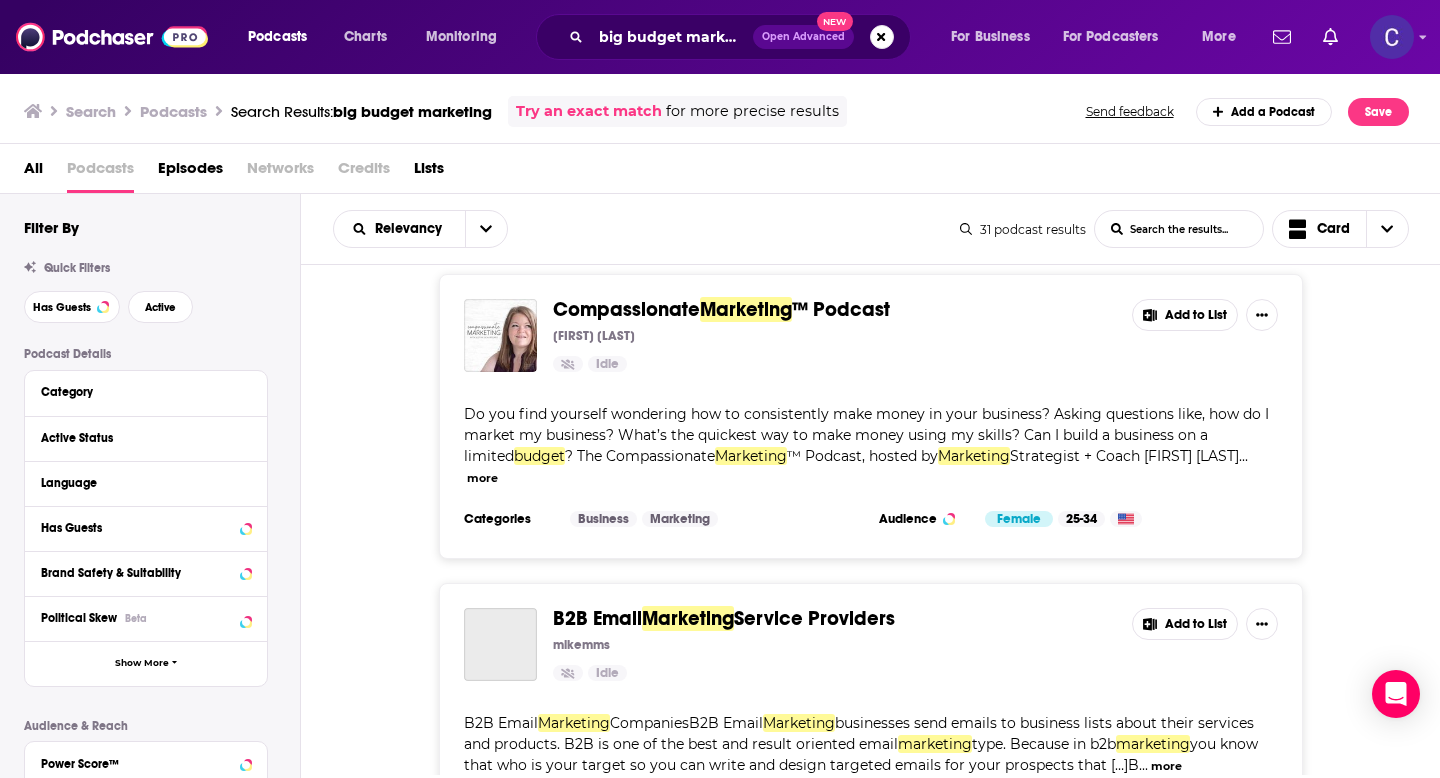 scroll, scrollTop: 2469, scrollLeft: 0, axis: vertical 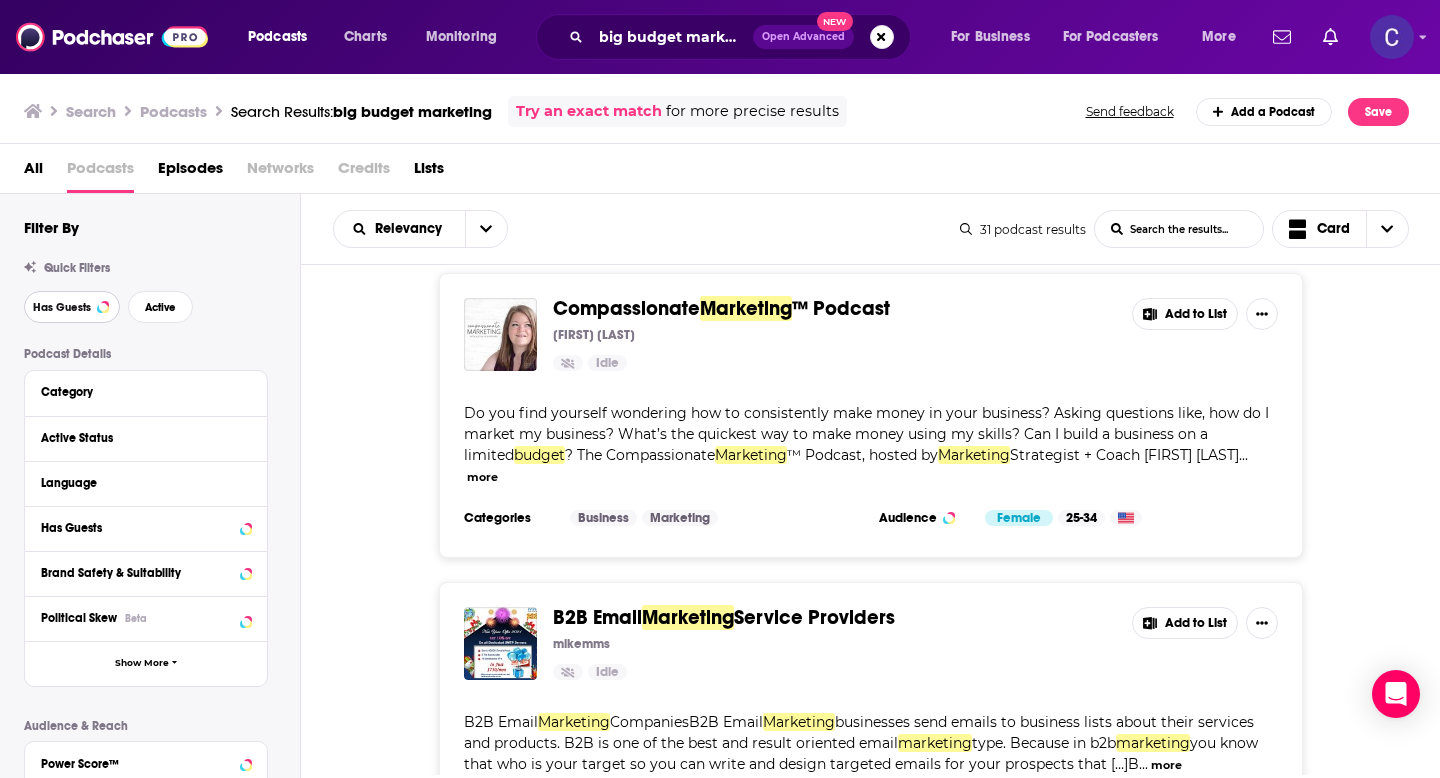 click on "Has Guests" at bounding box center (72, 307) 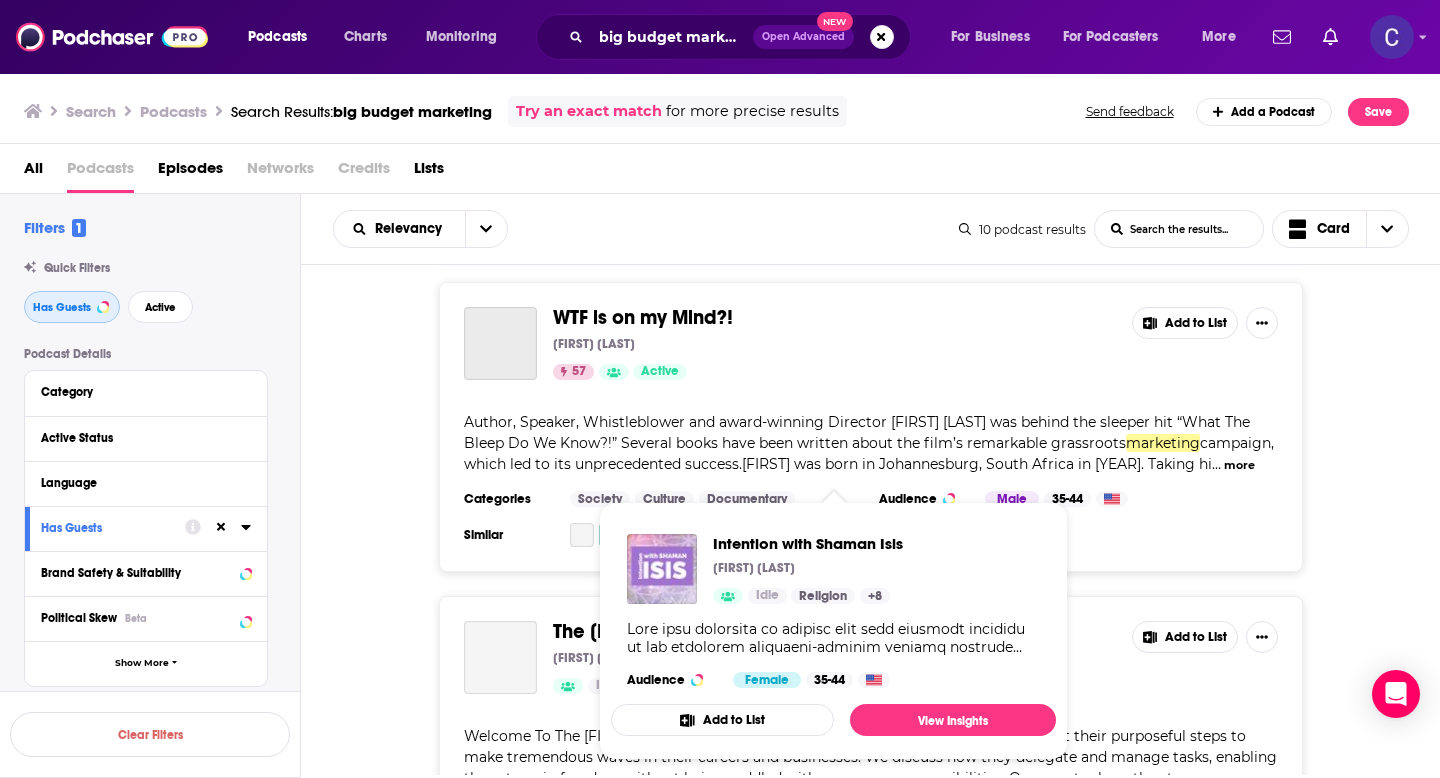scroll, scrollTop: 2054, scrollLeft: 0, axis: vertical 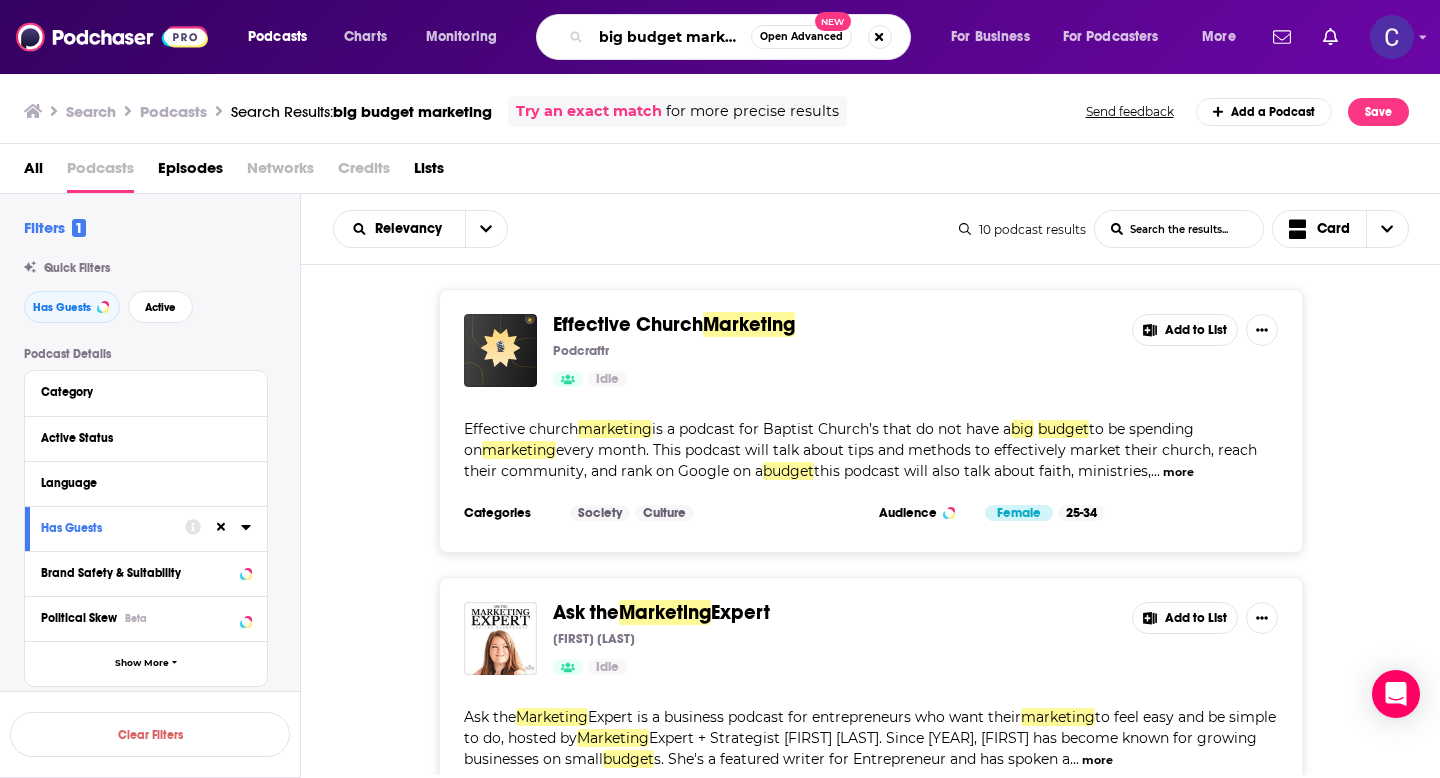 click on "big budget marketing" at bounding box center (671, 37) 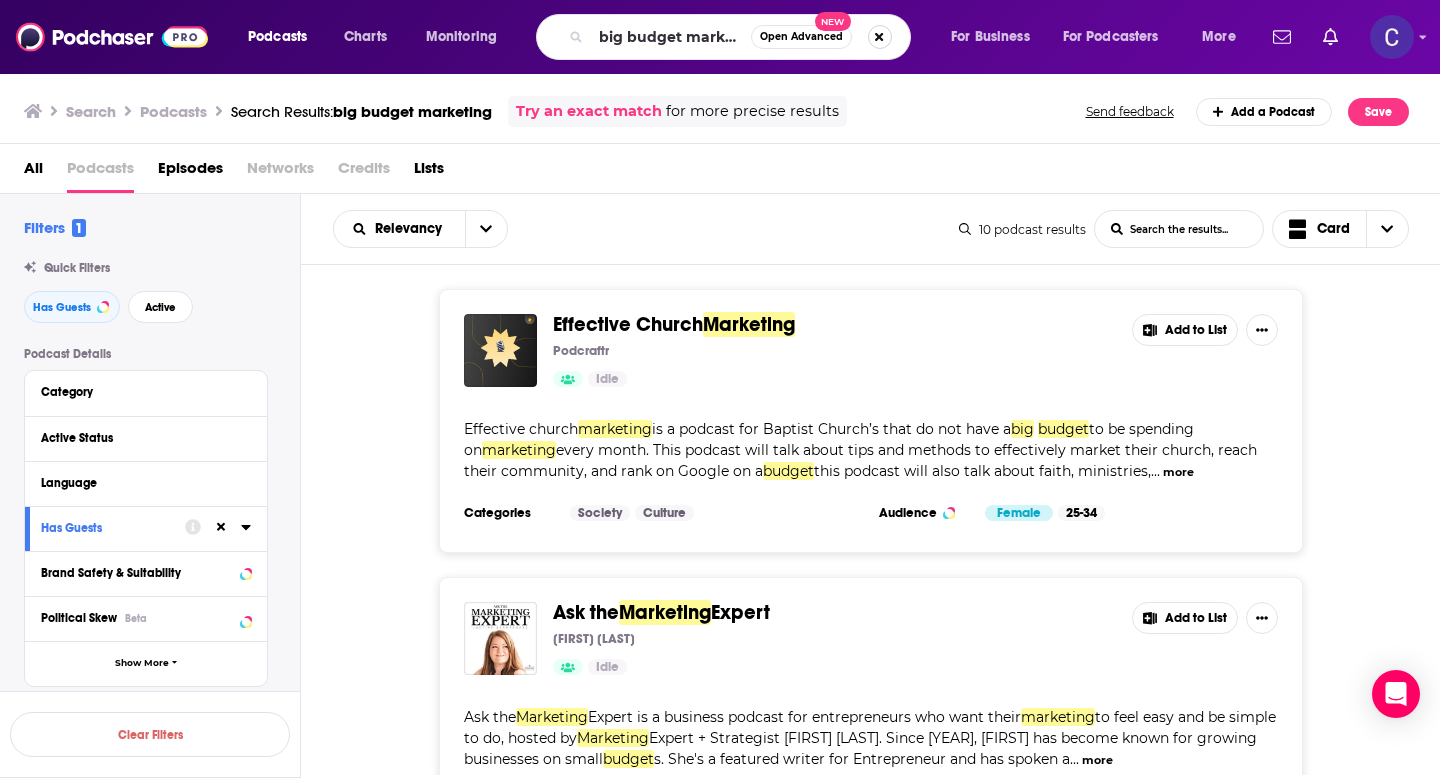 click at bounding box center (880, 37) 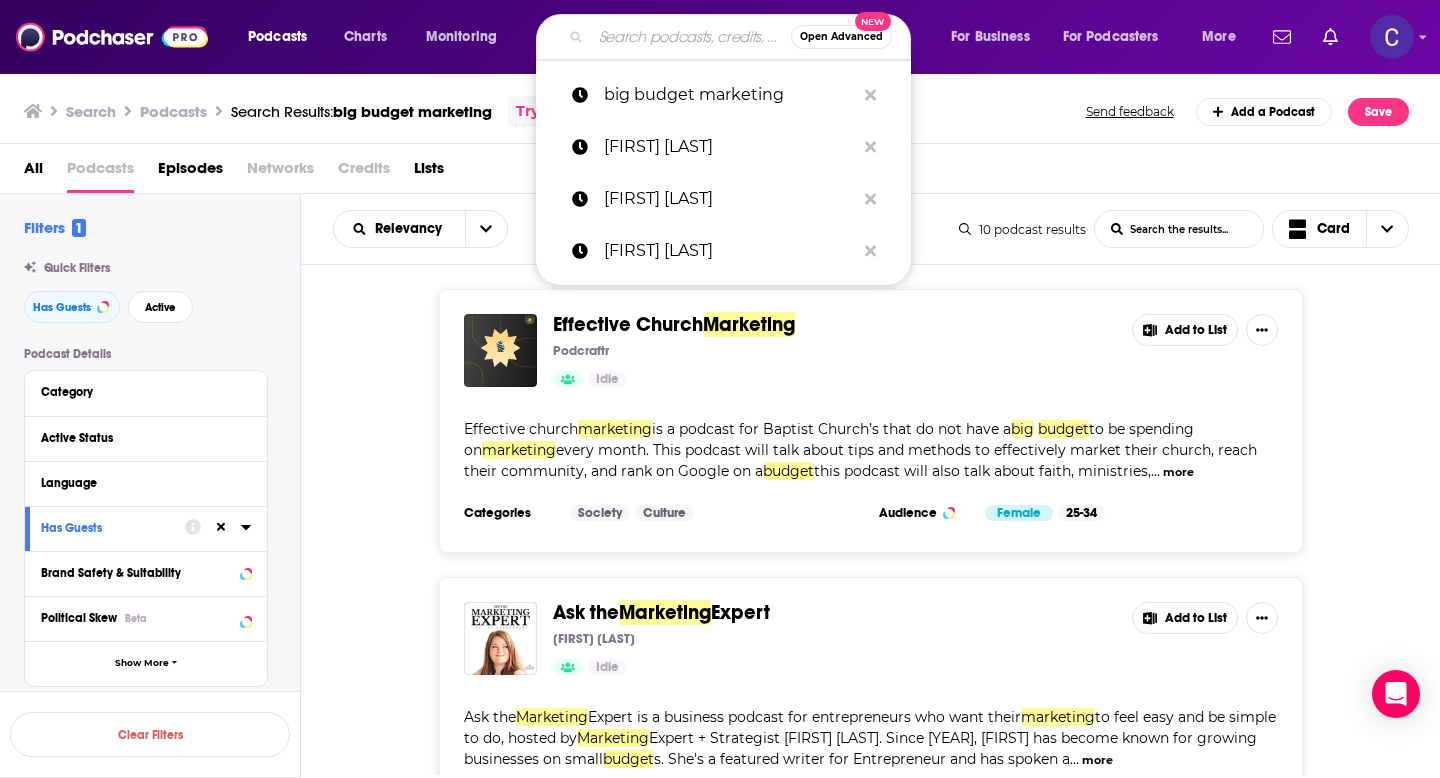 click at bounding box center (691, 37) 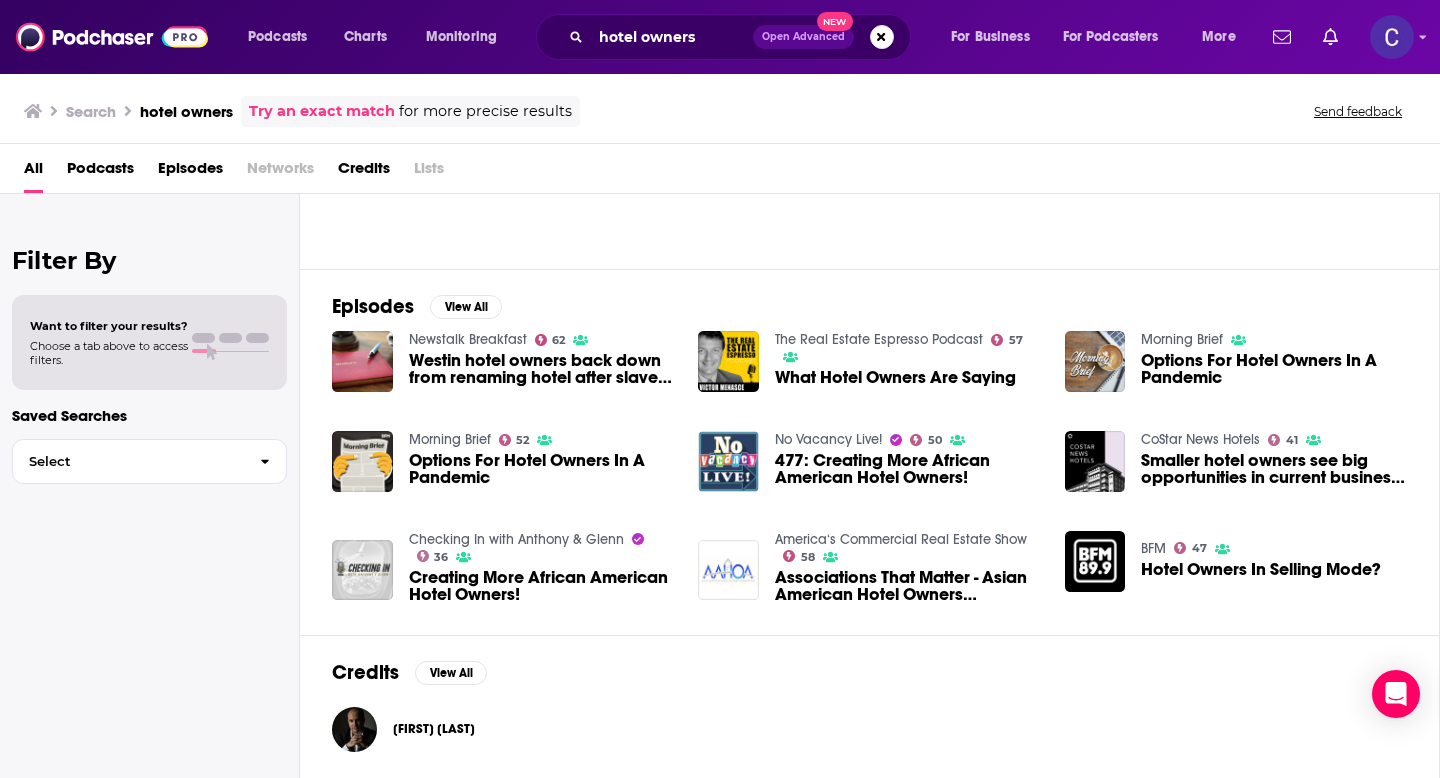 scroll, scrollTop: 0, scrollLeft: 0, axis: both 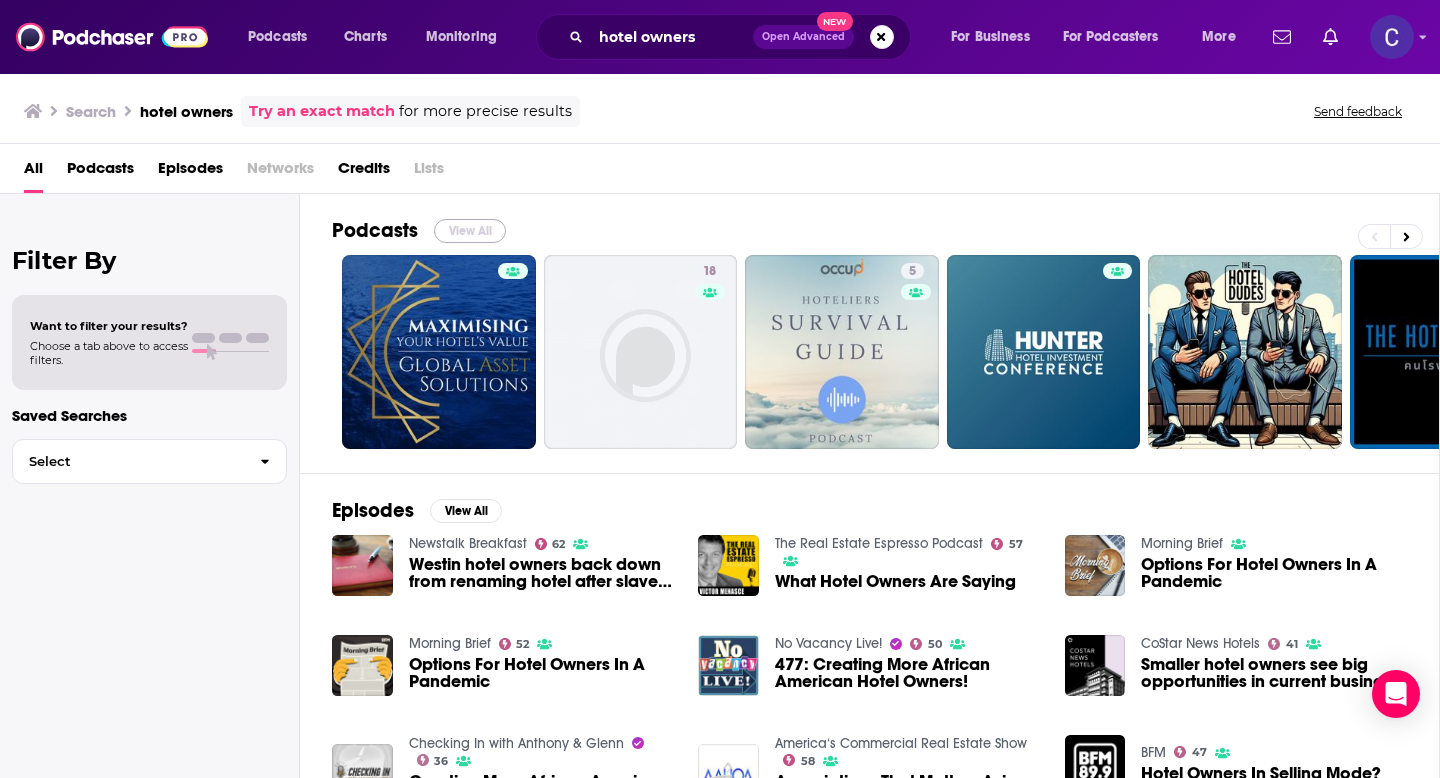 click on "View All" at bounding box center (470, 231) 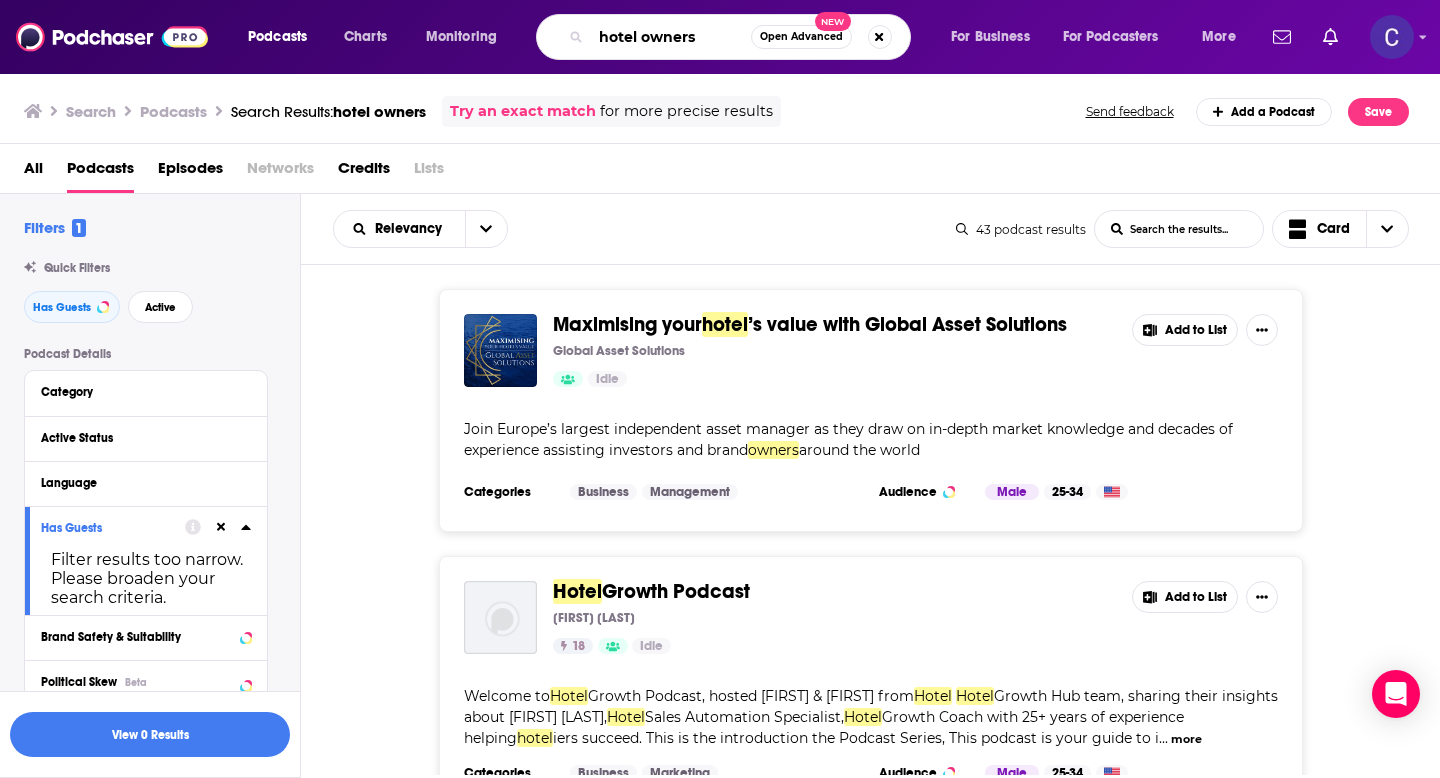 click on "hotel owners" at bounding box center (671, 37) 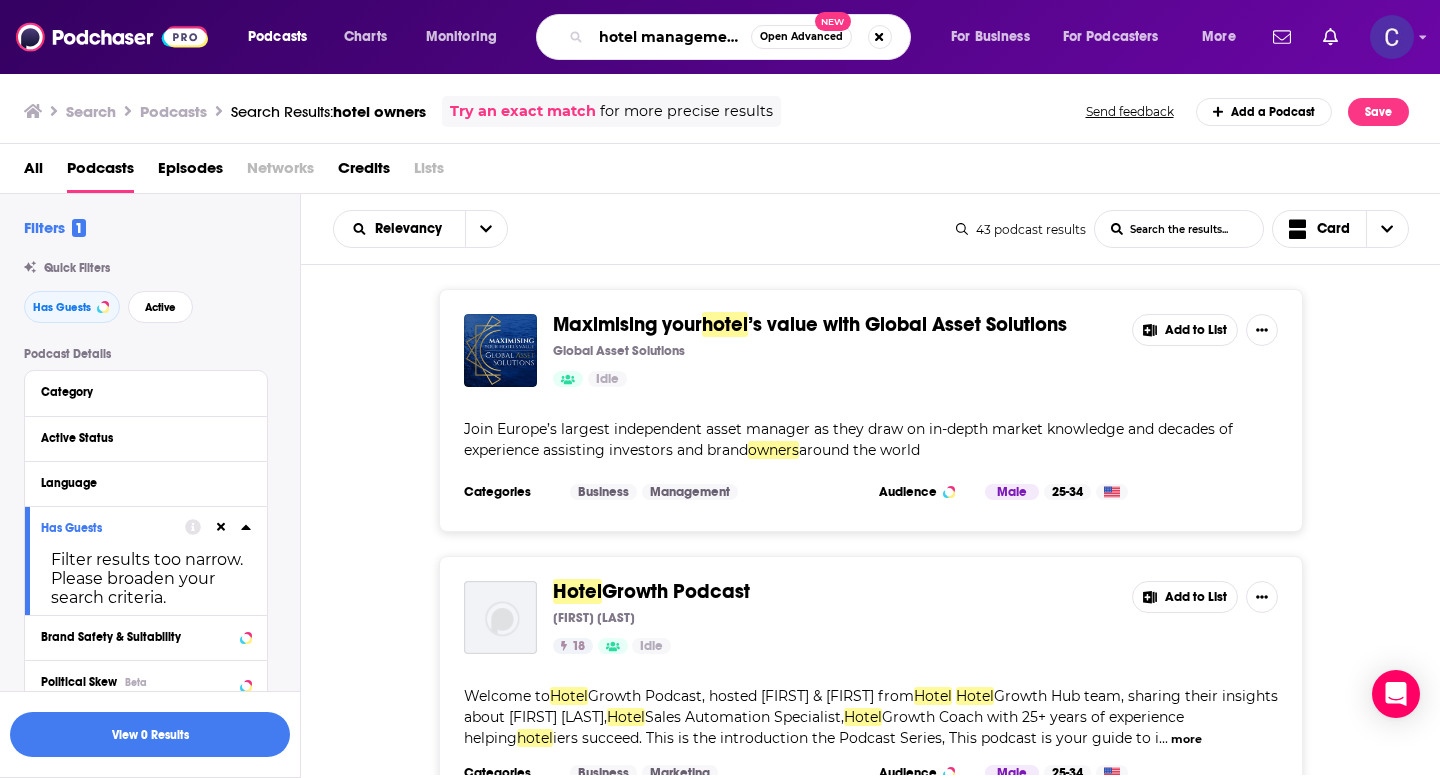 type on "hotel management" 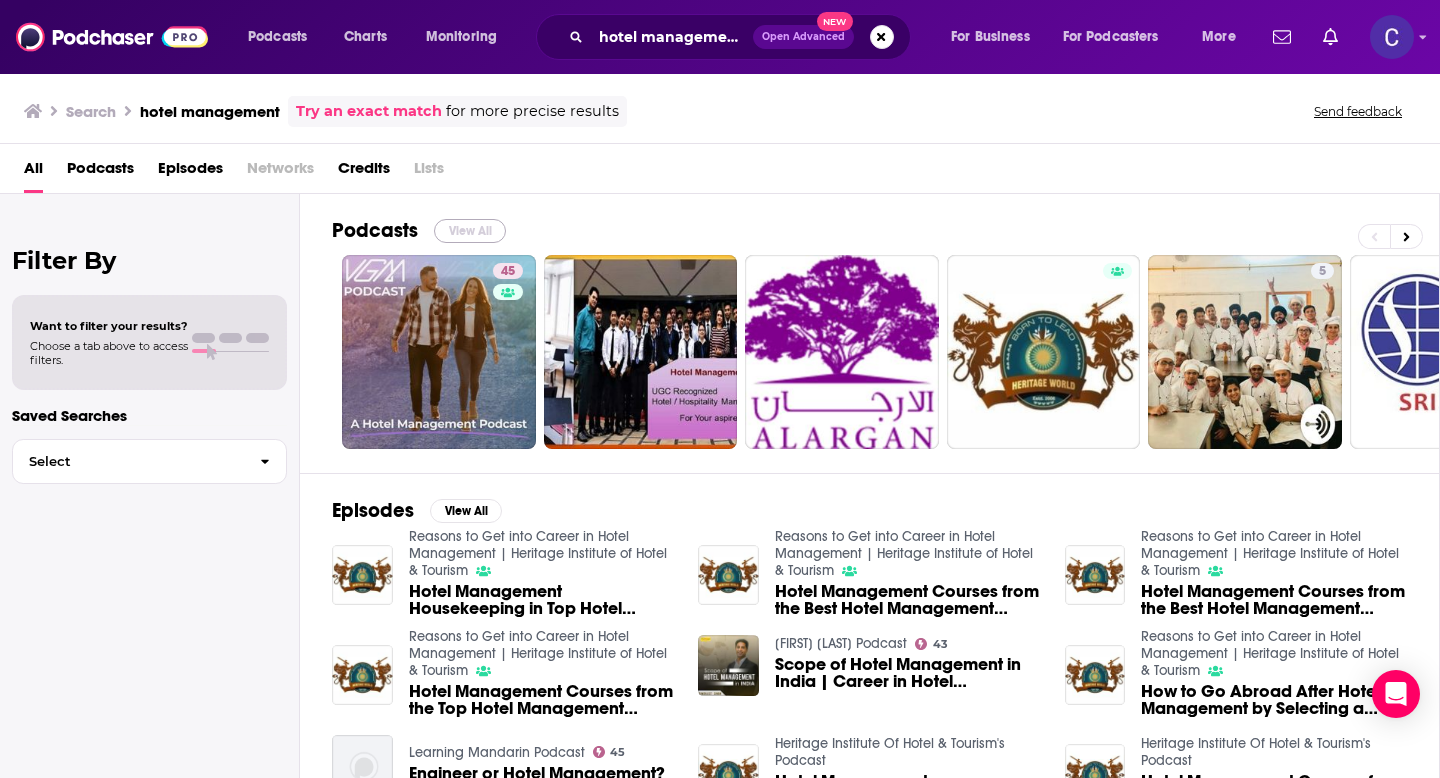 click on "View All" at bounding box center [470, 231] 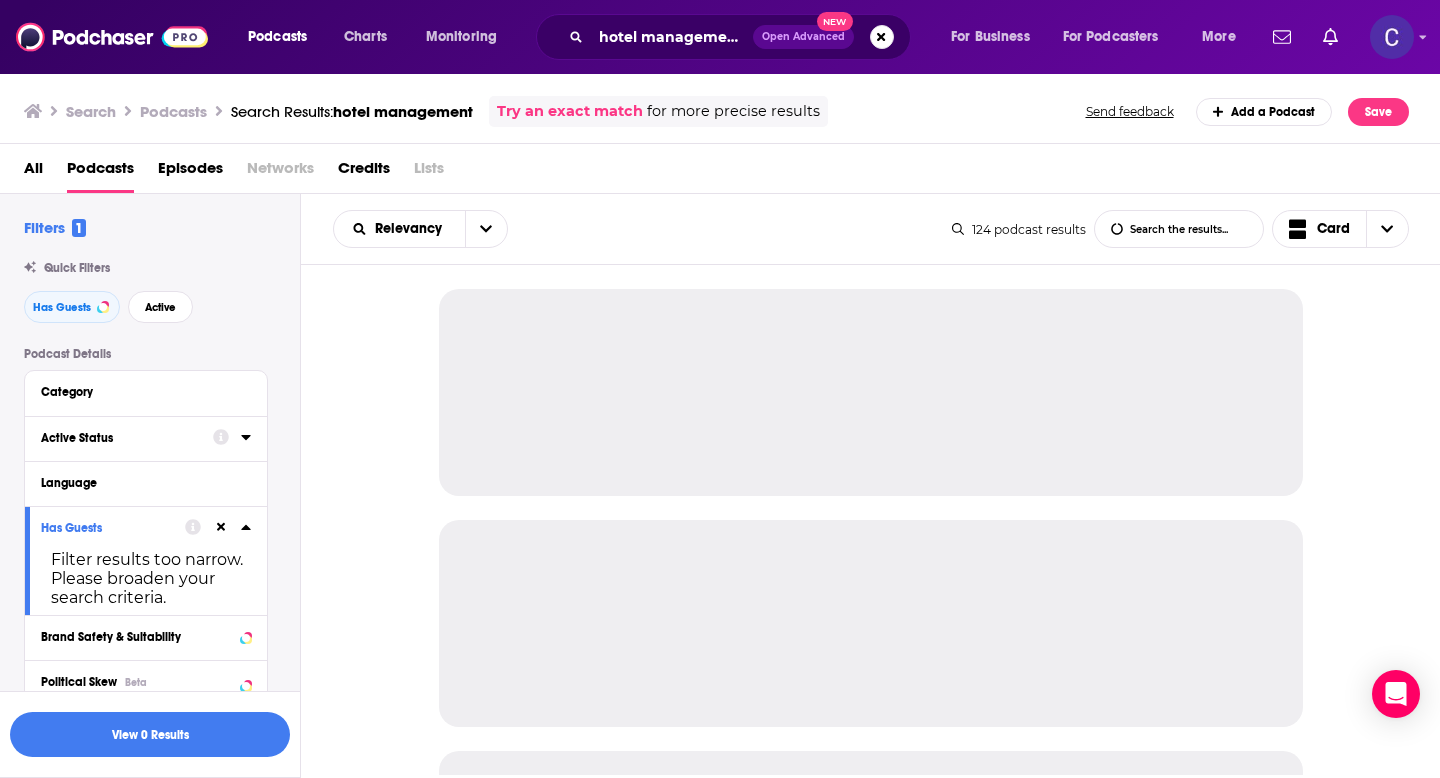 click on "Active Status" at bounding box center (120, 438) 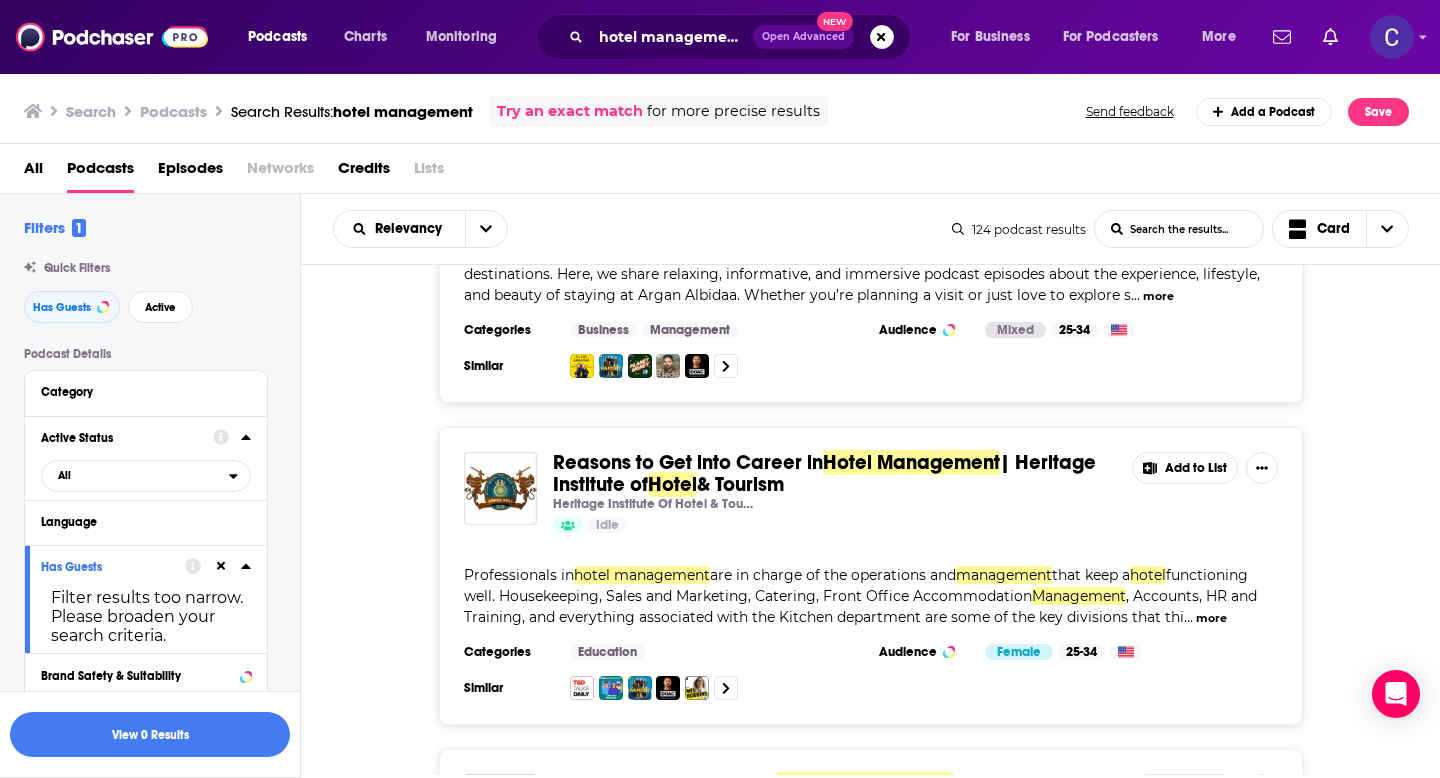 scroll, scrollTop: 775, scrollLeft: 0, axis: vertical 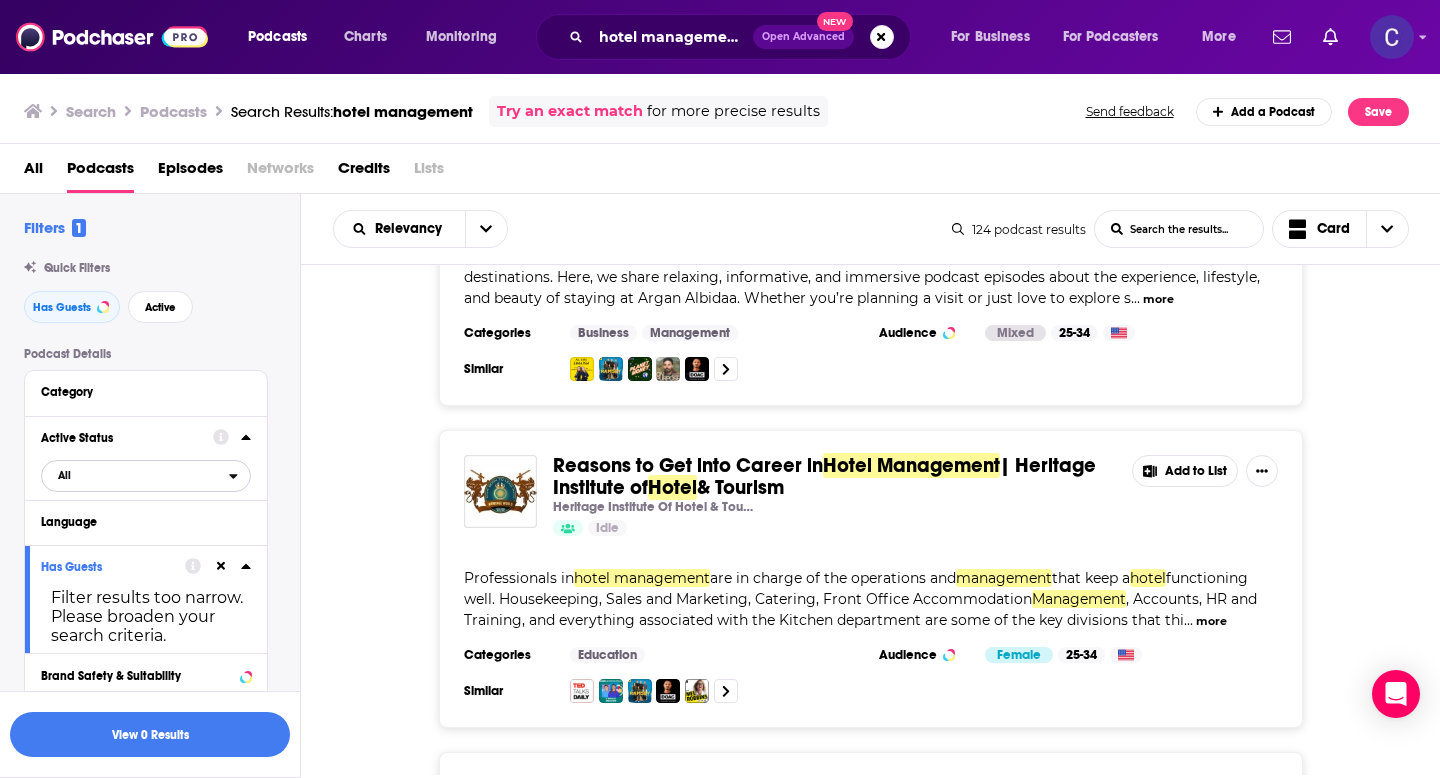 click on "All" at bounding box center (135, 475) 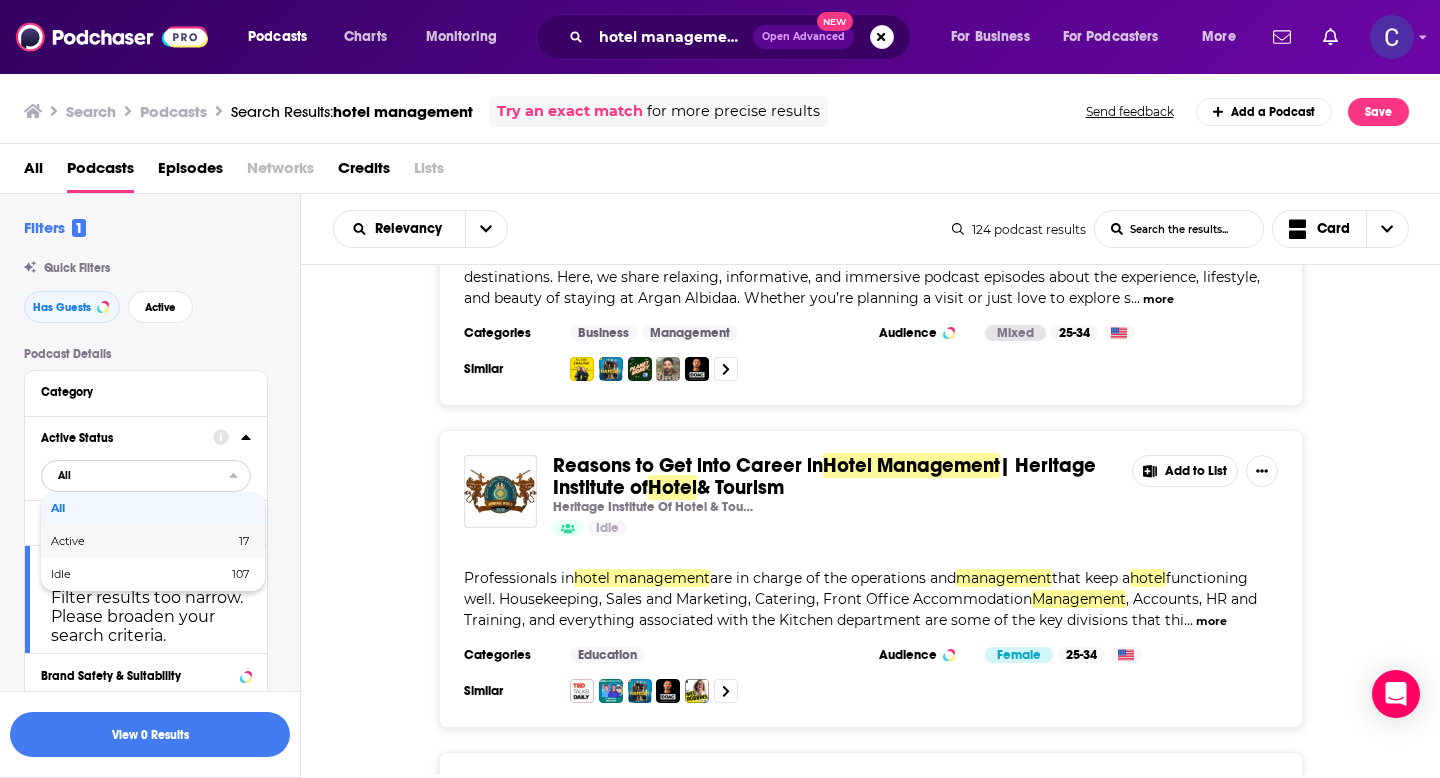 click on "Active 17" at bounding box center (153, 541) 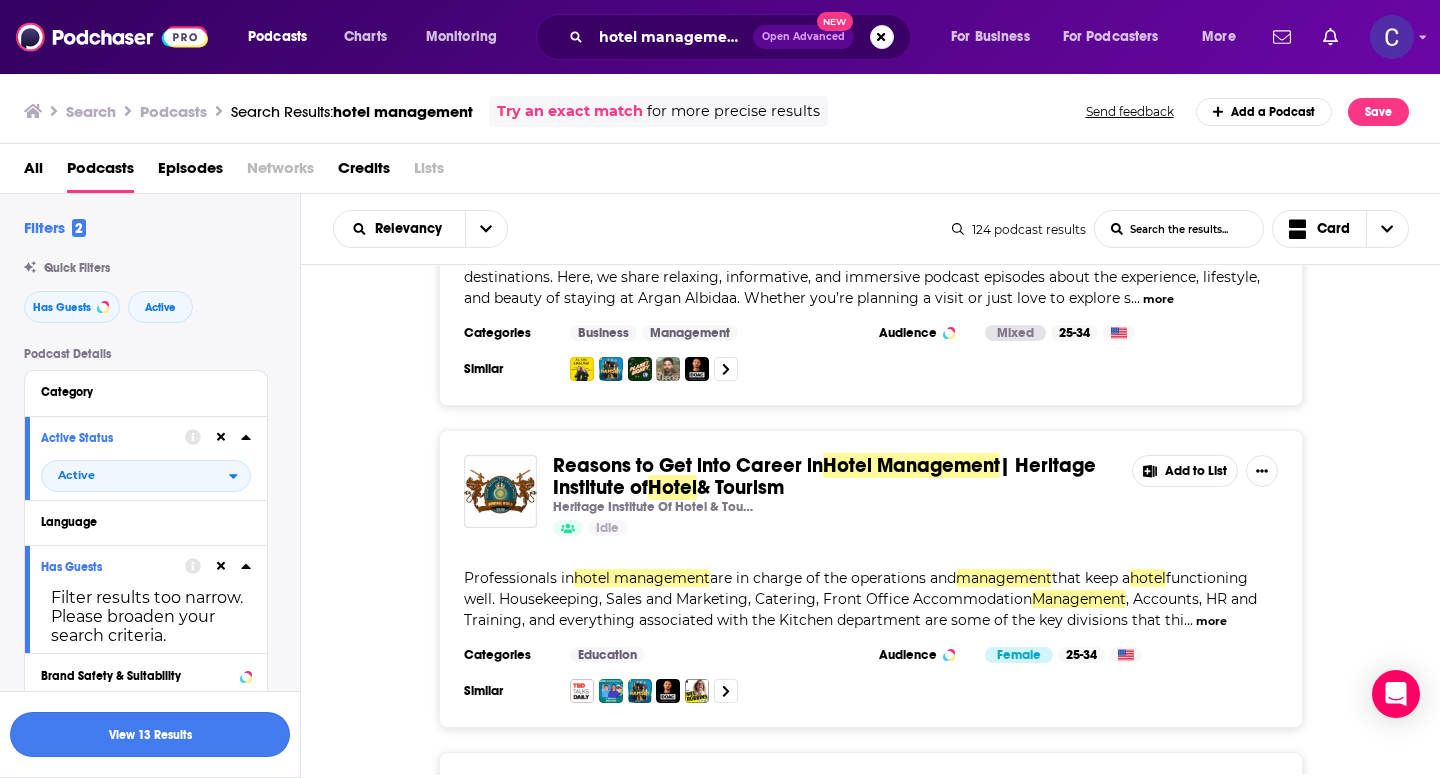 click on "View 13 Results" at bounding box center (150, 734) 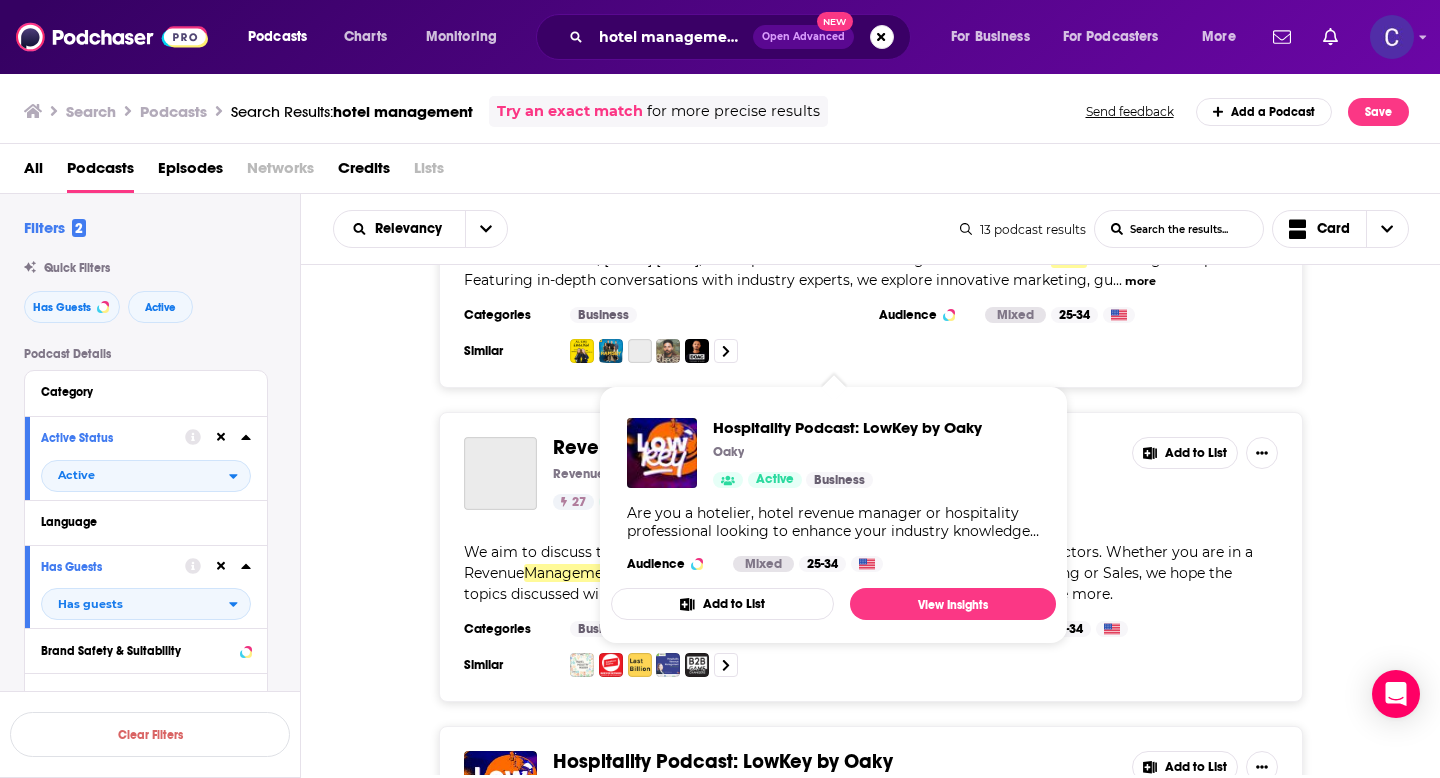 scroll, scrollTop: 503, scrollLeft: 0, axis: vertical 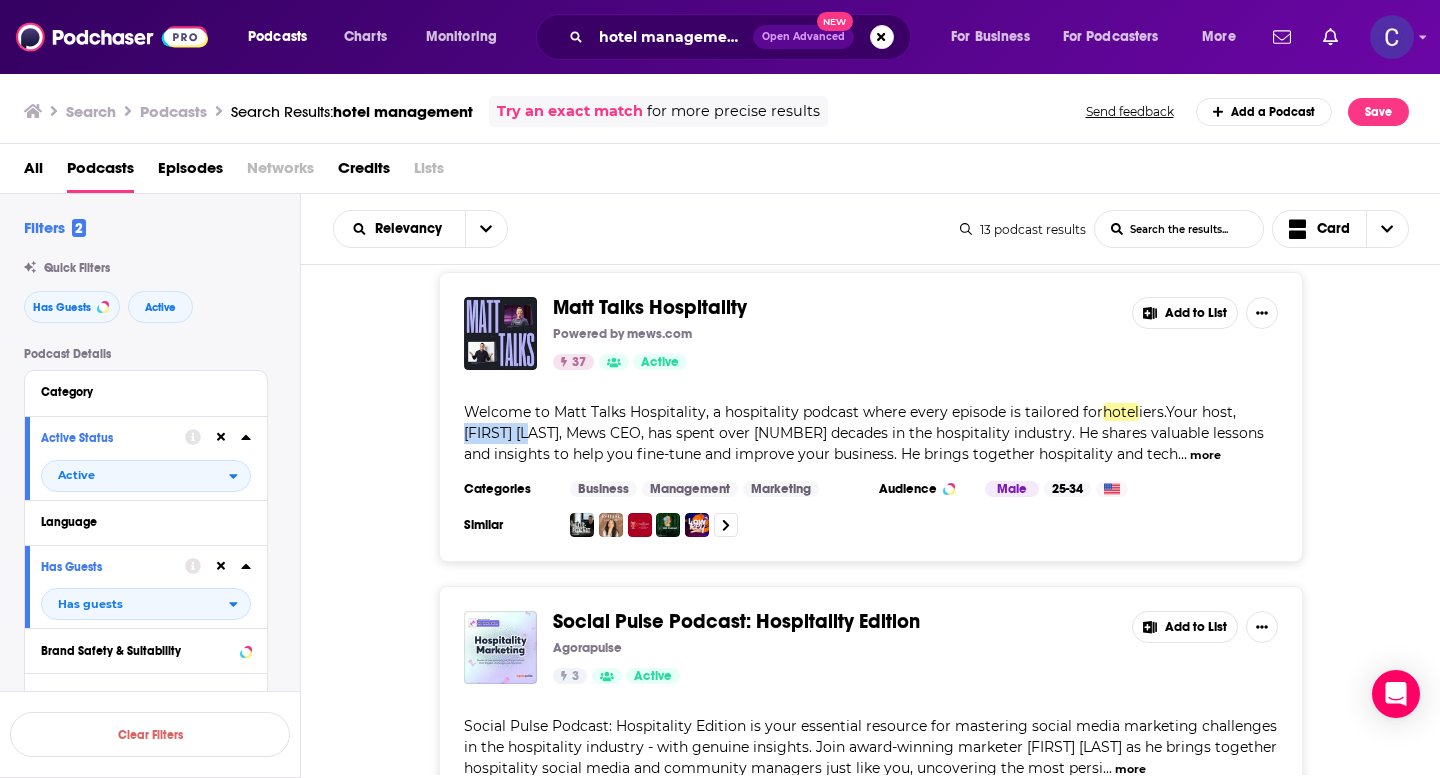 drag, startPoint x: 500, startPoint y: 434, endPoint x: 1236, endPoint y: 413, distance: 736.29956 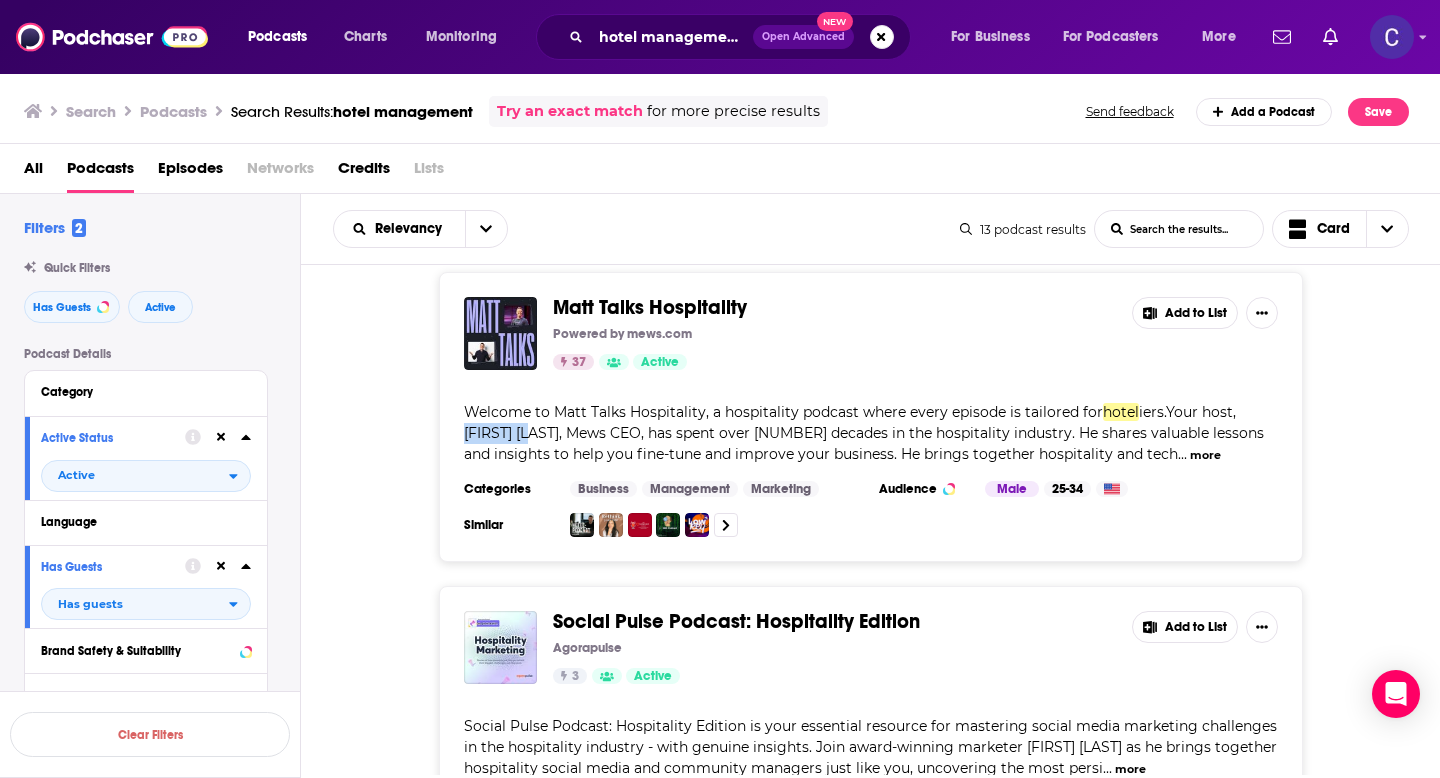 click on "iers.Your host, Matt Welle, Mews CEO, has spent over two decades in the hospitality industry. He shares valuable lessons and insights to help you fine-tune and improve your business. He brings together hospitality and tech" at bounding box center [864, 433] 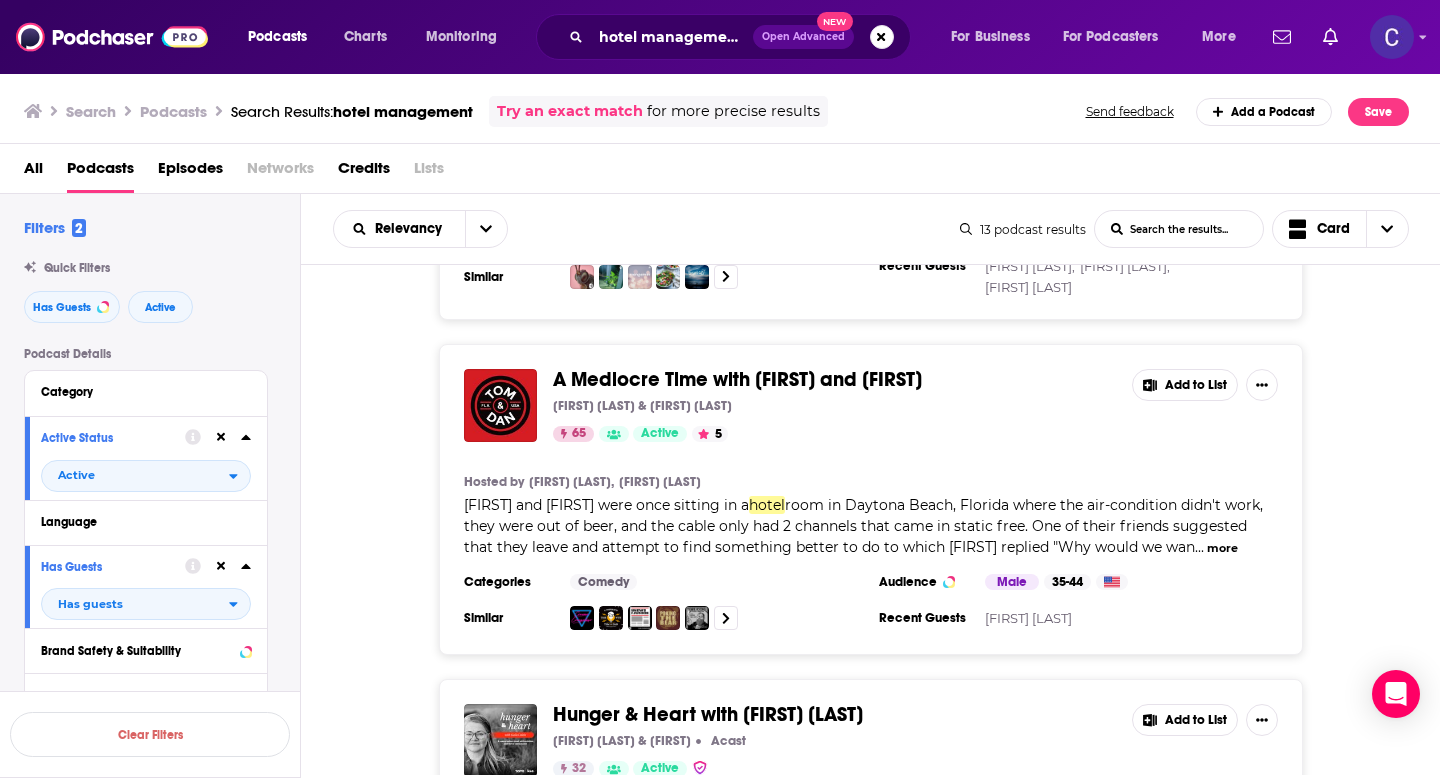 scroll, scrollTop: 3753, scrollLeft: 0, axis: vertical 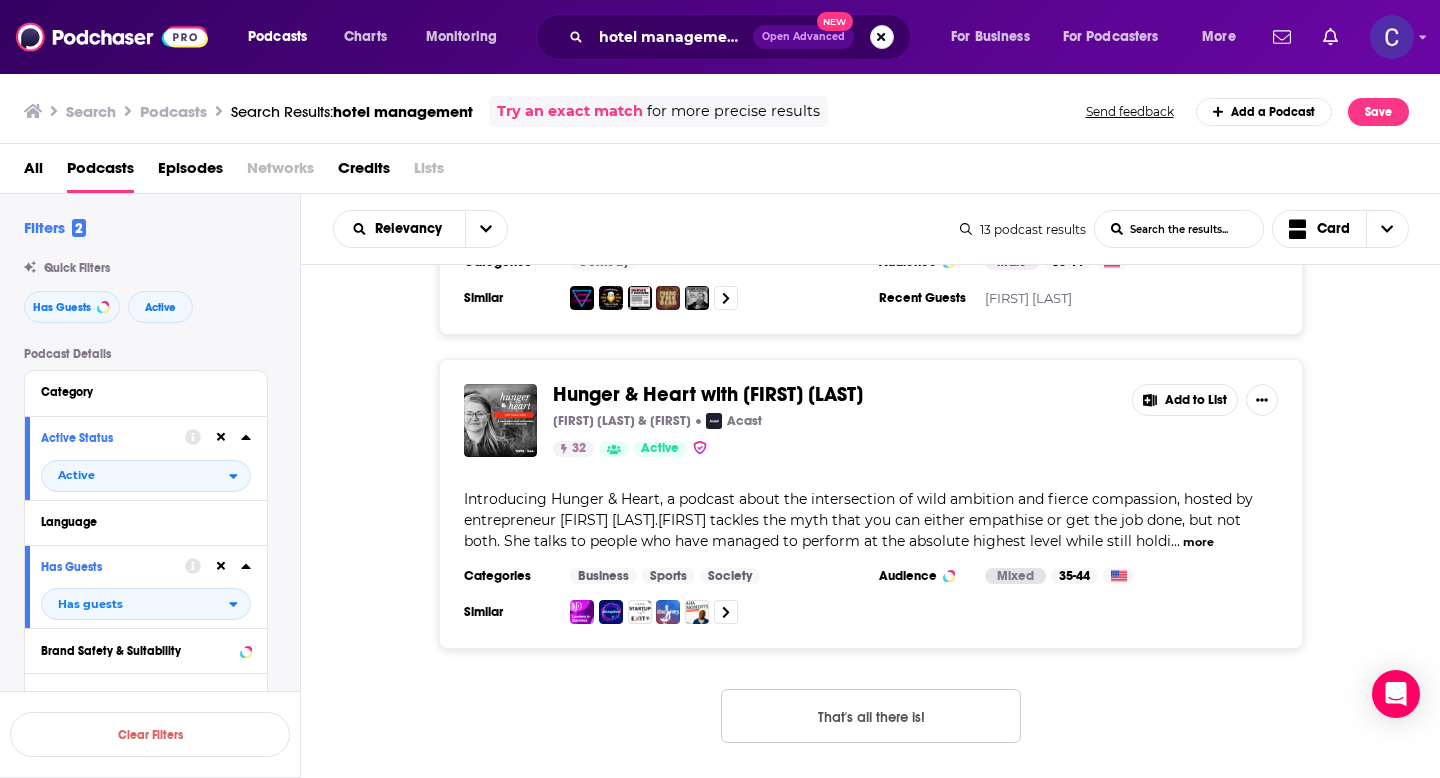 click at bounding box center [882, 37] 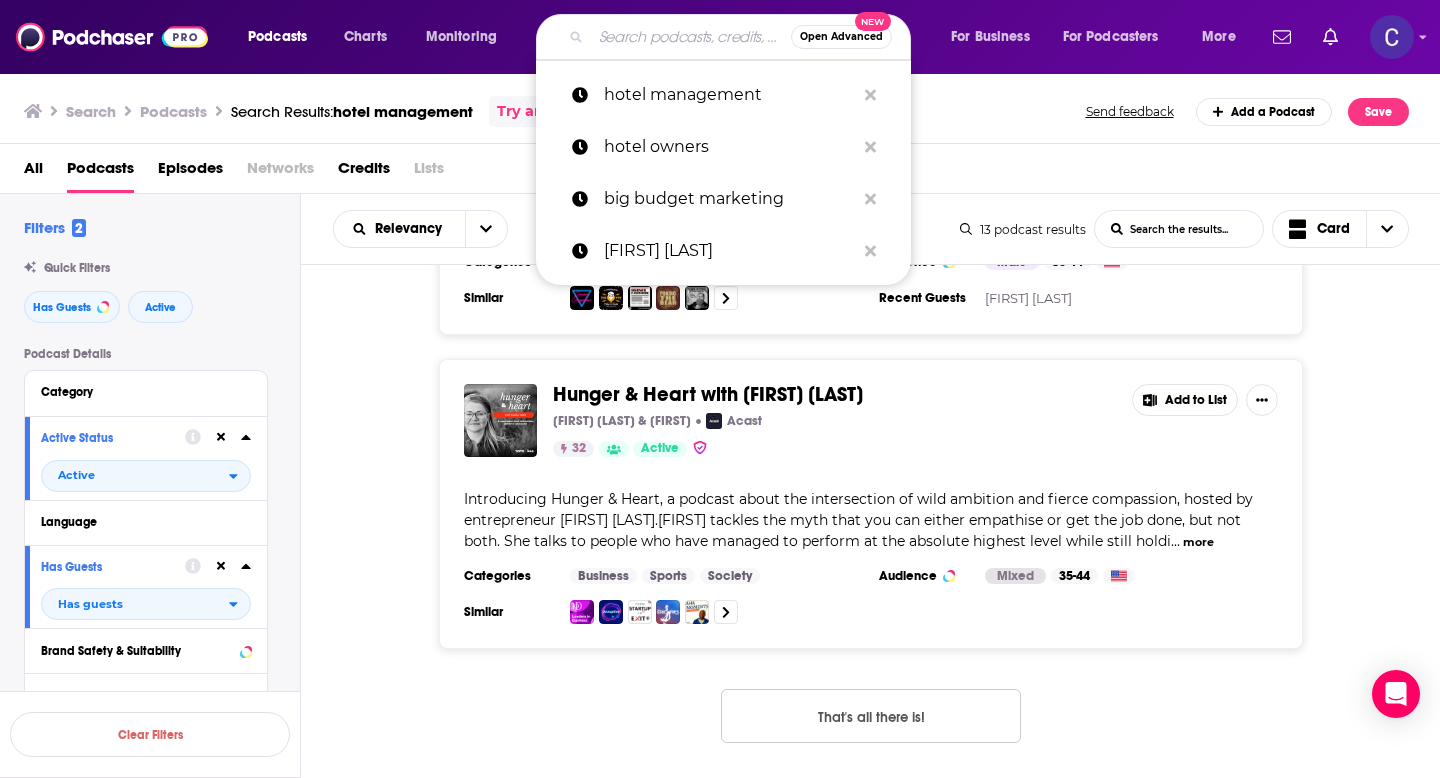 click at bounding box center (691, 37) 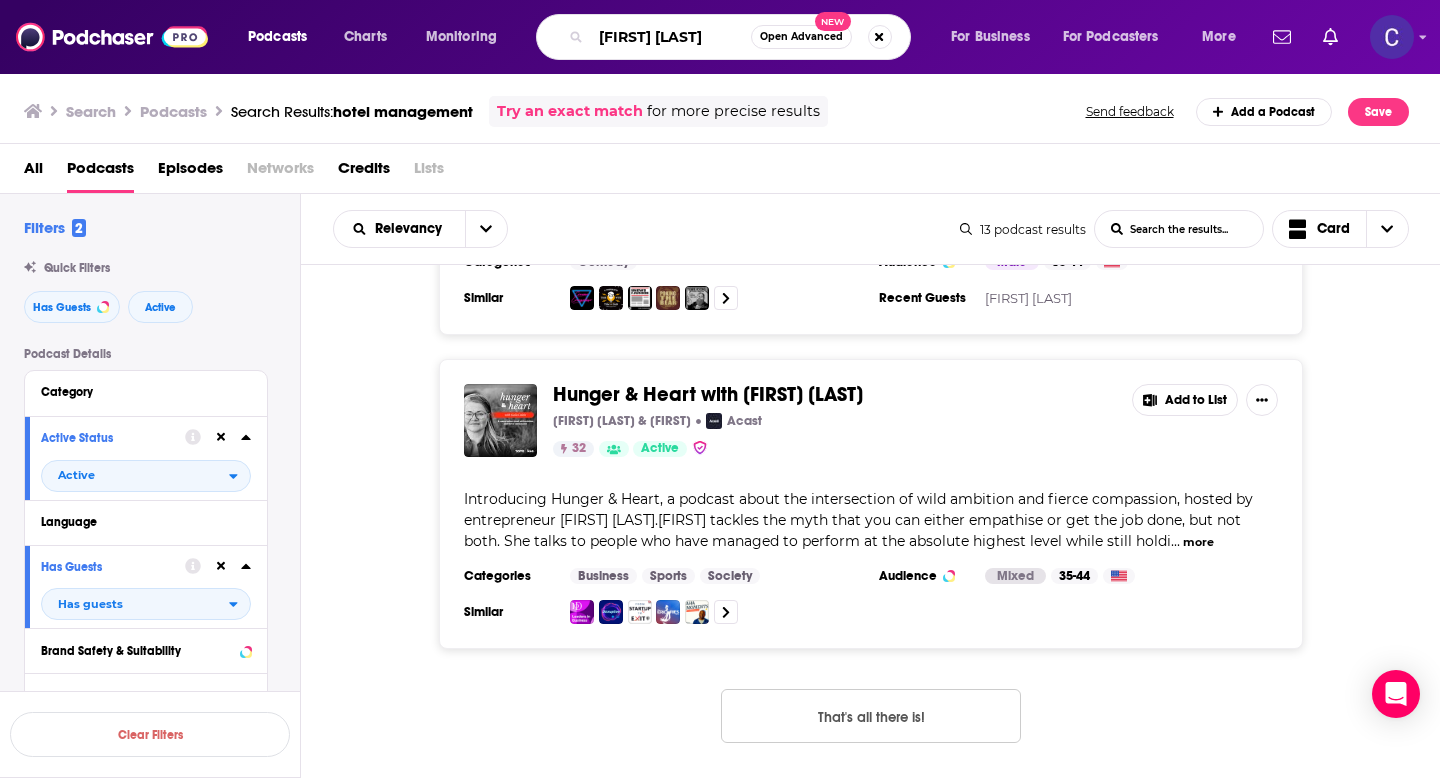 type on "Matt Welle" 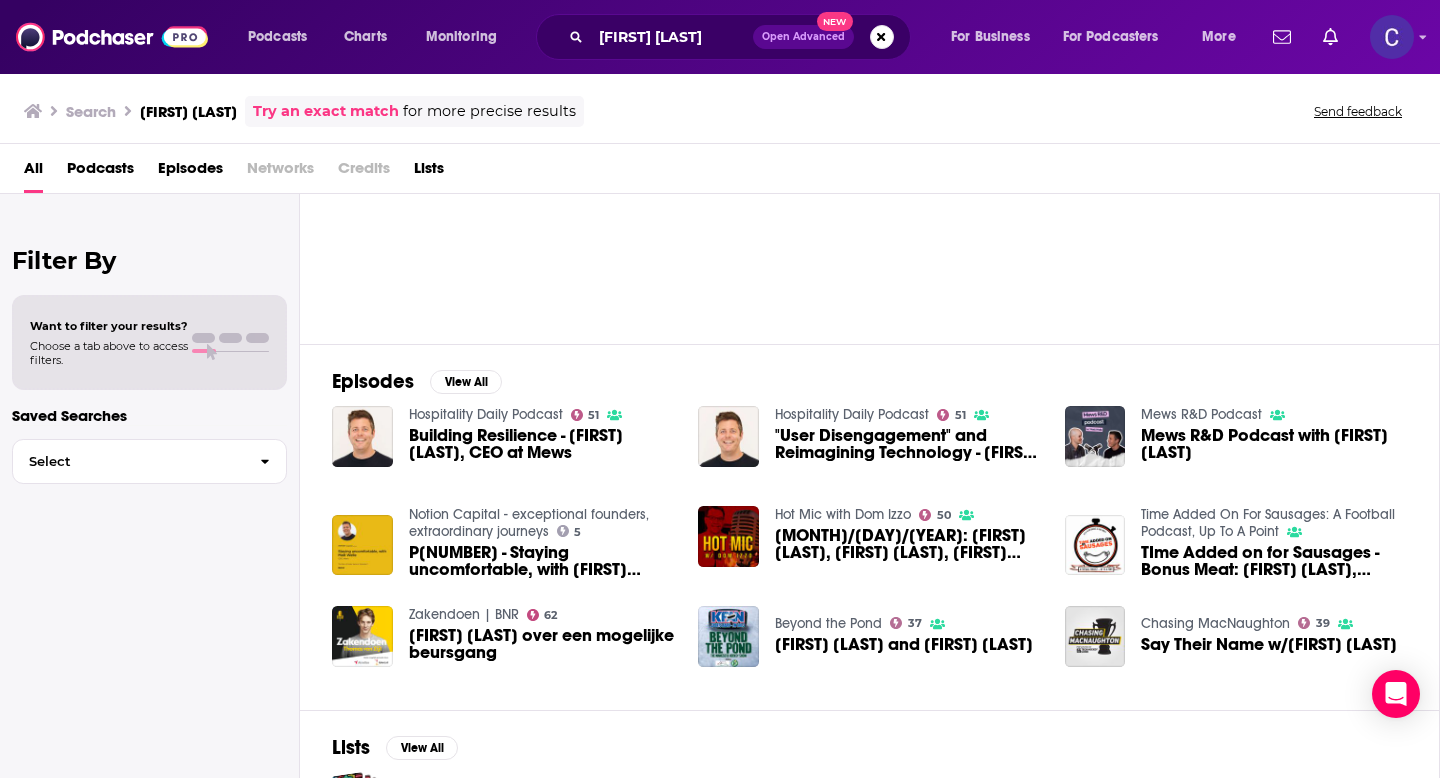 scroll, scrollTop: 133, scrollLeft: 0, axis: vertical 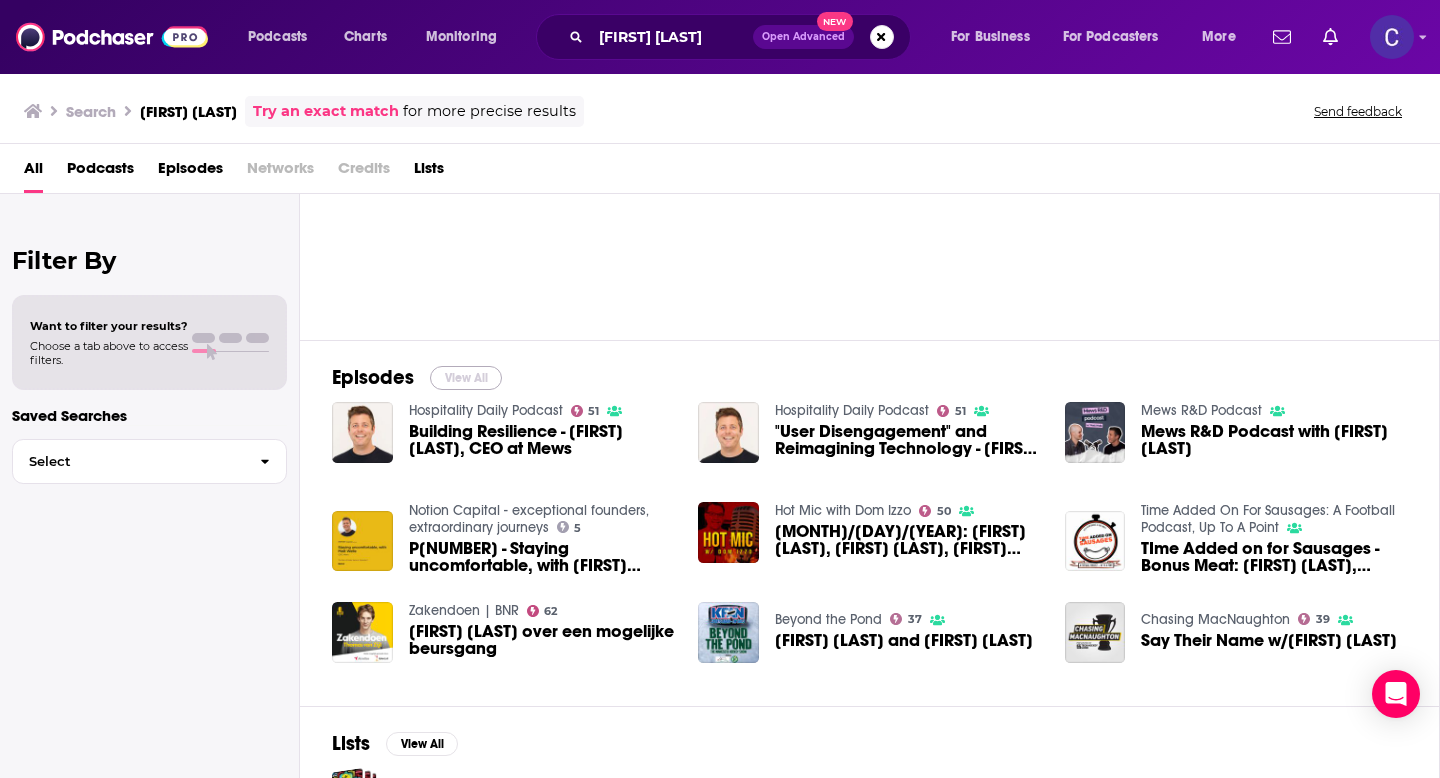 click on "View All" at bounding box center [466, 378] 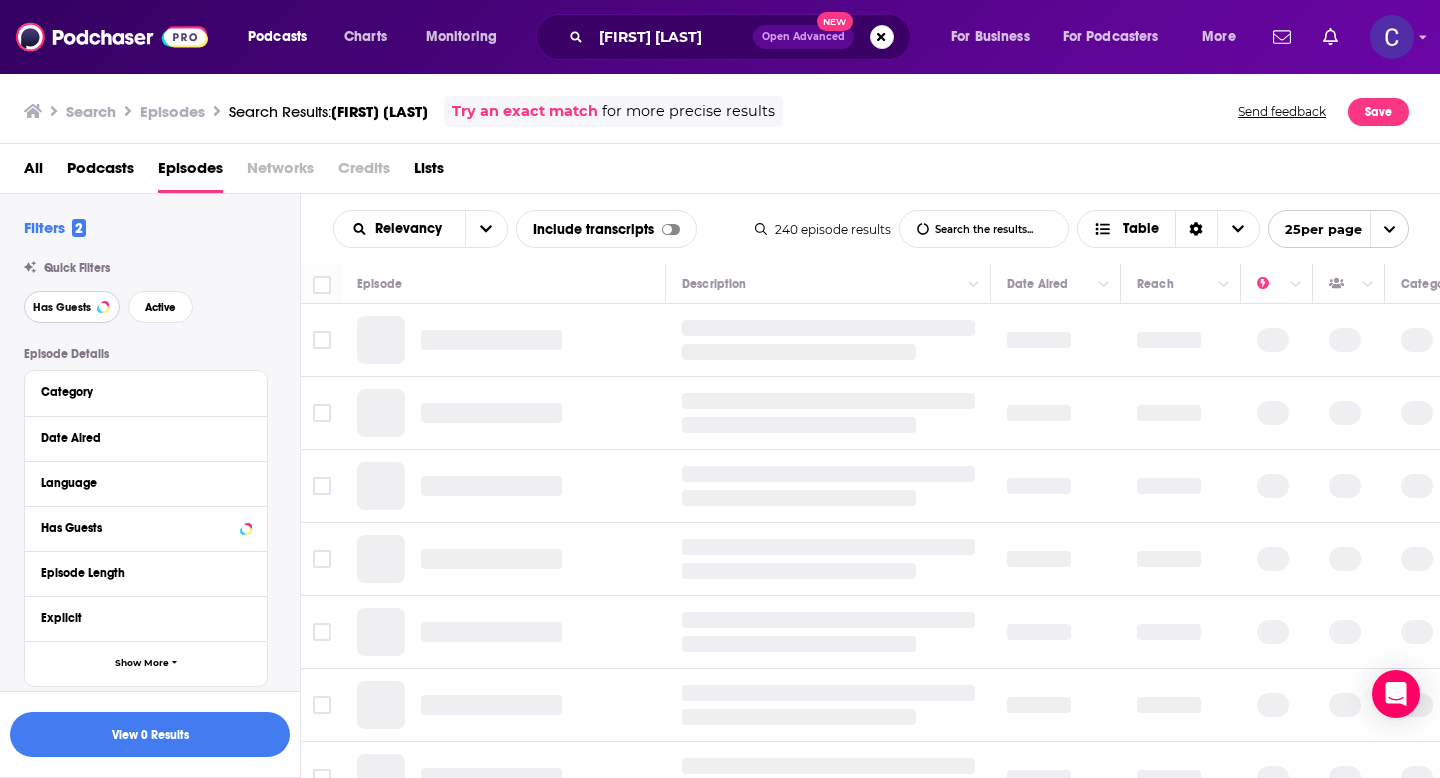 click on "Has Guests" at bounding box center [62, 307] 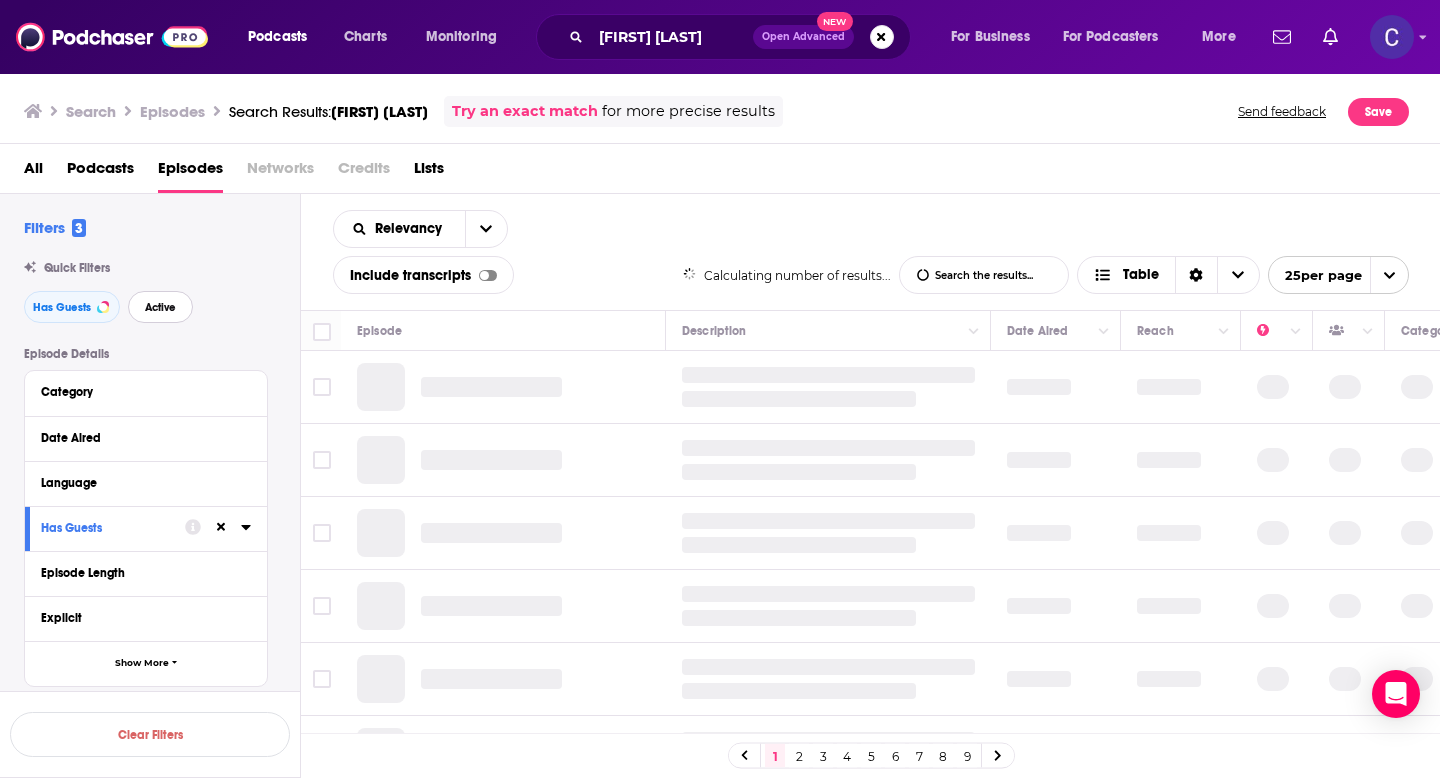 click on "Active" at bounding box center [160, 307] 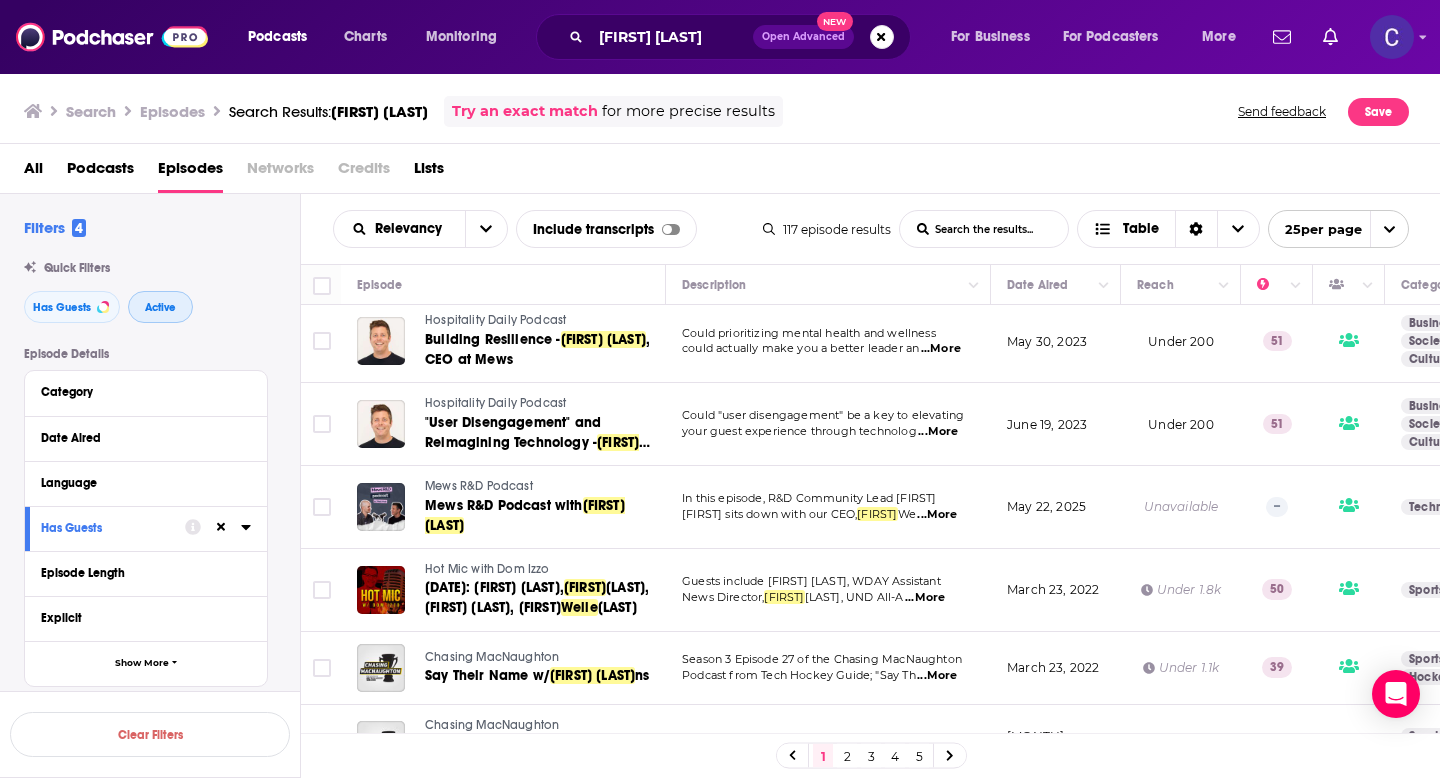 scroll, scrollTop: 0, scrollLeft: 0, axis: both 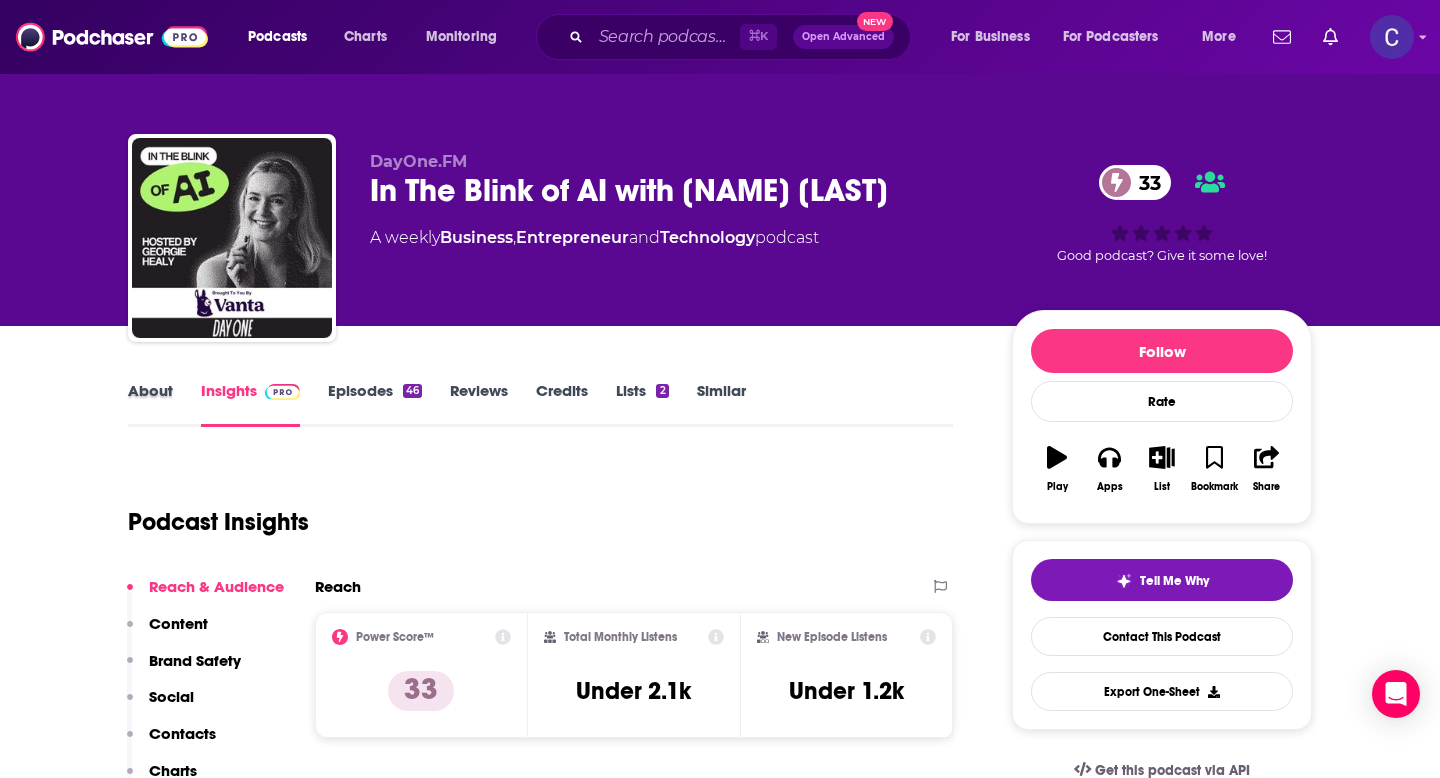 click on "About" at bounding box center (164, 404) 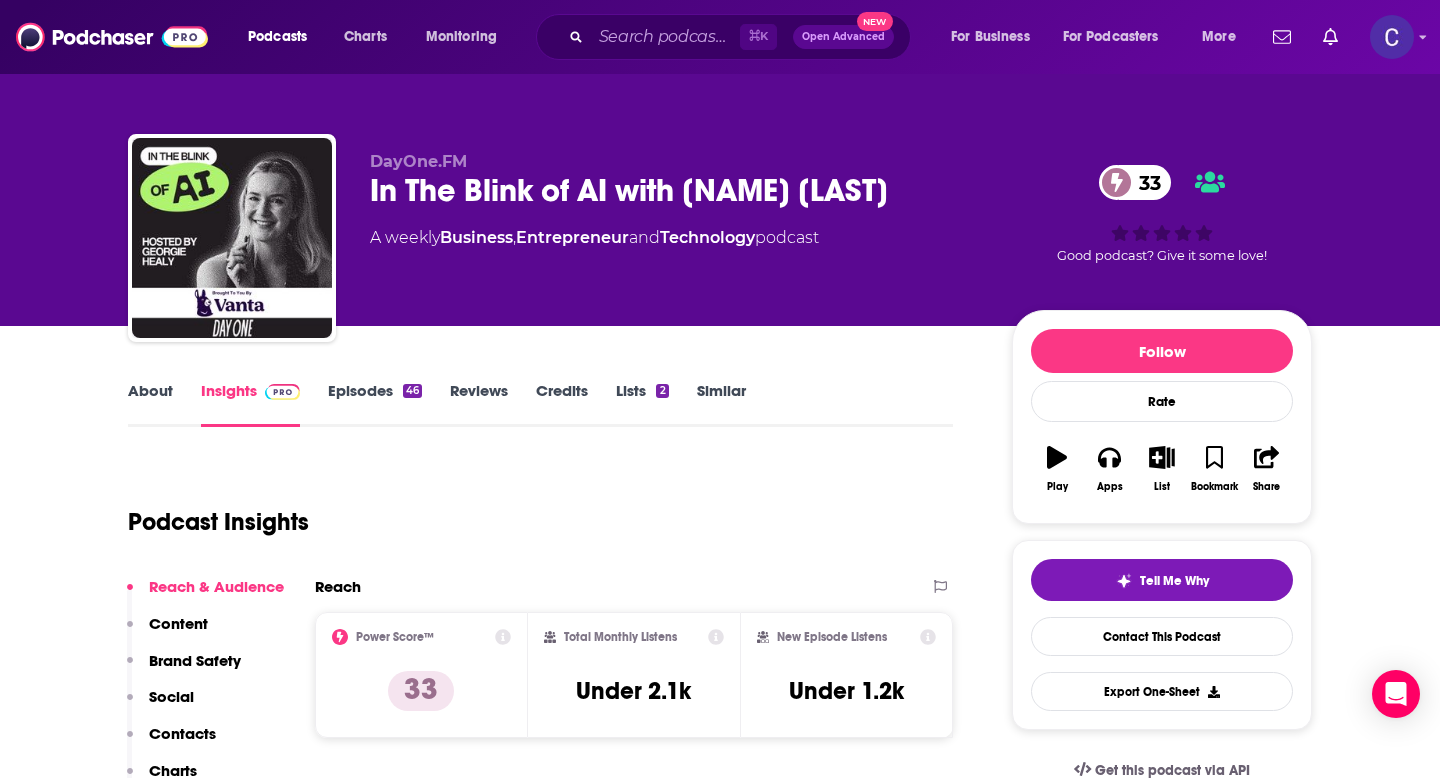 click on "About" at bounding box center [150, 404] 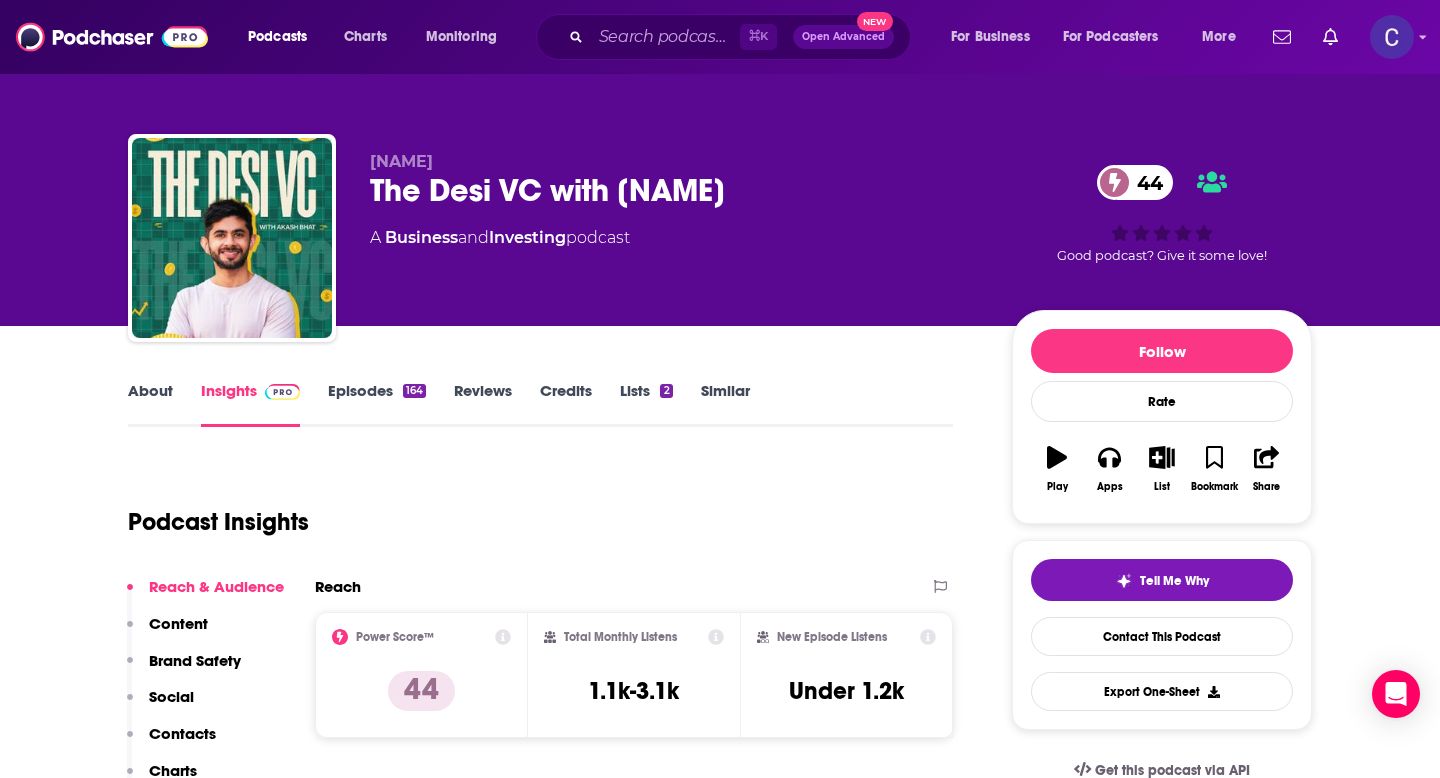 scroll, scrollTop: 0, scrollLeft: 0, axis: both 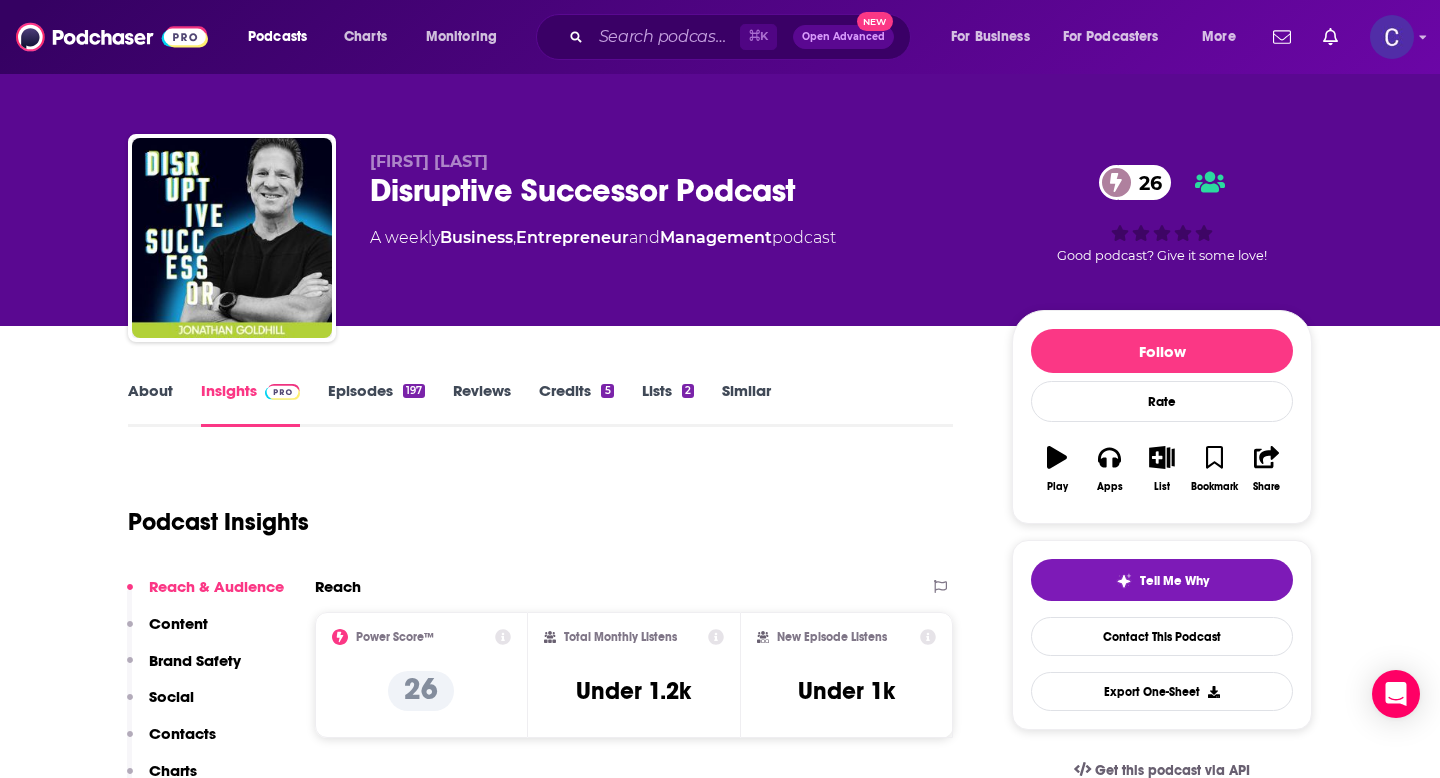 click on "About" at bounding box center [150, 404] 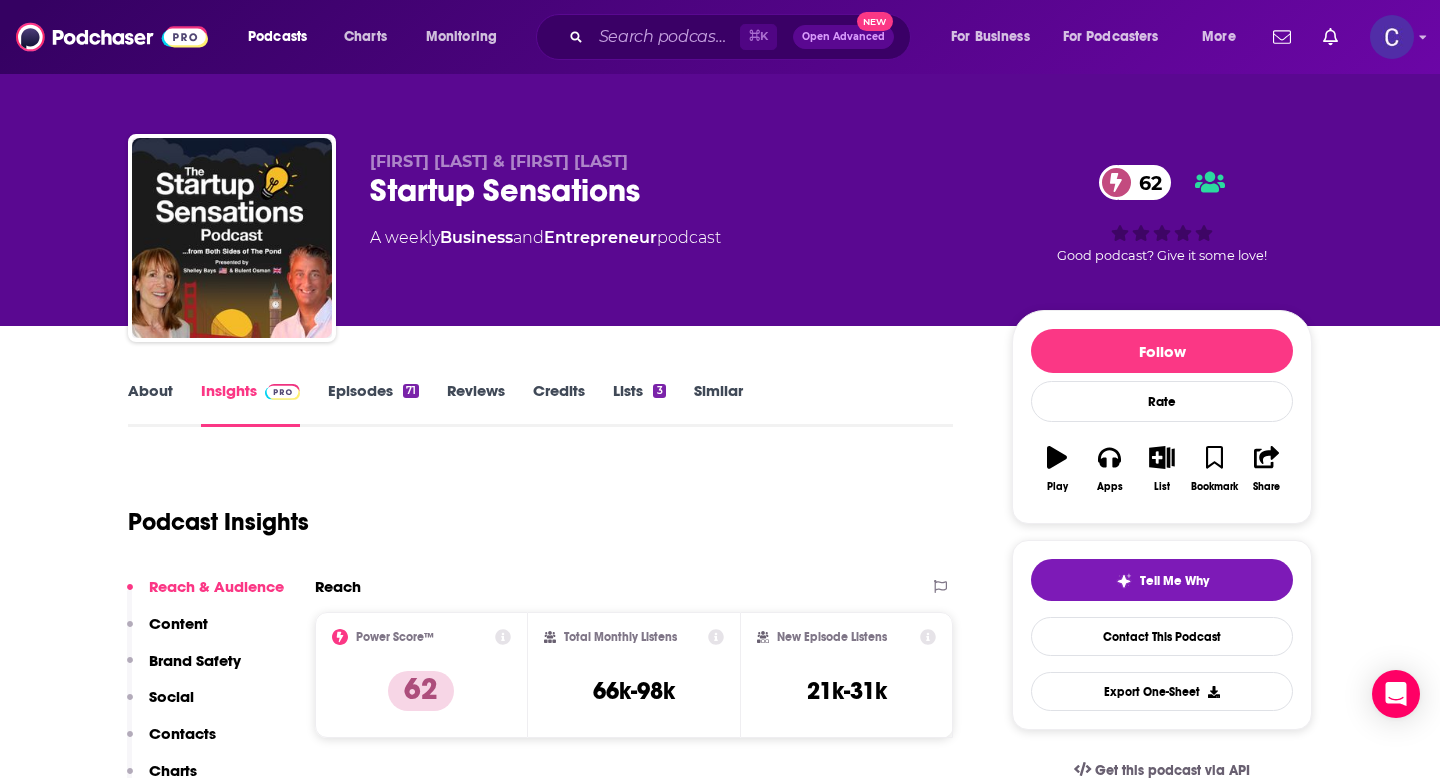scroll, scrollTop: 0, scrollLeft: 0, axis: both 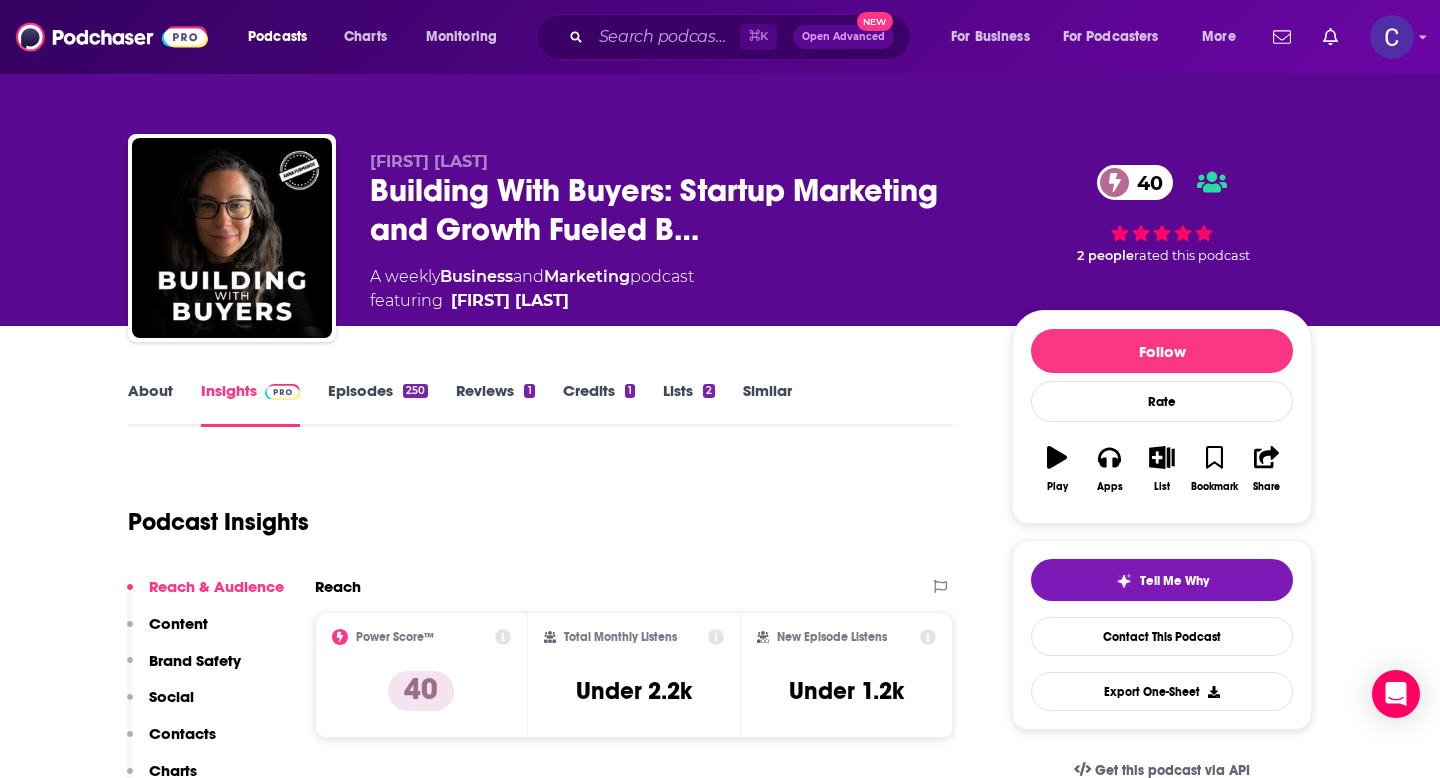 click on "About" at bounding box center [150, 404] 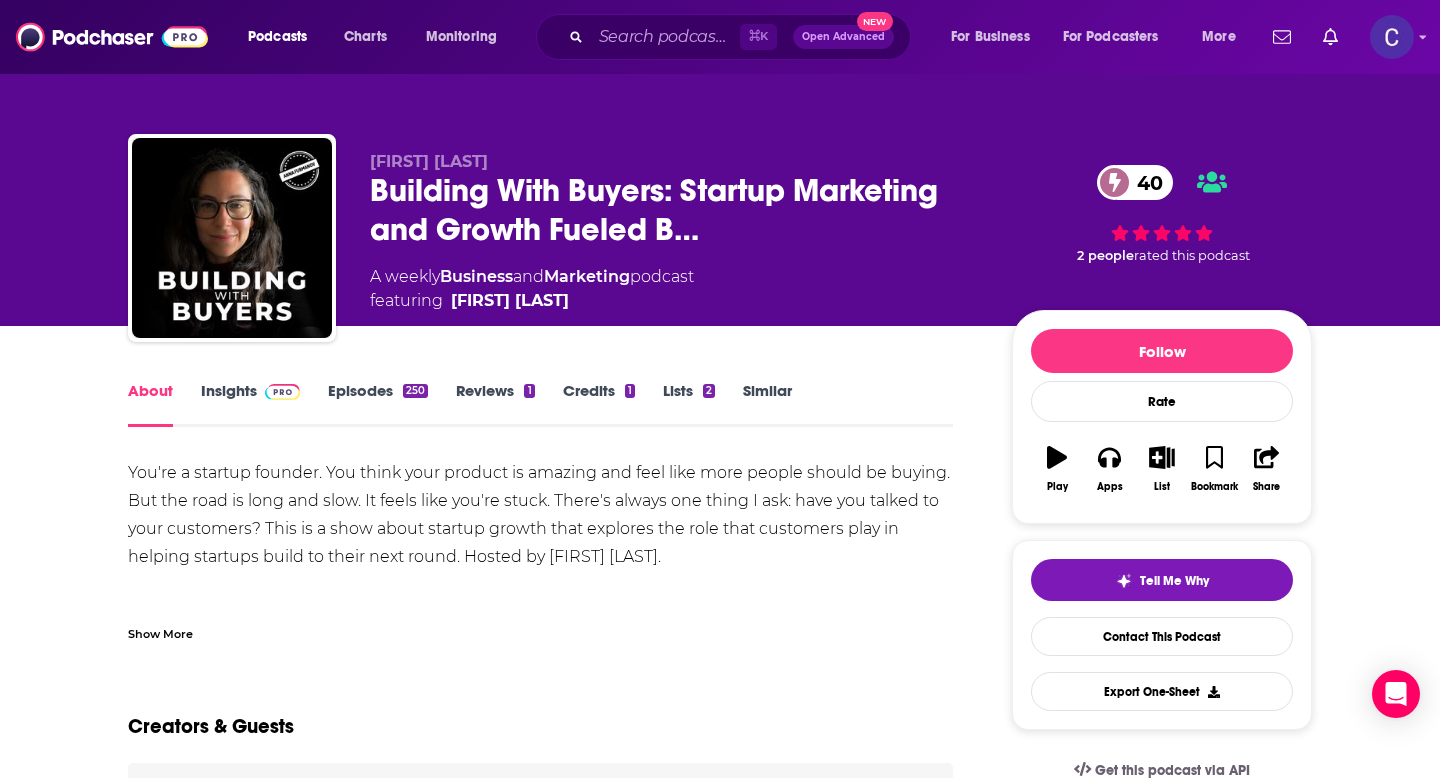 click on "Show More" at bounding box center (160, 632) 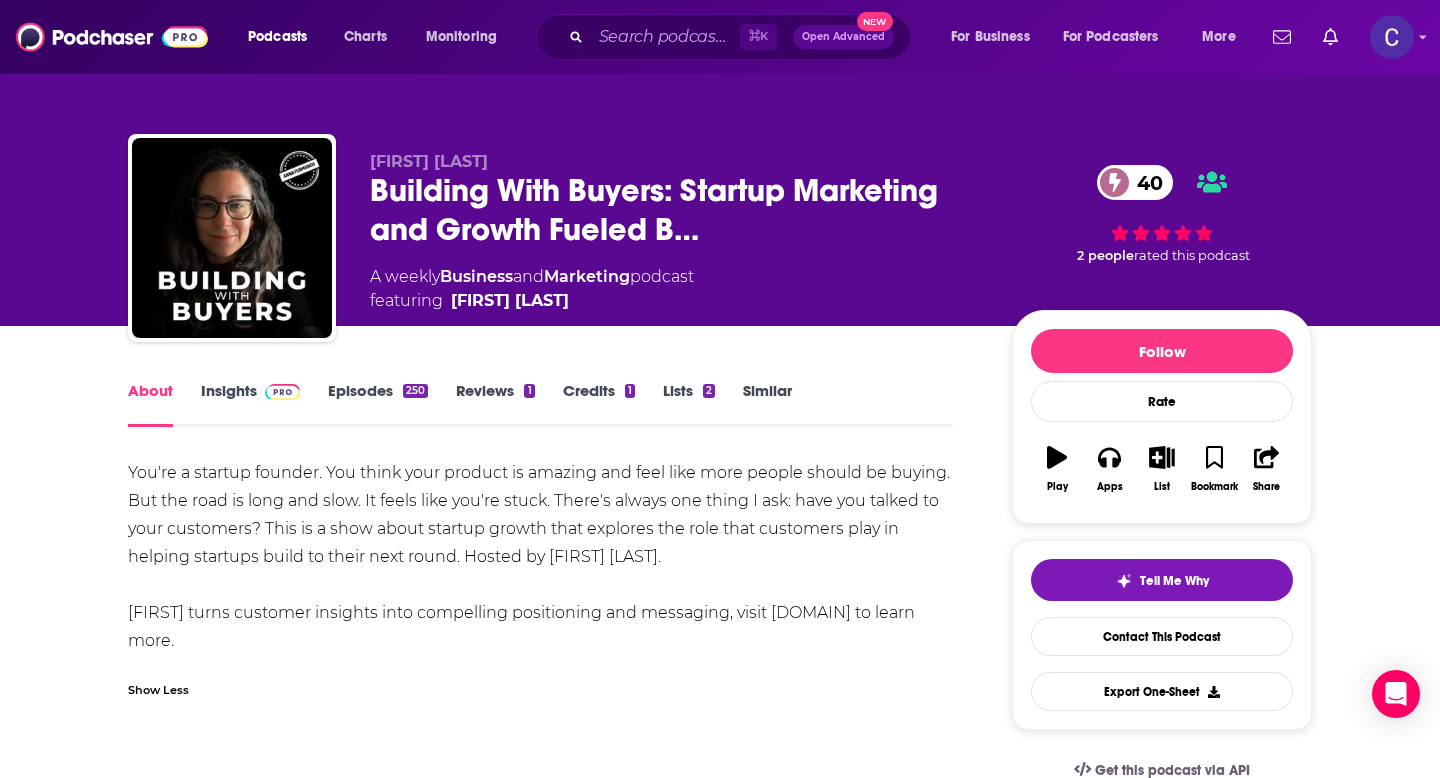 click on "Episodes 250" at bounding box center [378, 404] 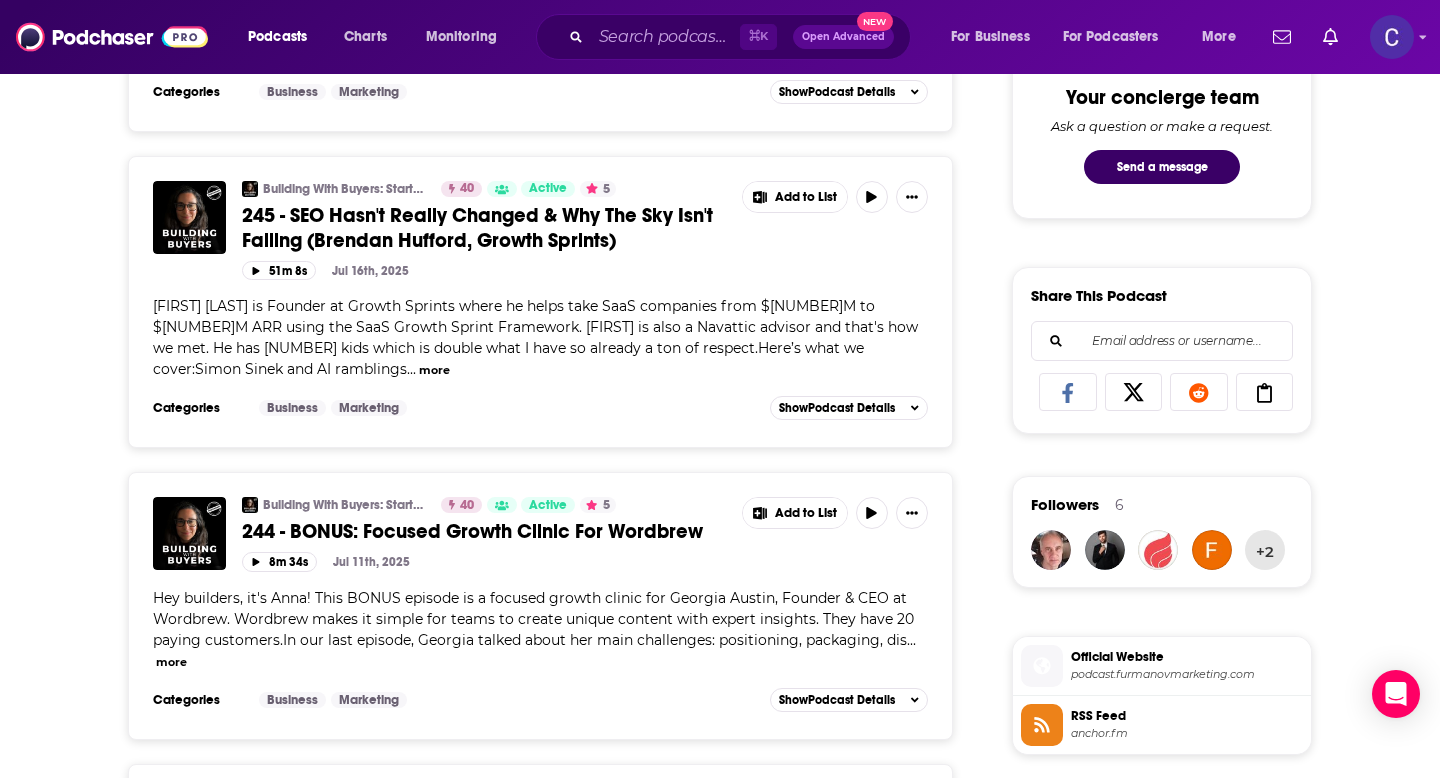 scroll, scrollTop: 0, scrollLeft: 0, axis: both 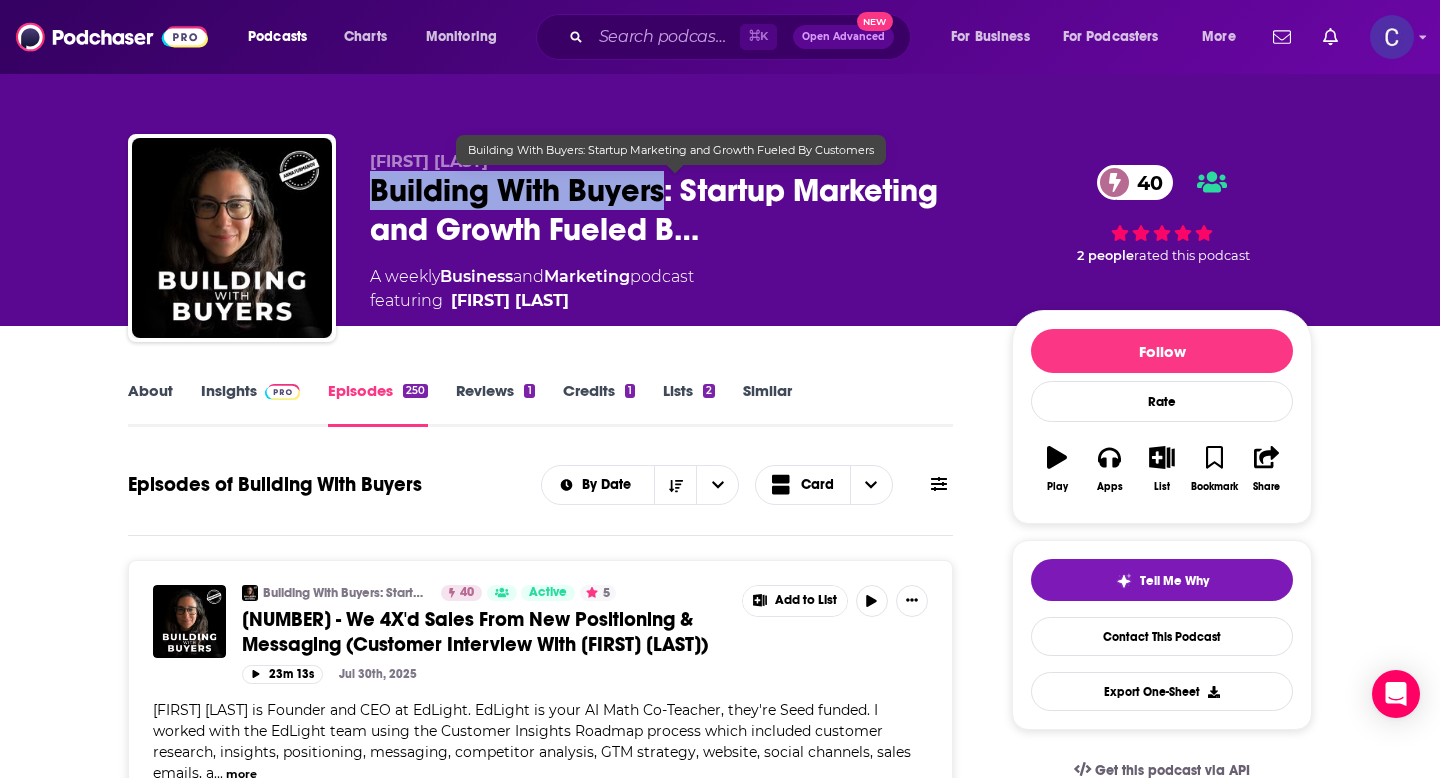 drag, startPoint x: 361, startPoint y: 195, endPoint x: 663, endPoint y: 197, distance: 302.00662 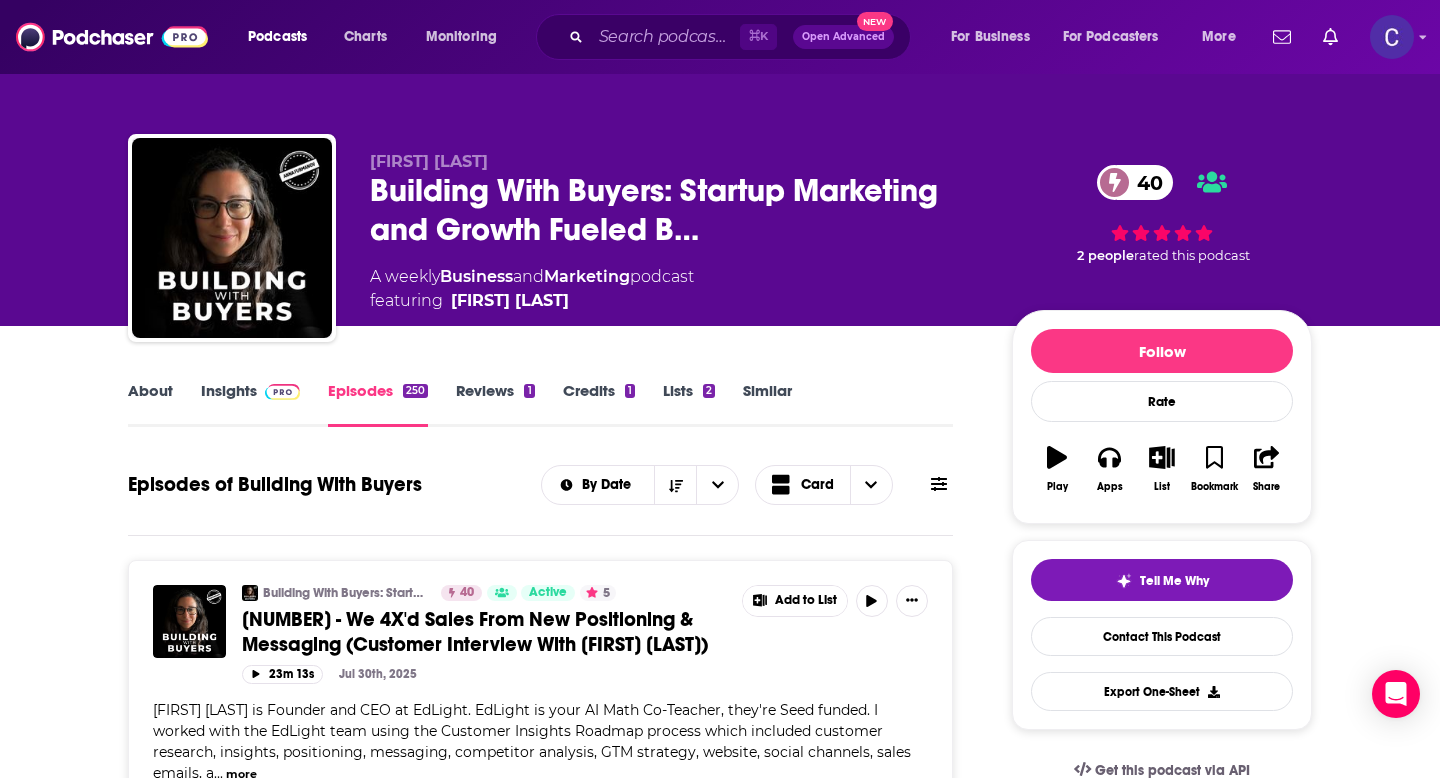 drag, startPoint x: 360, startPoint y: 150, endPoint x: 549, endPoint y: 150, distance: 189 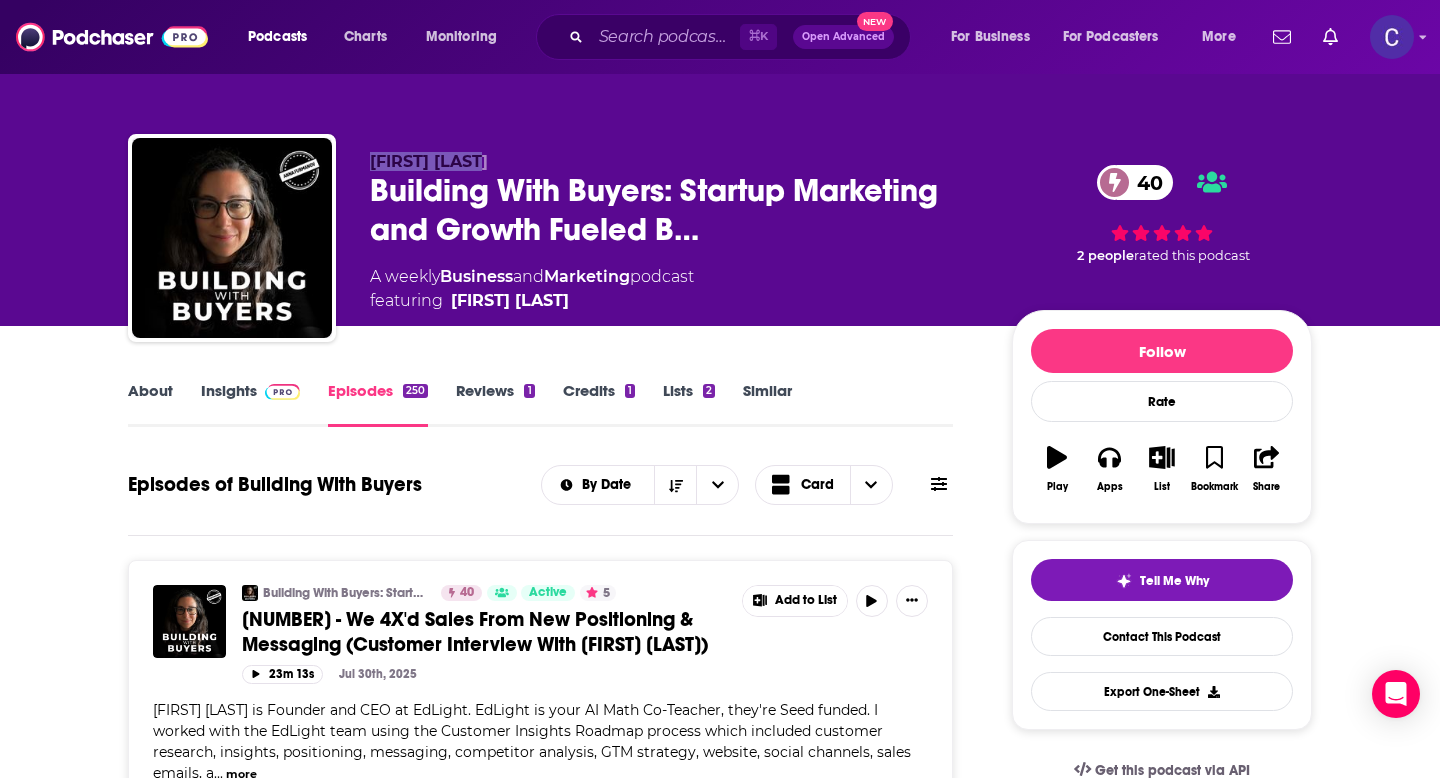 drag, startPoint x: 540, startPoint y: 158, endPoint x: 362, endPoint y: 159, distance: 178.0028 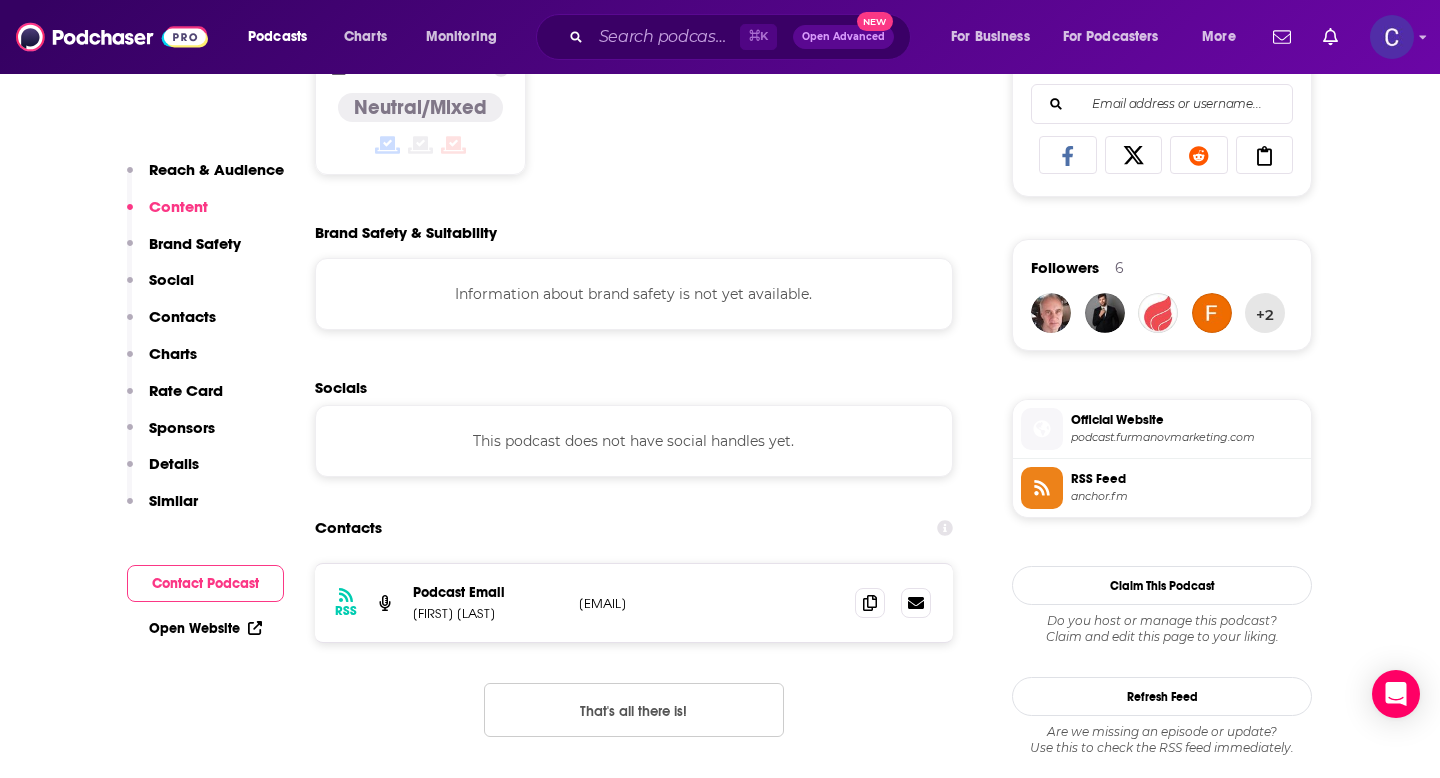 scroll, scrollTop: 1378, scrollLeft: 0, axis: vertical 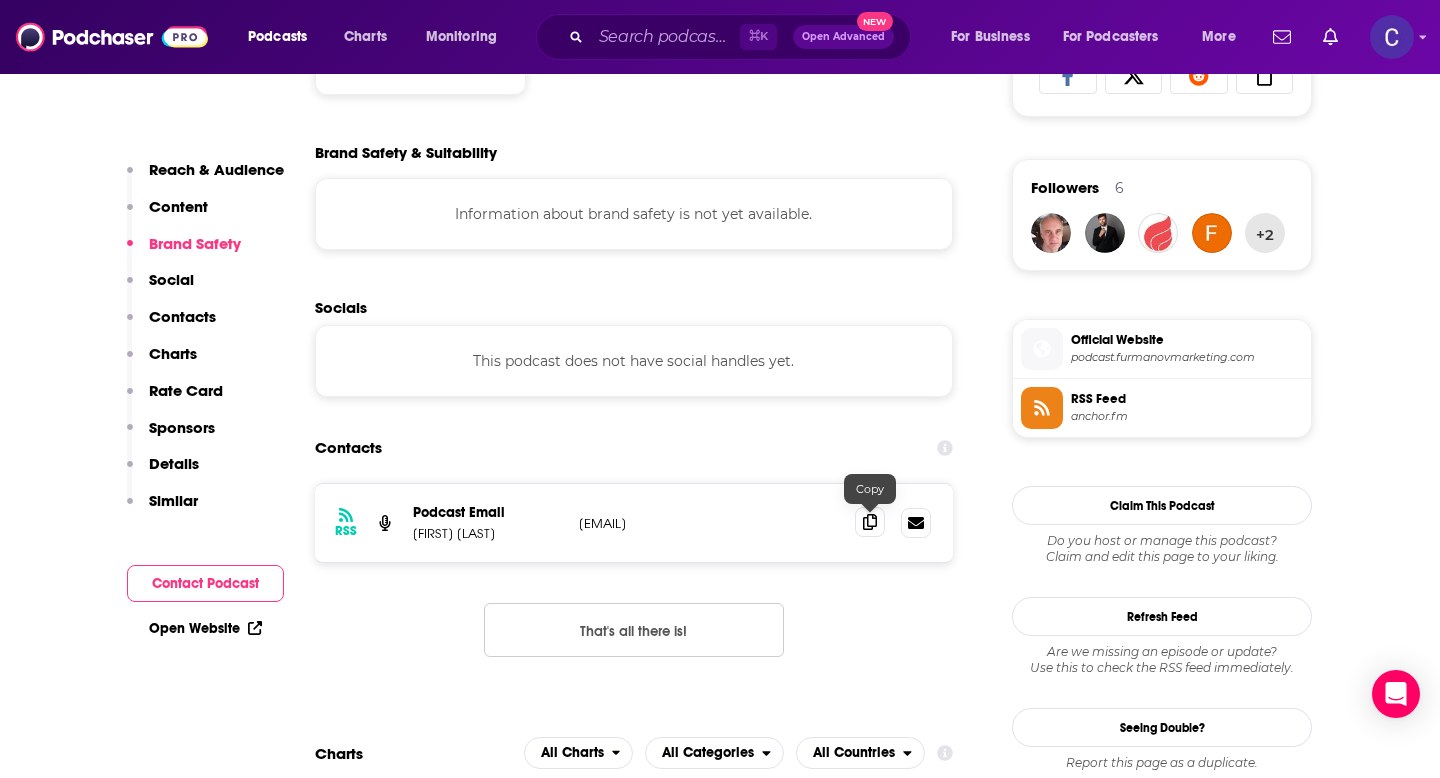 click 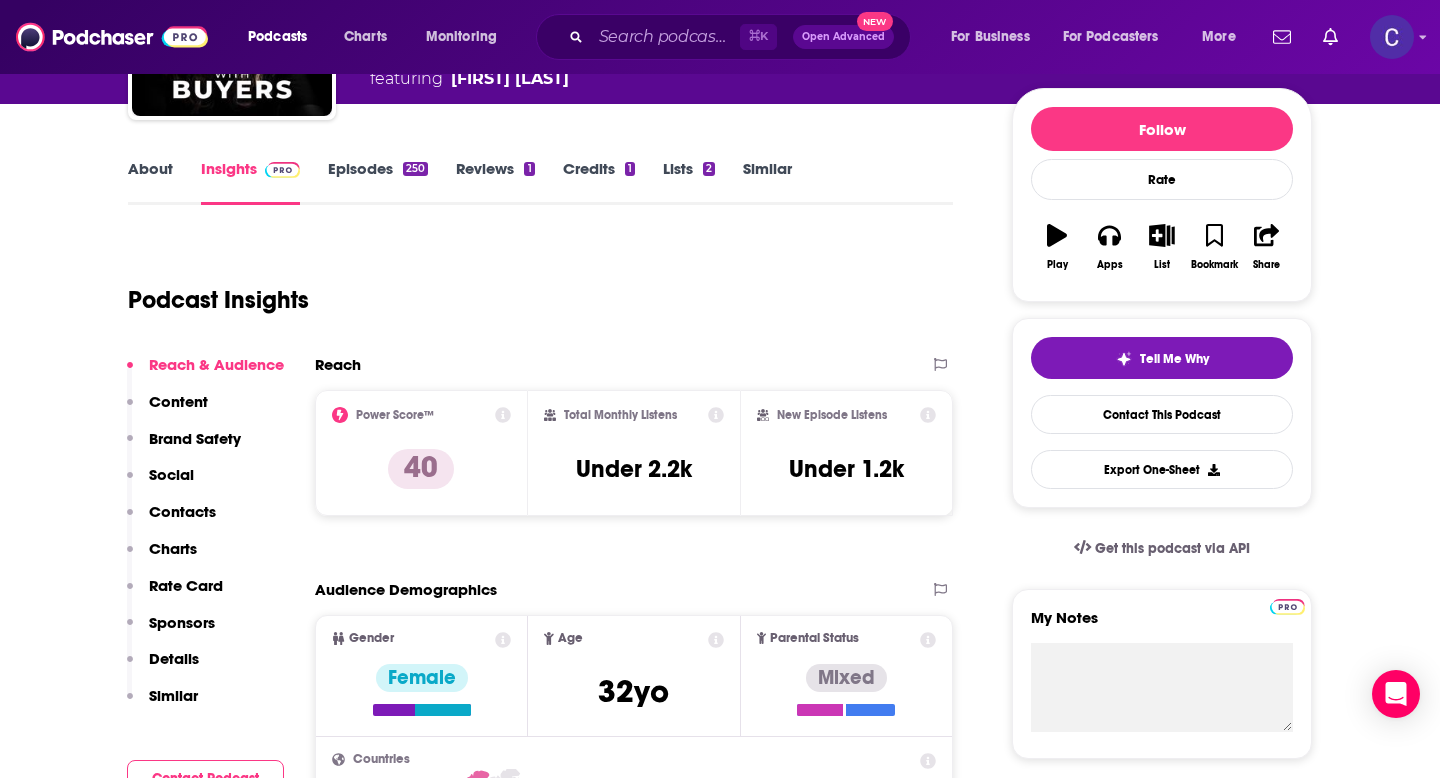scroll, scrollTop: 0, scrollLeft: 0, axis: both 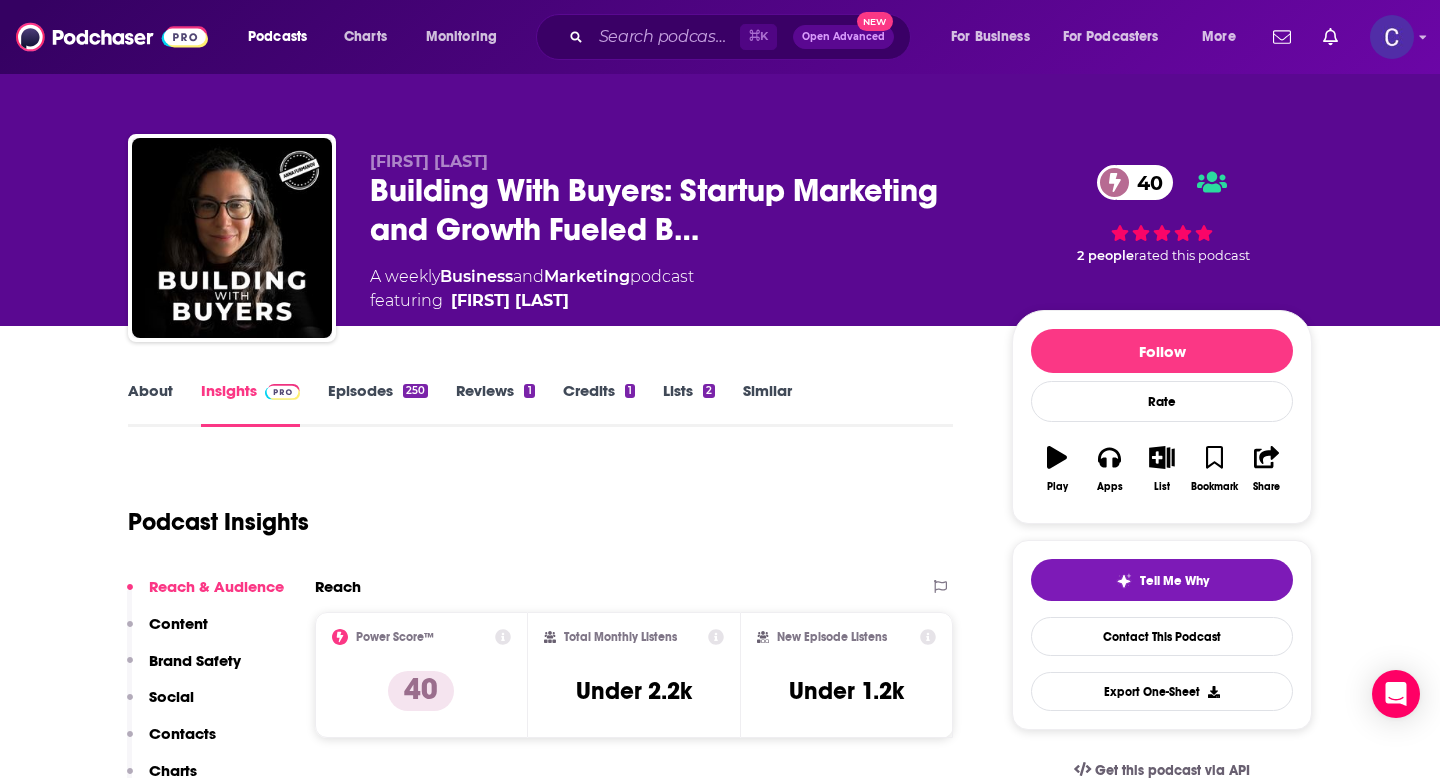 click on "Similar" at bounding box center [767, 404] 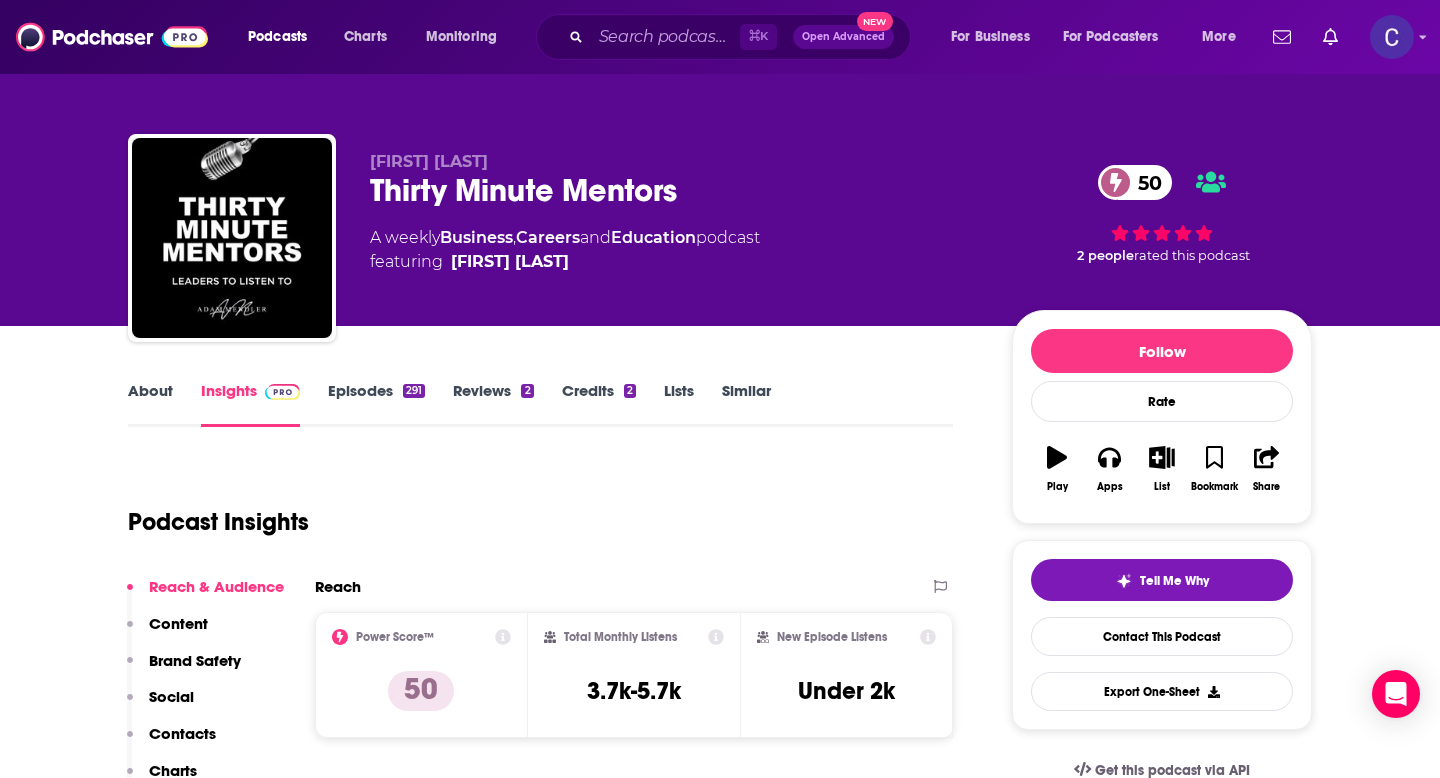 scroll, scrollTop: 0, scrollLeft: 0, axis: both 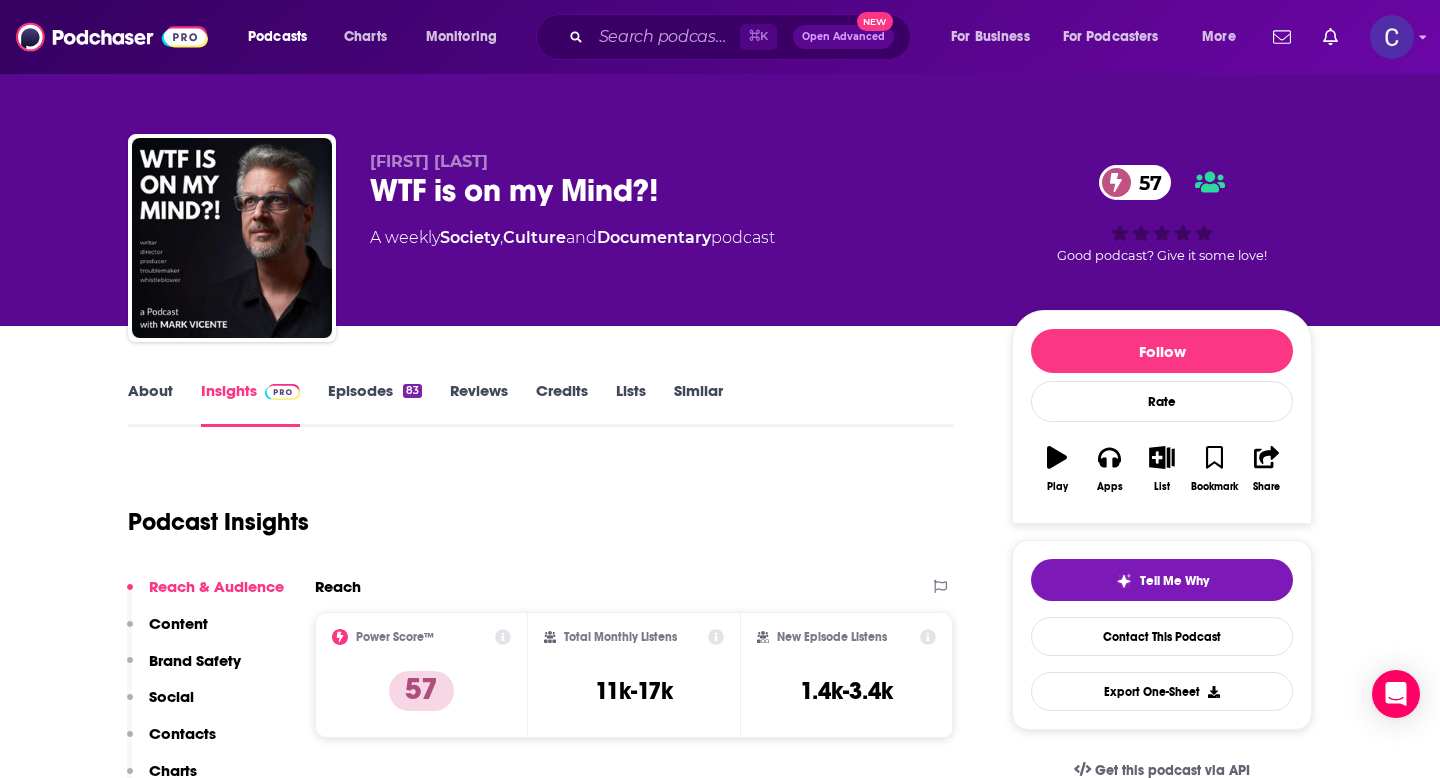 click on "About" at bounding box center [150, 404] 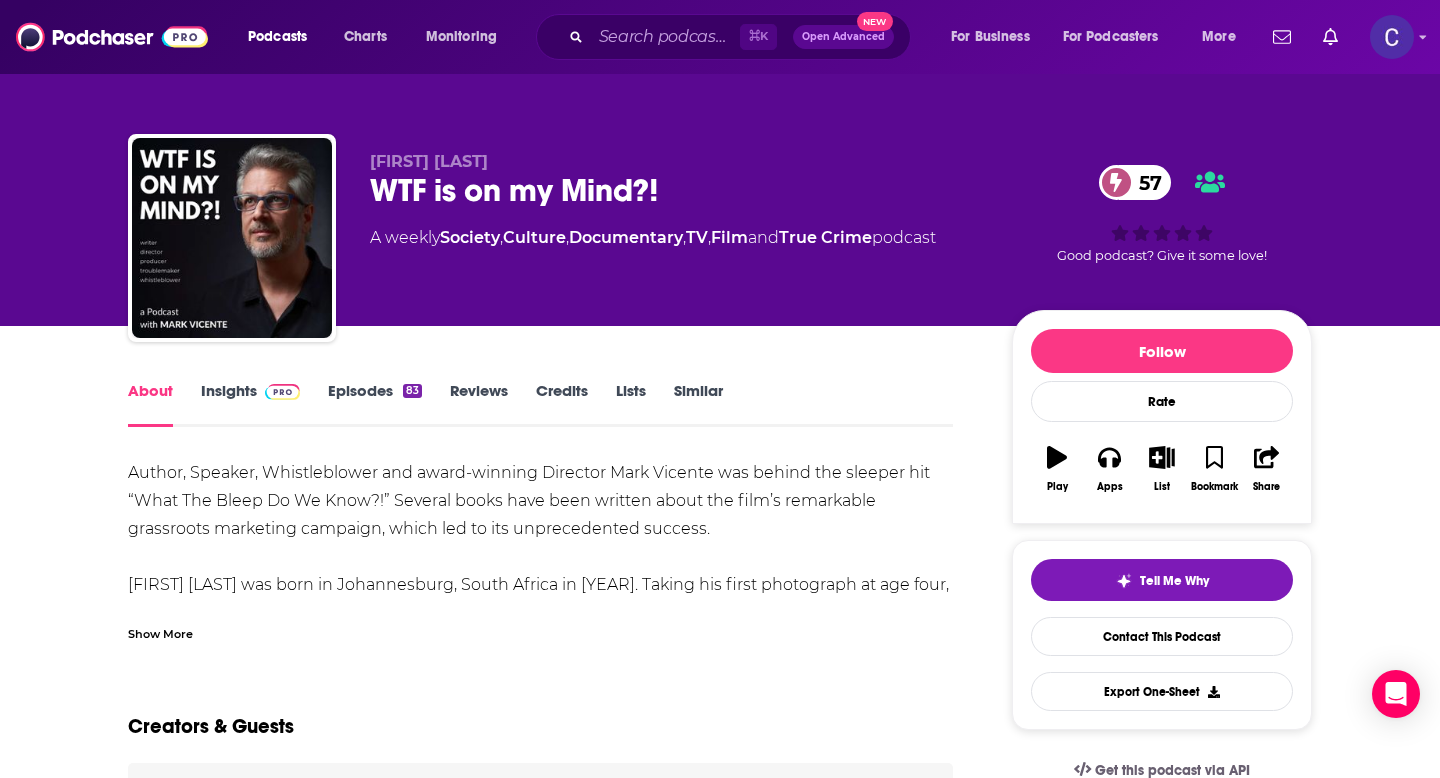click on "Show More" at bounding box center (160, 632) 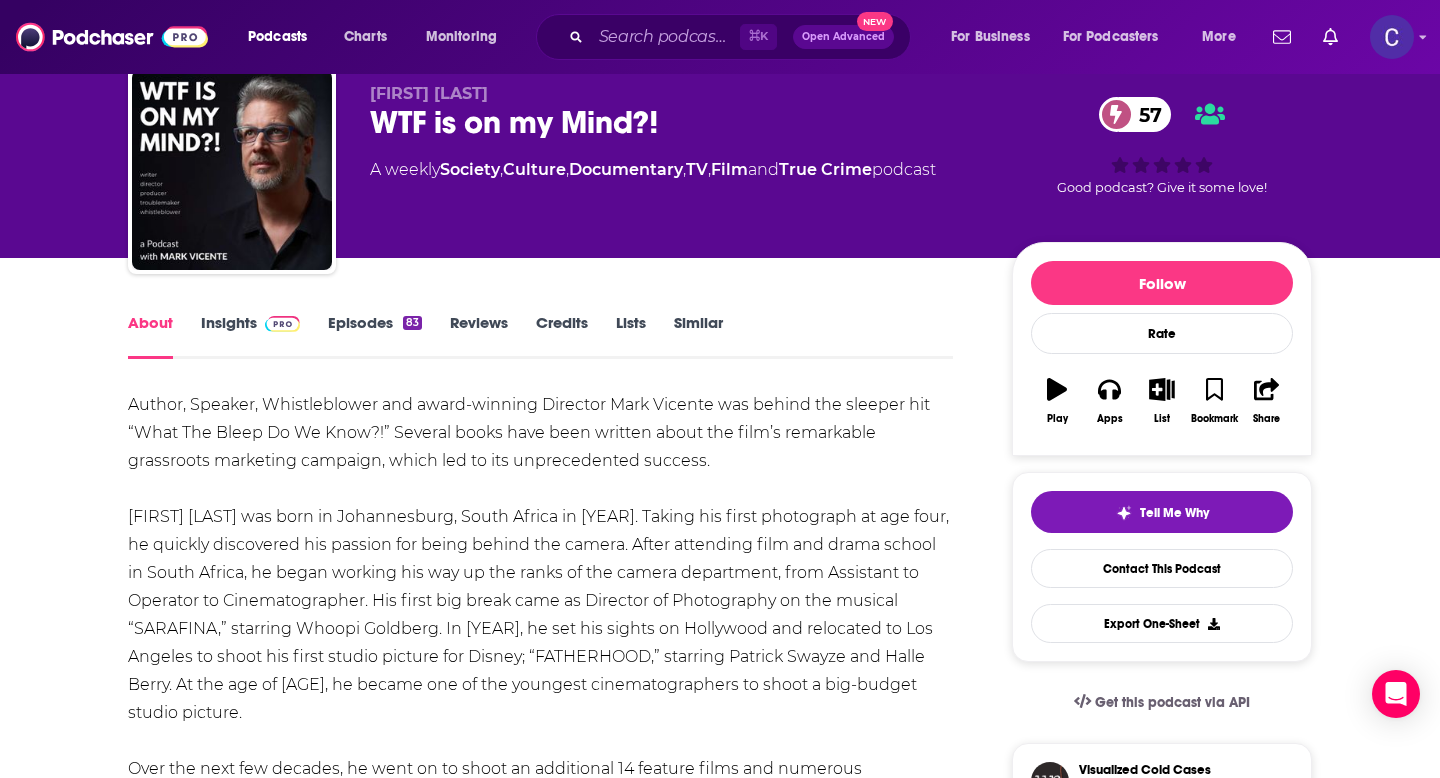 scroll, scrollTop: 71, scrollLeft: 0, axis: vertical 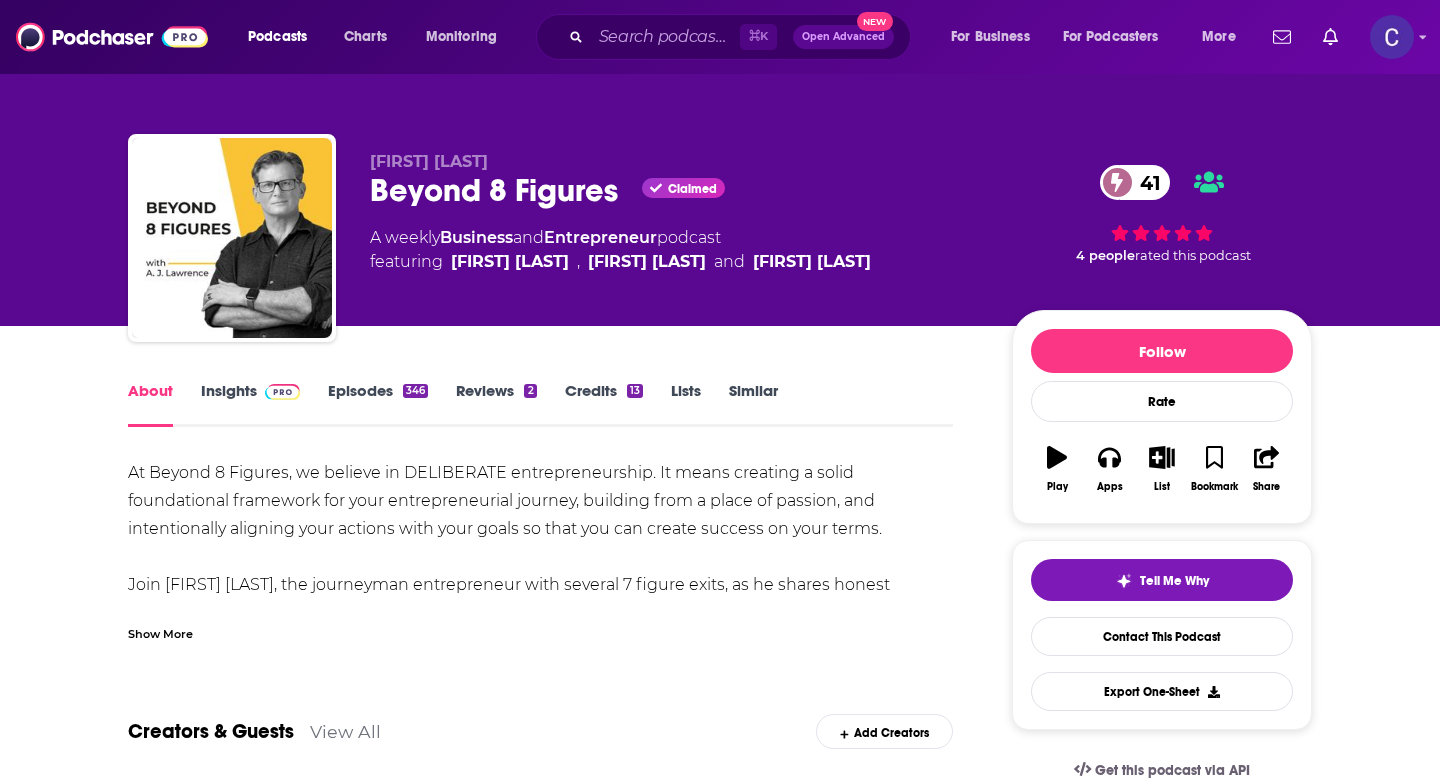 click on "Show More" at bounding box center [160, 632] 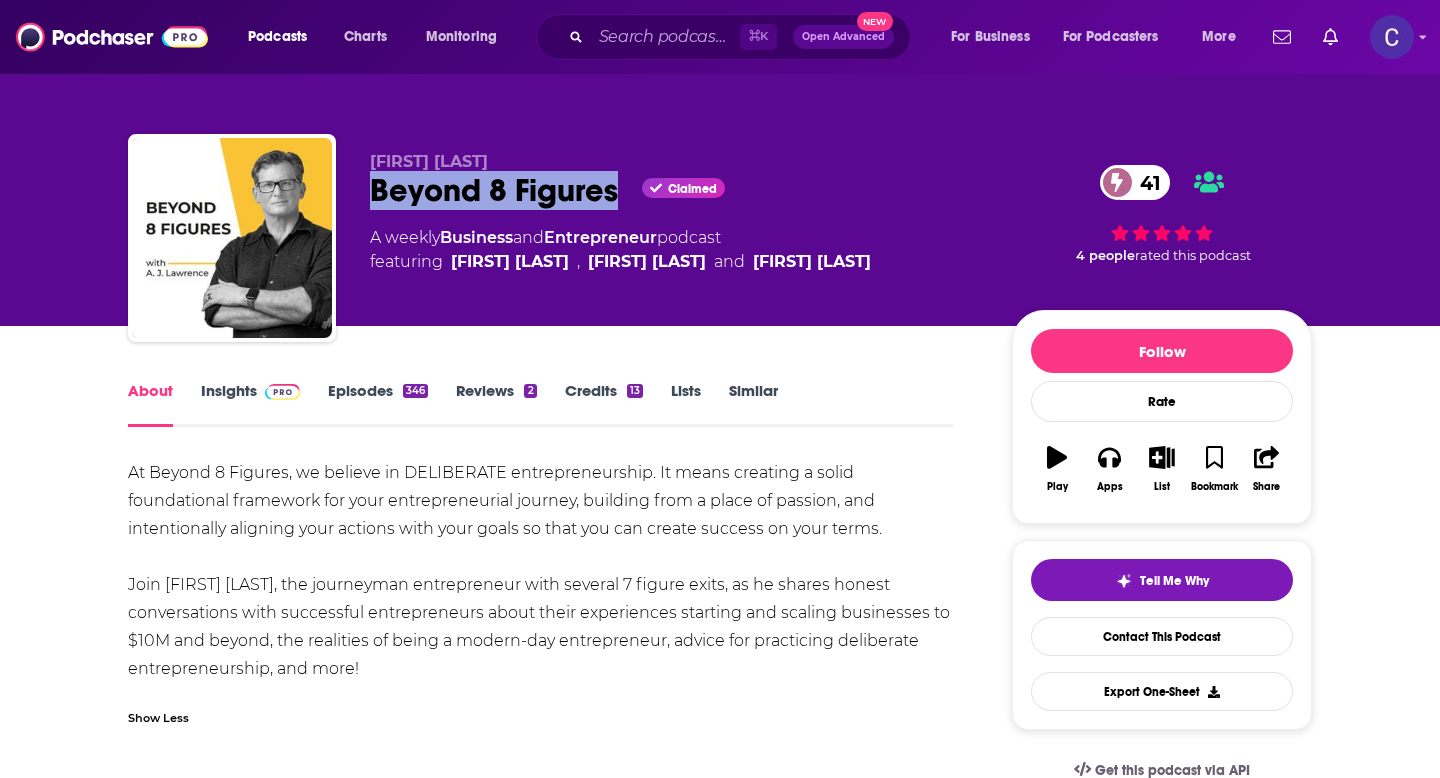 drag, startPoint x: 620, startPoint y: 194, endPoint x: 377, endPoint y: 190, distance: 243.03291 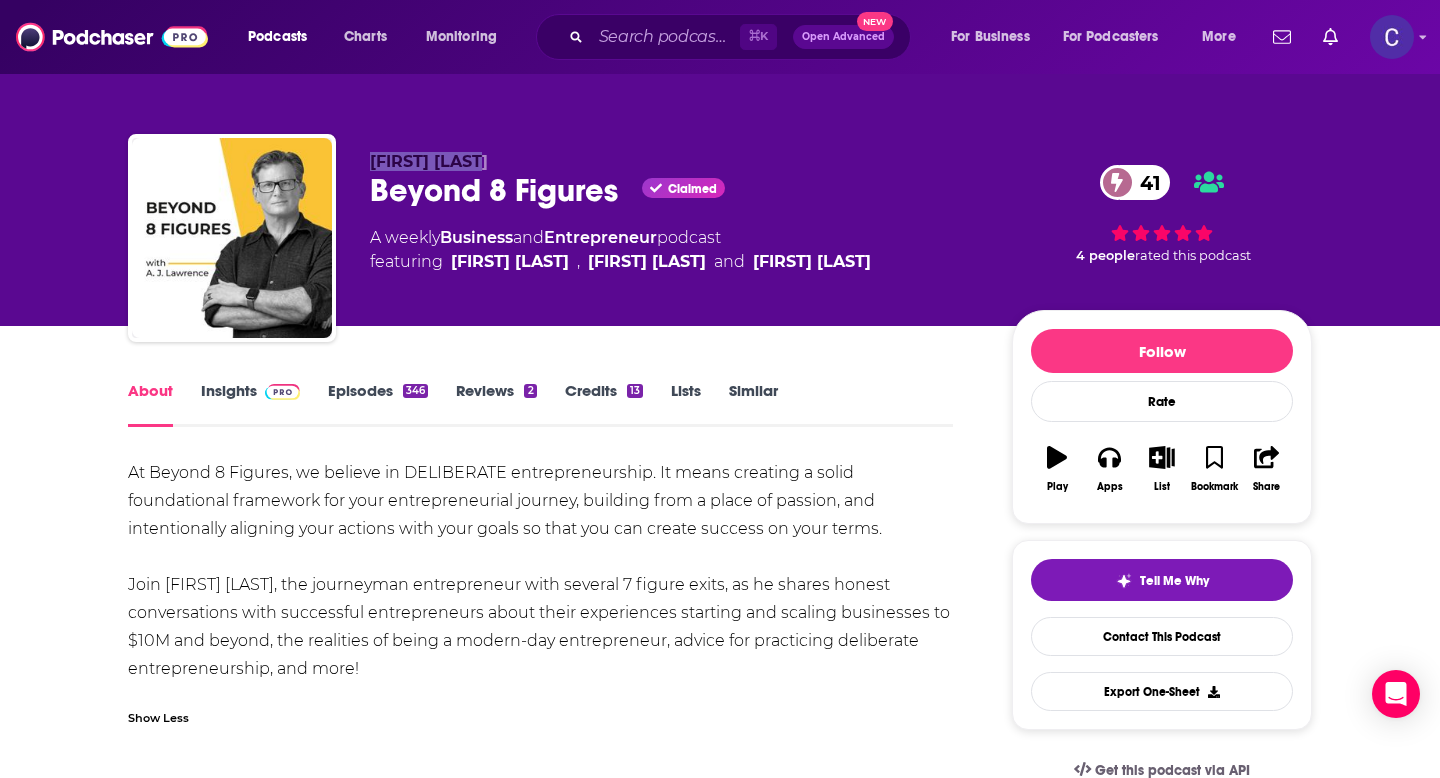 drag, startPoint x: 354, startPoint y: 168, endPoint x: 522, endPoint y: 168, distance: 168 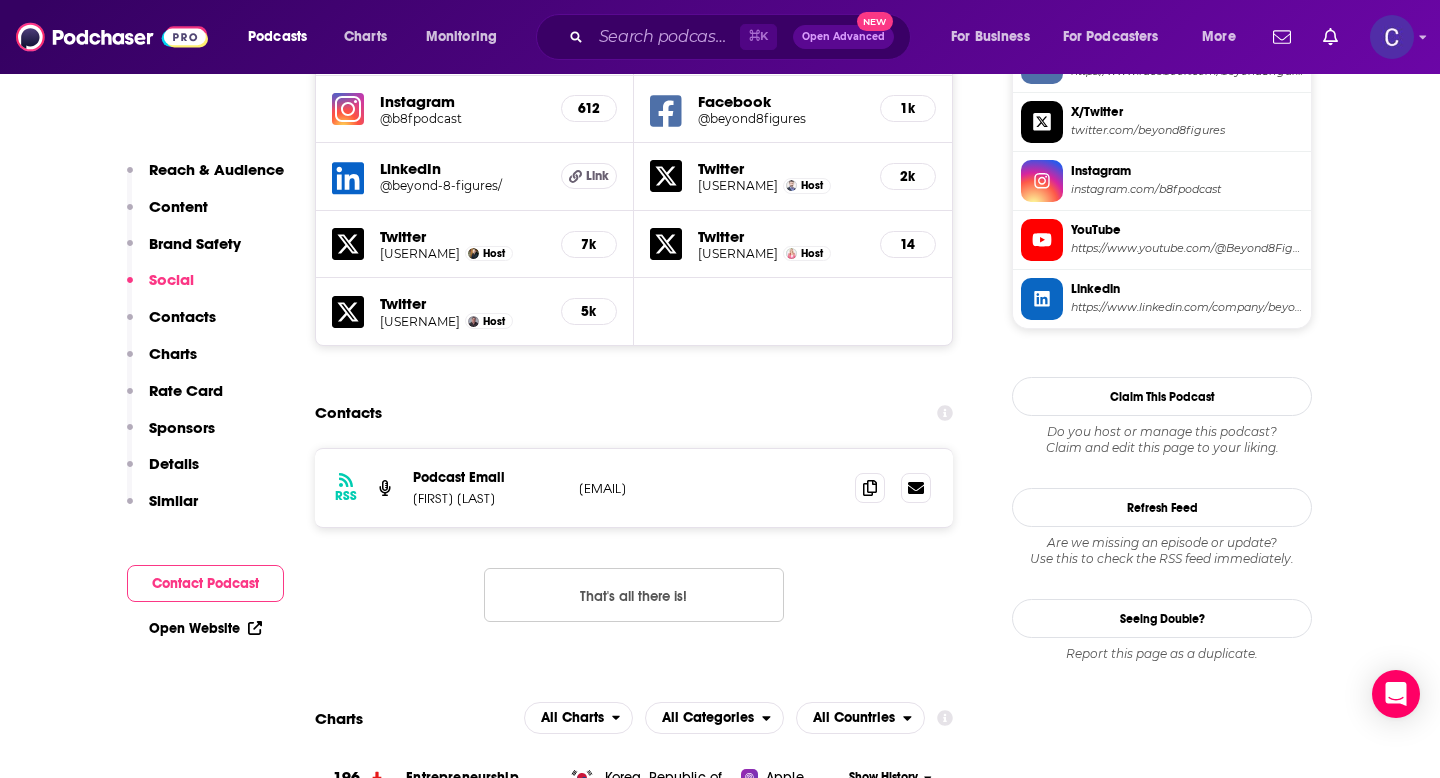 scroll, scrollTop: 2027, scrollLeft: 0, axis: vertical 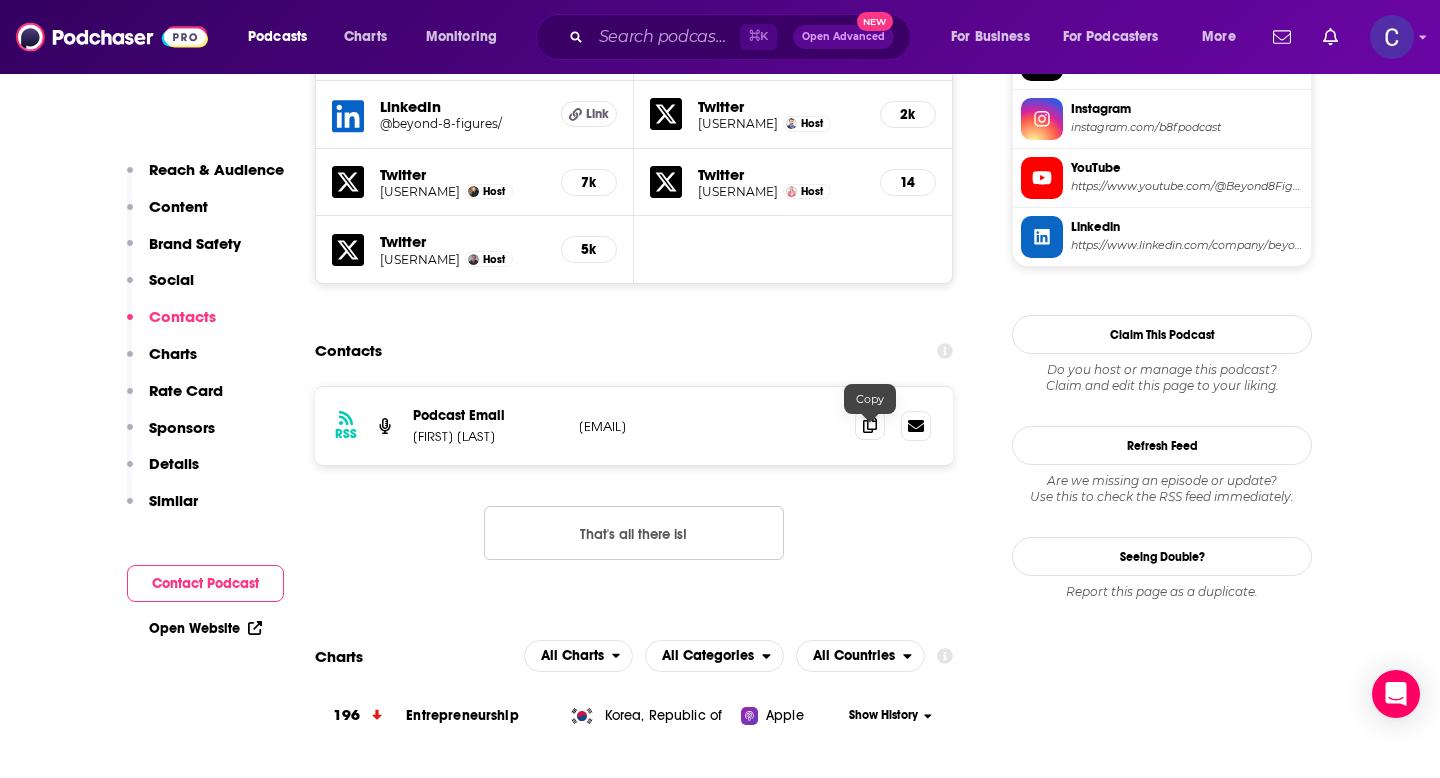 click at bounding box center [870, 425] 